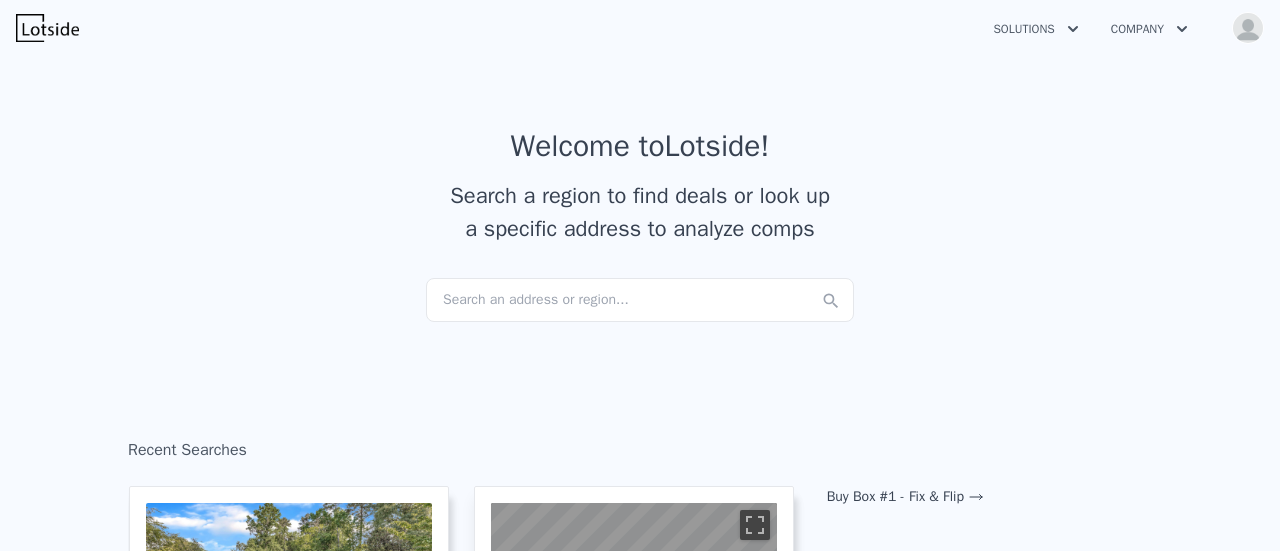 scroll, scrollTop: 0, scrollLeft: 0, axis: both 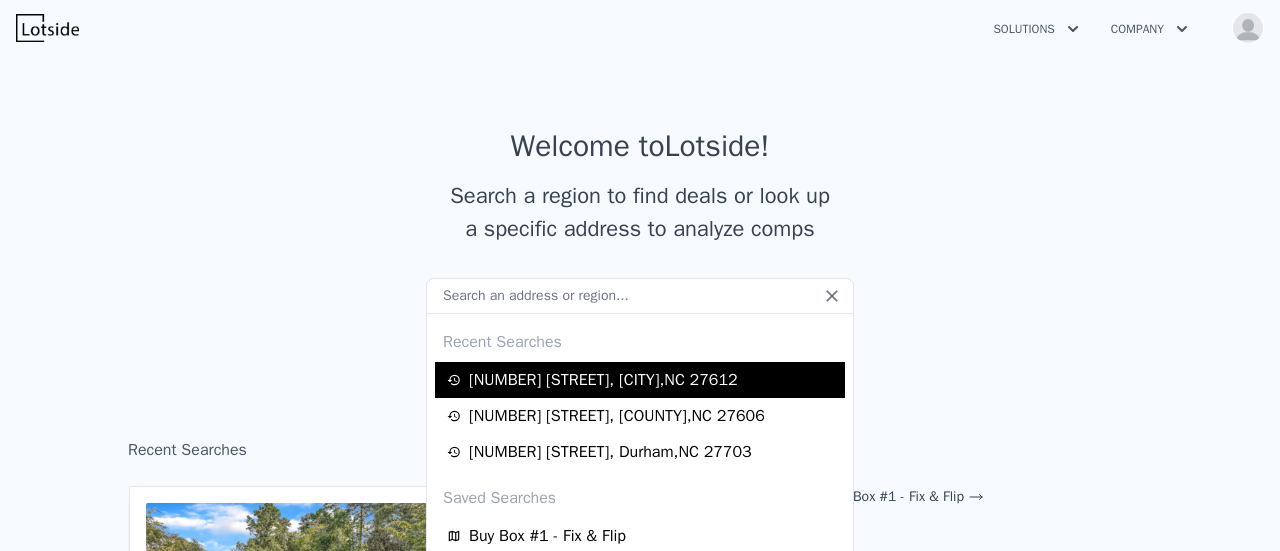 click on "[NUMBER] [STREET] , [CITY] , [STATE] [POSTAL_CODE]" at bounding box center [603, 380] 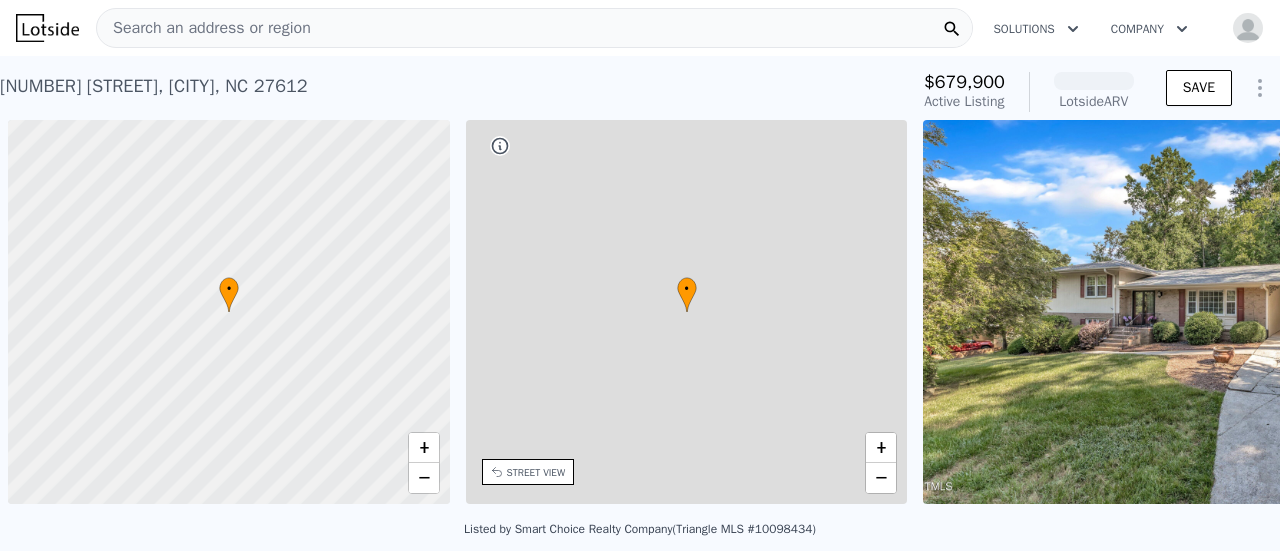 scroll, scrollTop: 0, scrollLeft: 8, axis: horizontal 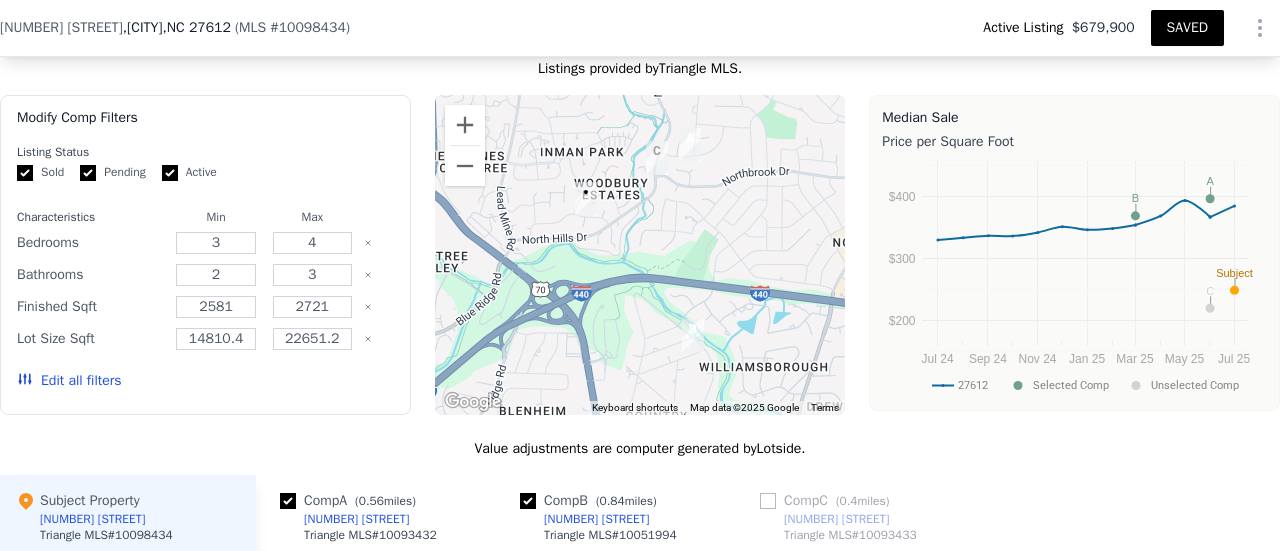 click on "Edit all filters" at bounding box center [69, 381] 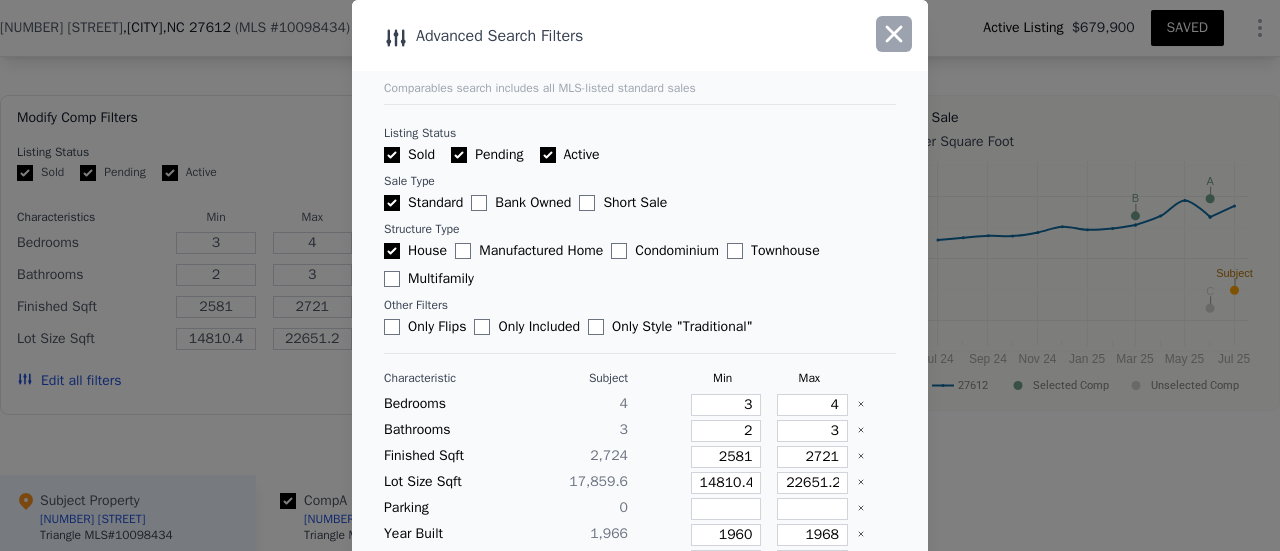 click 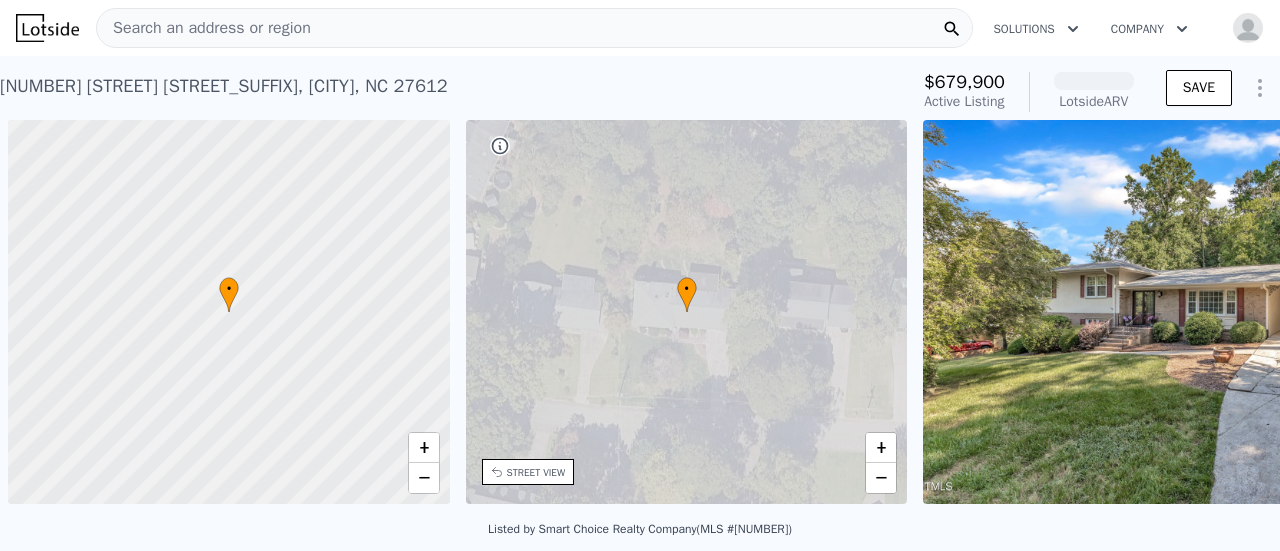 scroll, scrollTop: 0, scrollLeft: 0, axis: both 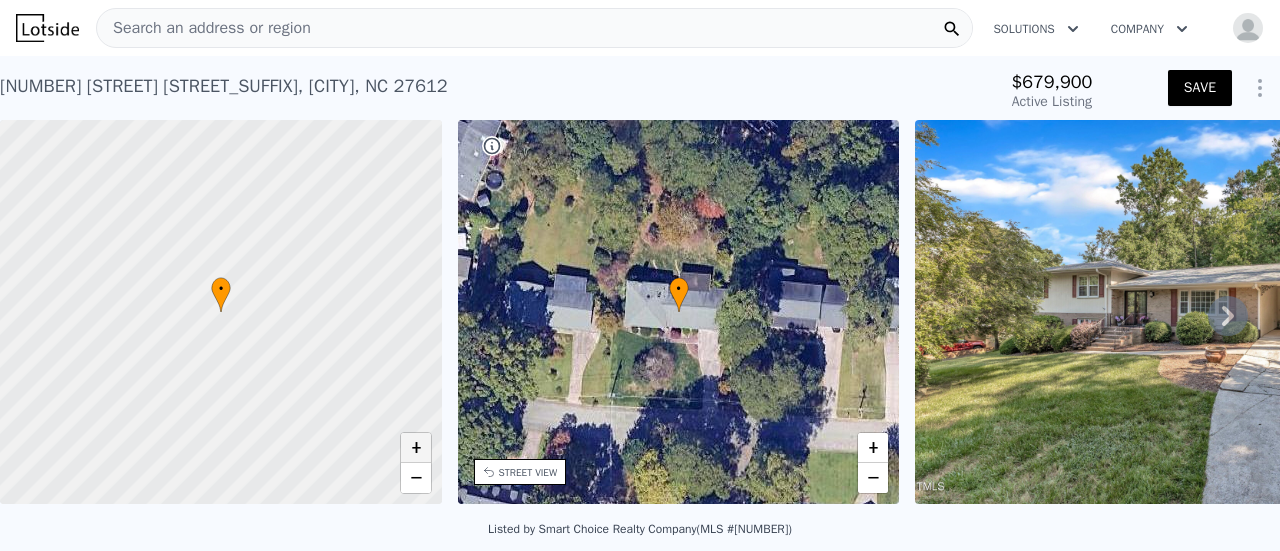 click on "+" at bounding box center [416, 448] 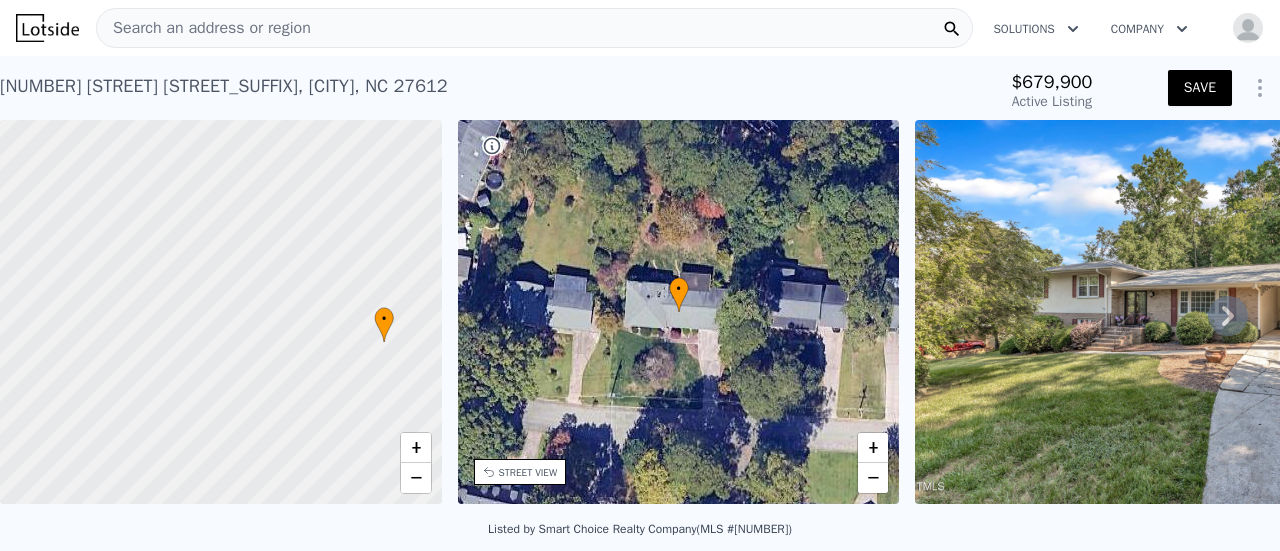drag, startPoint x: 122, startPoint y: 272, endPoint x: 285, endPoint y: 302, distance: 165.73775 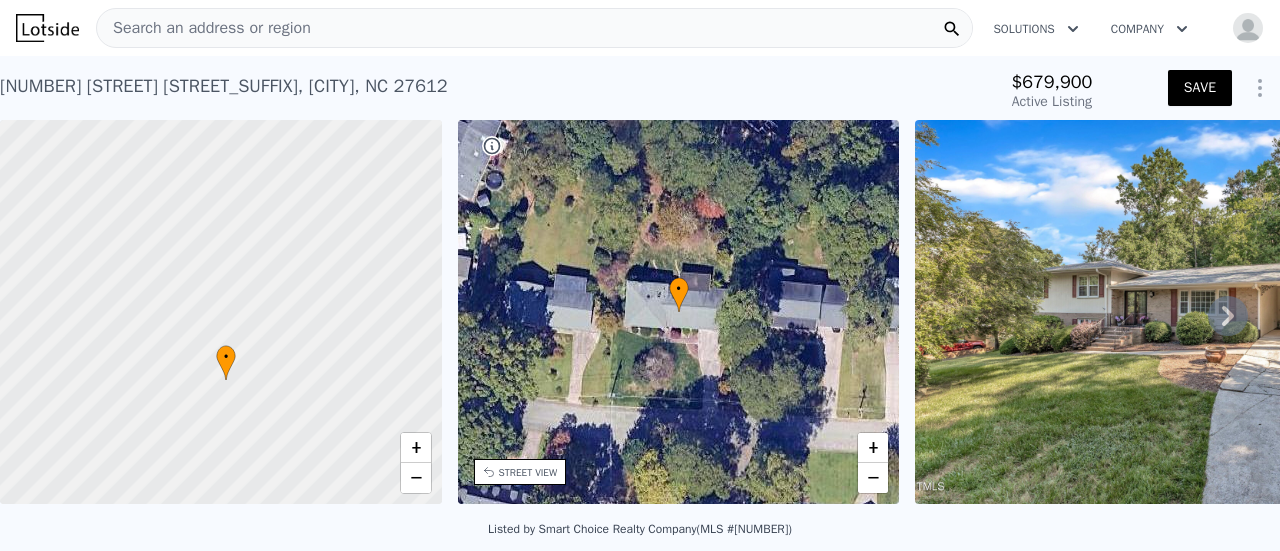 drag, startPoint x: 326, startPoint y: 383, endPoint x: 180, endPoint y: 423, distance: 151.38031 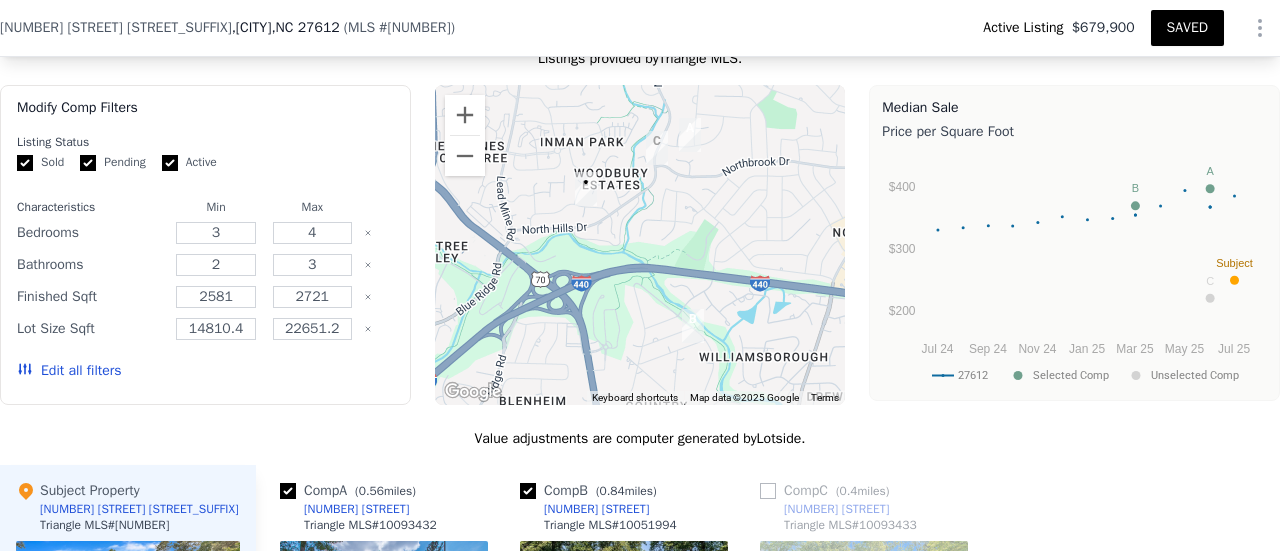 scroll, scrollTop: 1892, scrollLeft: 0, axis: vertical 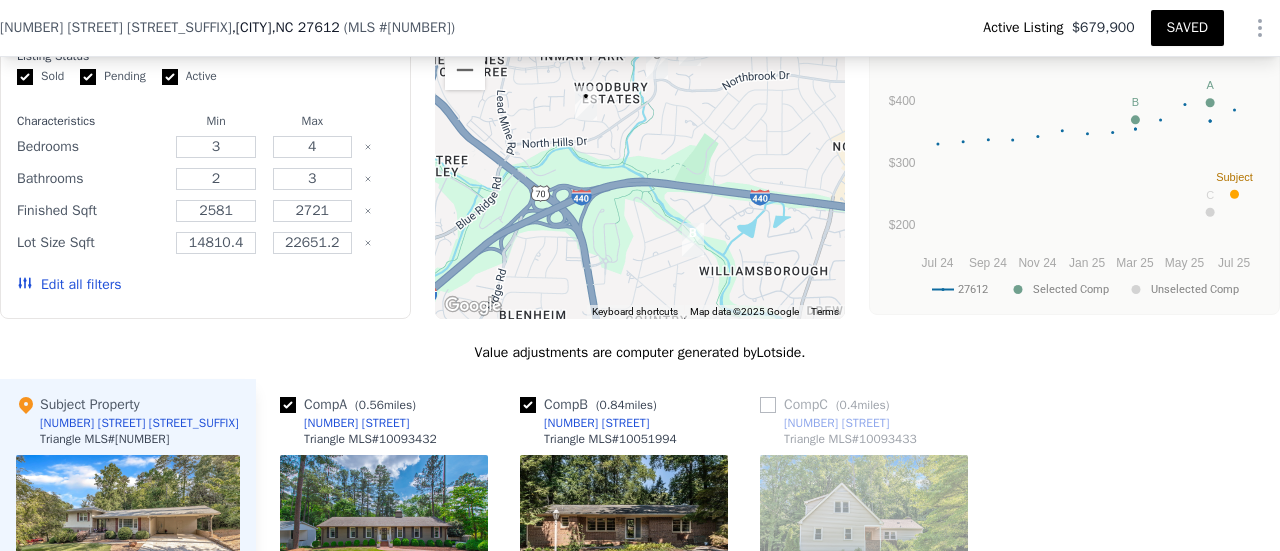 click on "Edit all filters" at bounding box center (69, 285) 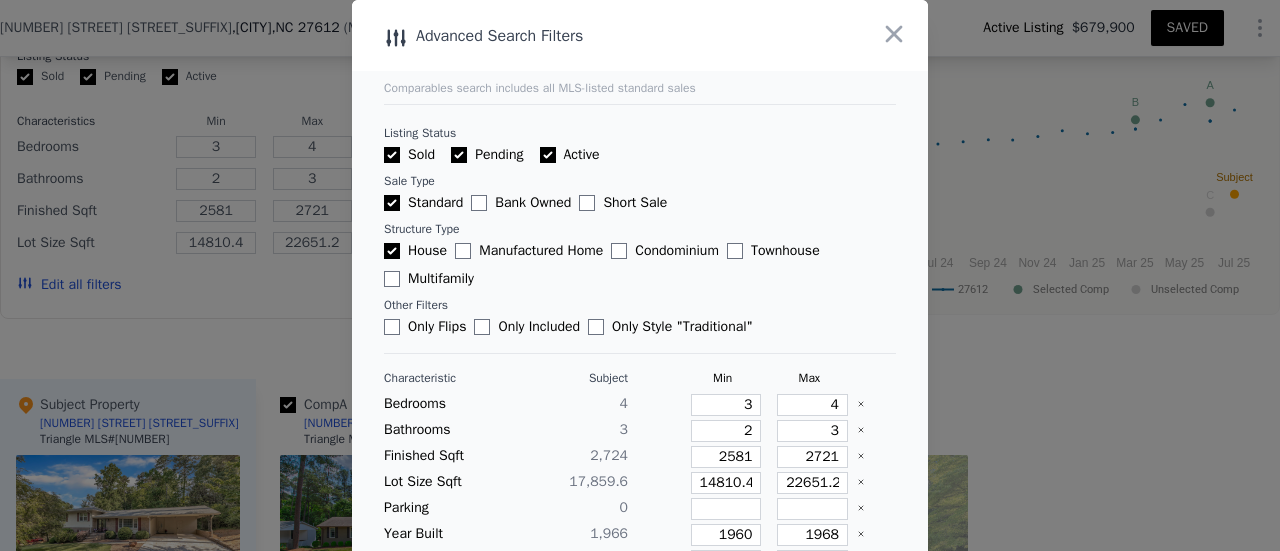 scroll, scrollTop: 100, scrollLeft: 0, axis: vertical 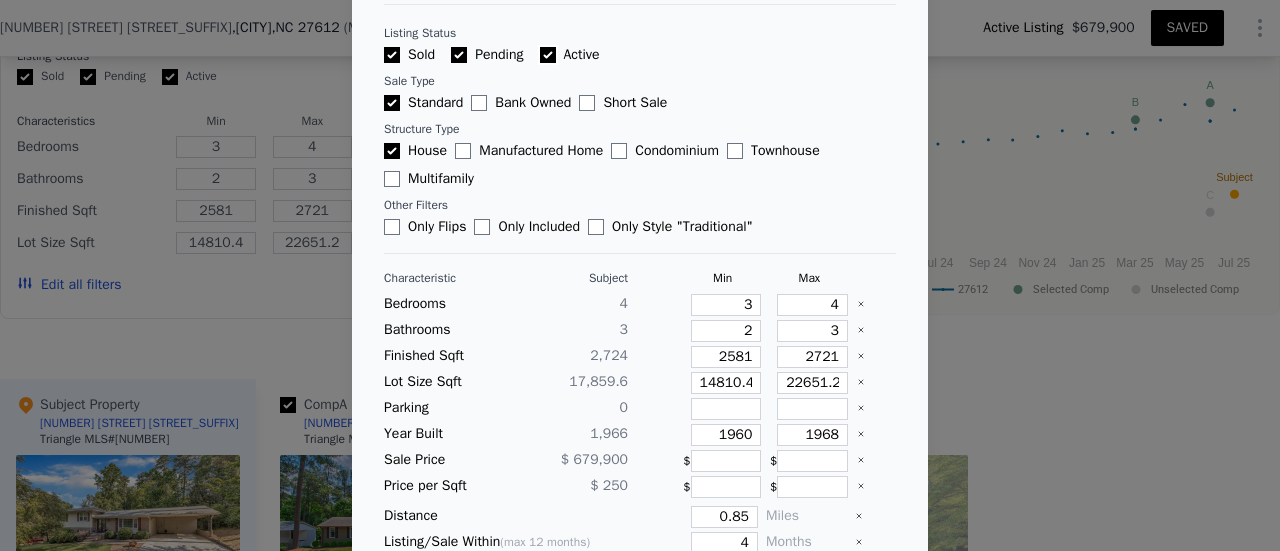 drag, startPoint x: 538, startPoint y: 56, endPoint x: 464, endPoint y: 55, distance: 74.00676 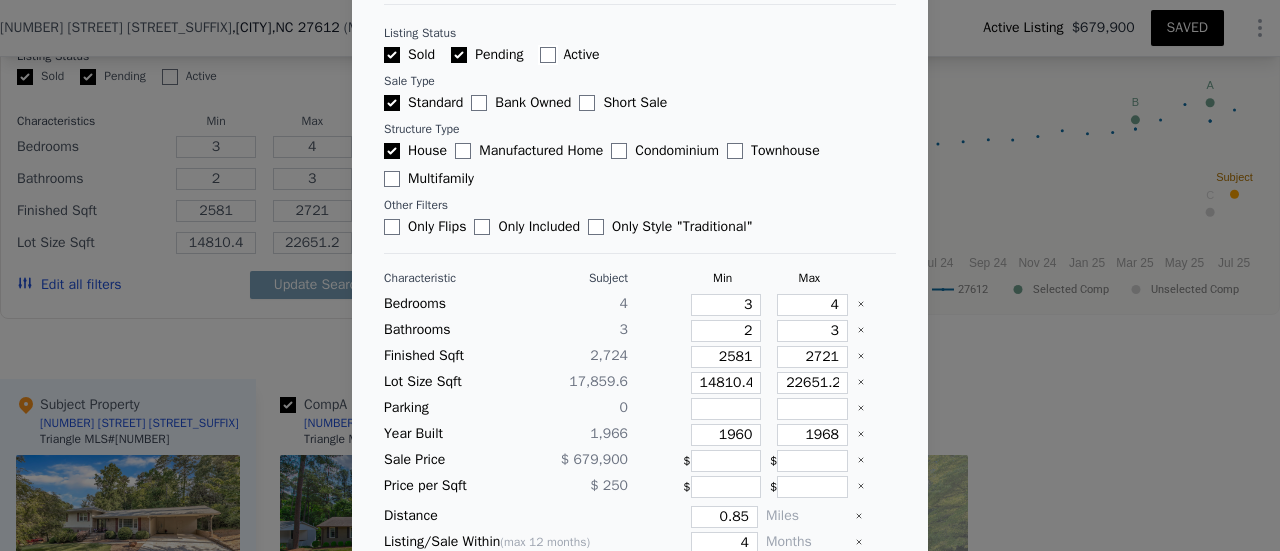 checkbox on "false" 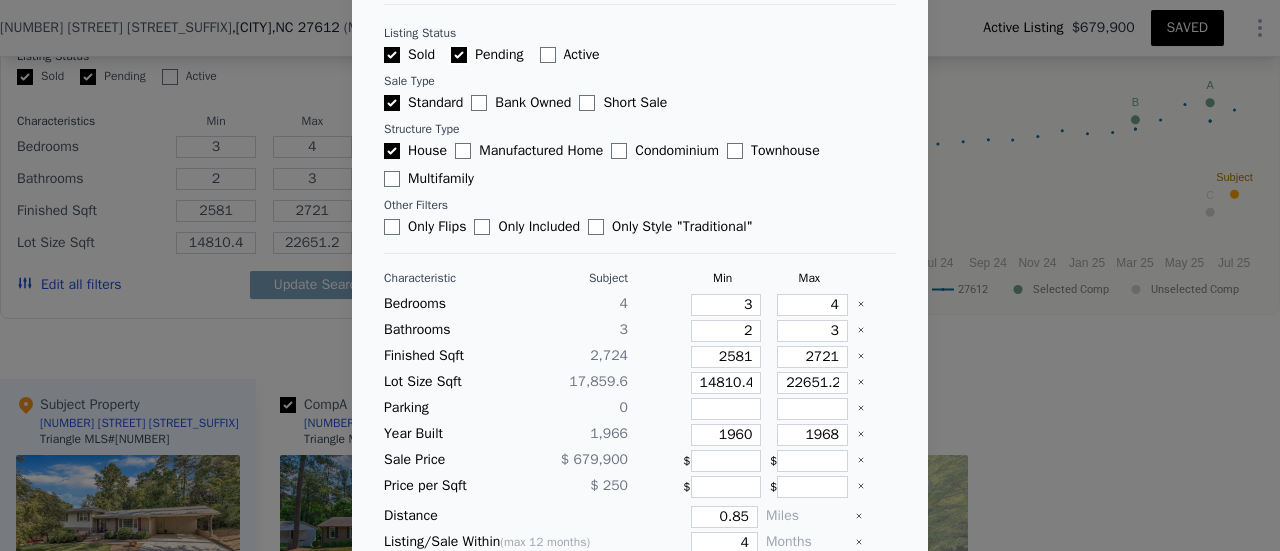 click on "Pending" at bounding box center (459, 55) 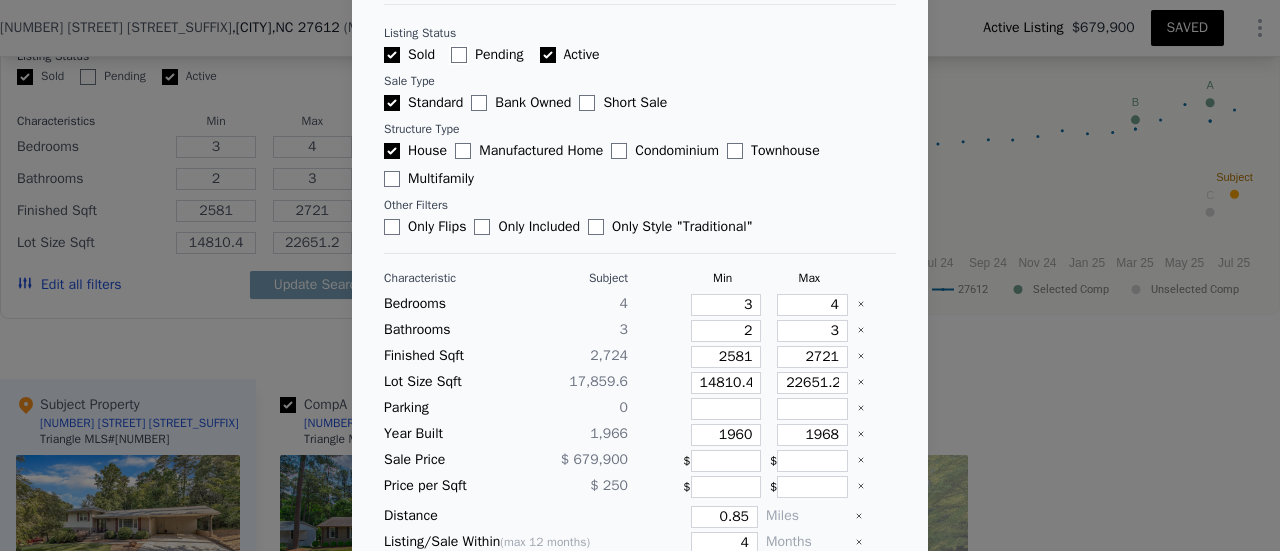 checkbox on "true" 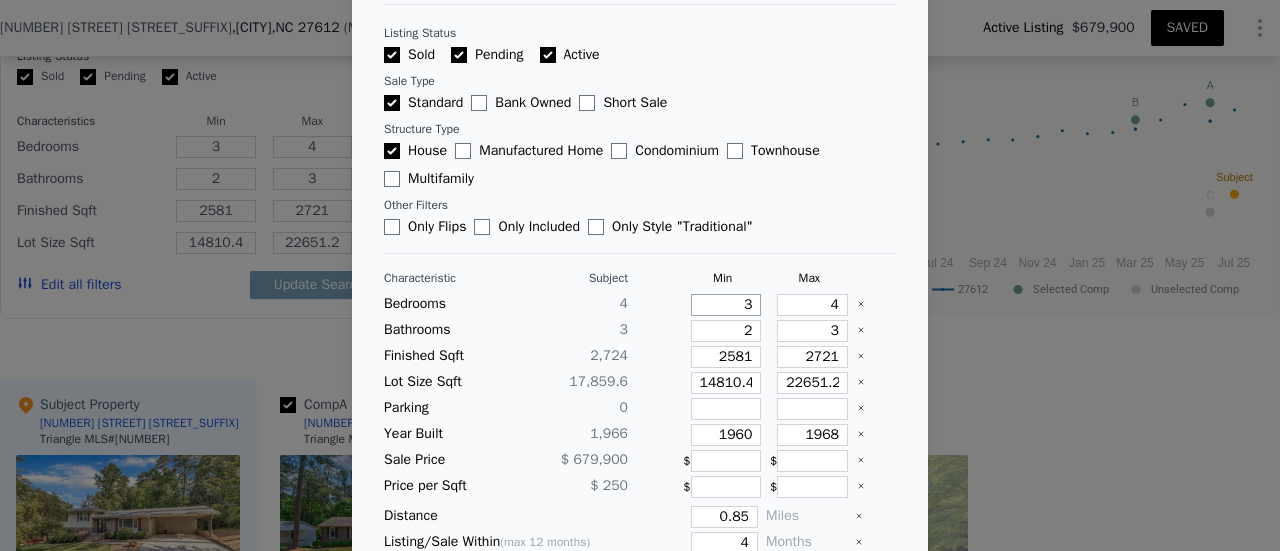 click on "3" at bounding box center (726, 305) 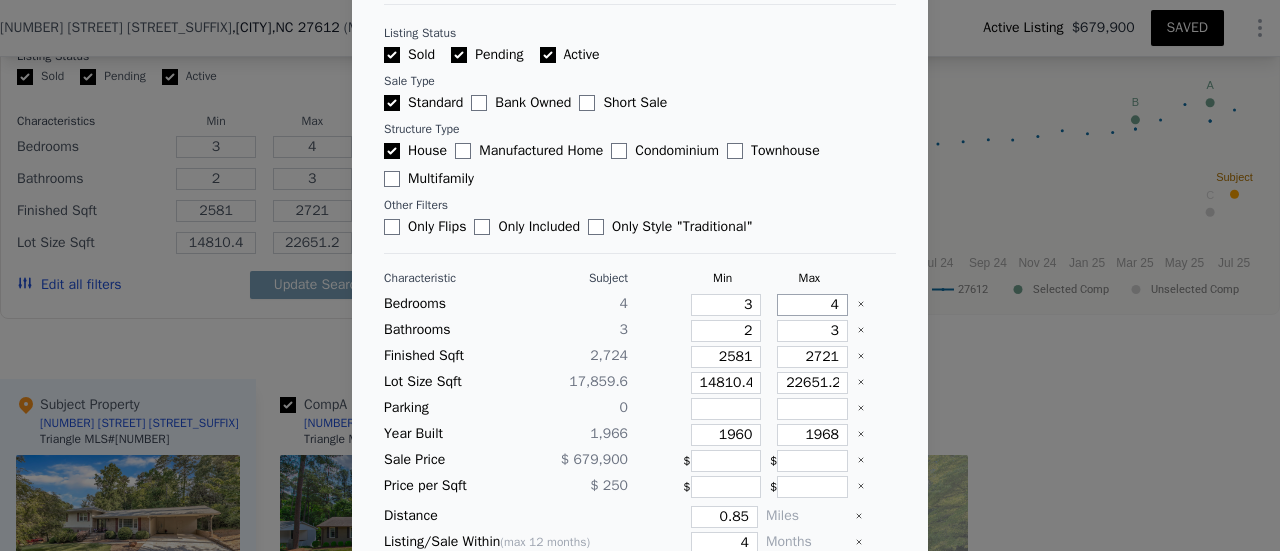 drag, startPoint x: 800, startPoint y: 311, endPoint x: 832, endPoint y: 308, distance: 32.140316 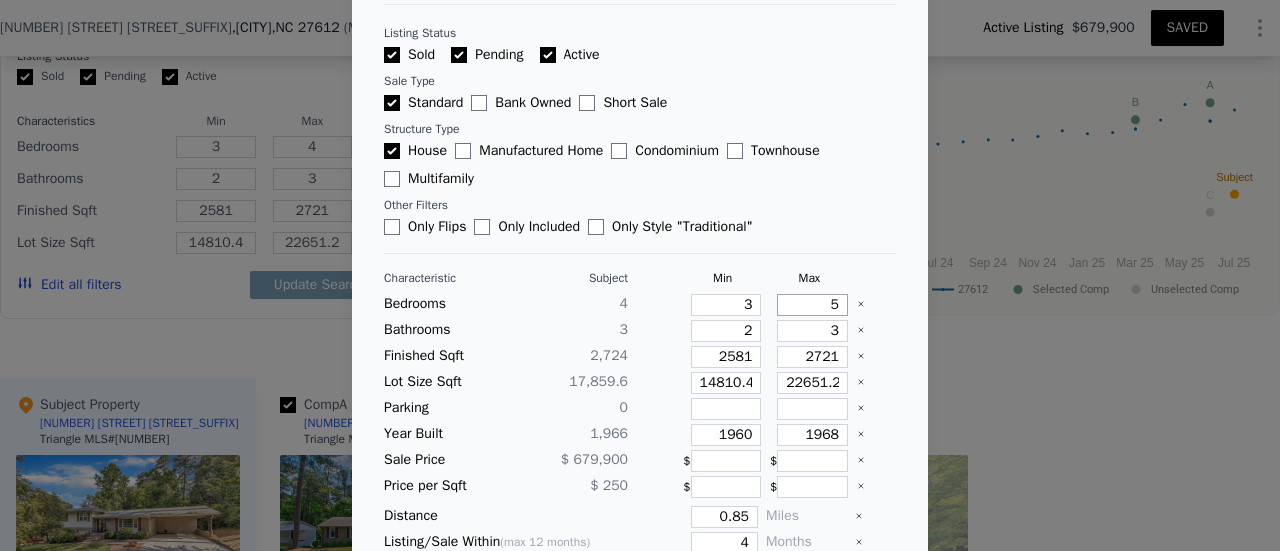 type on "5" 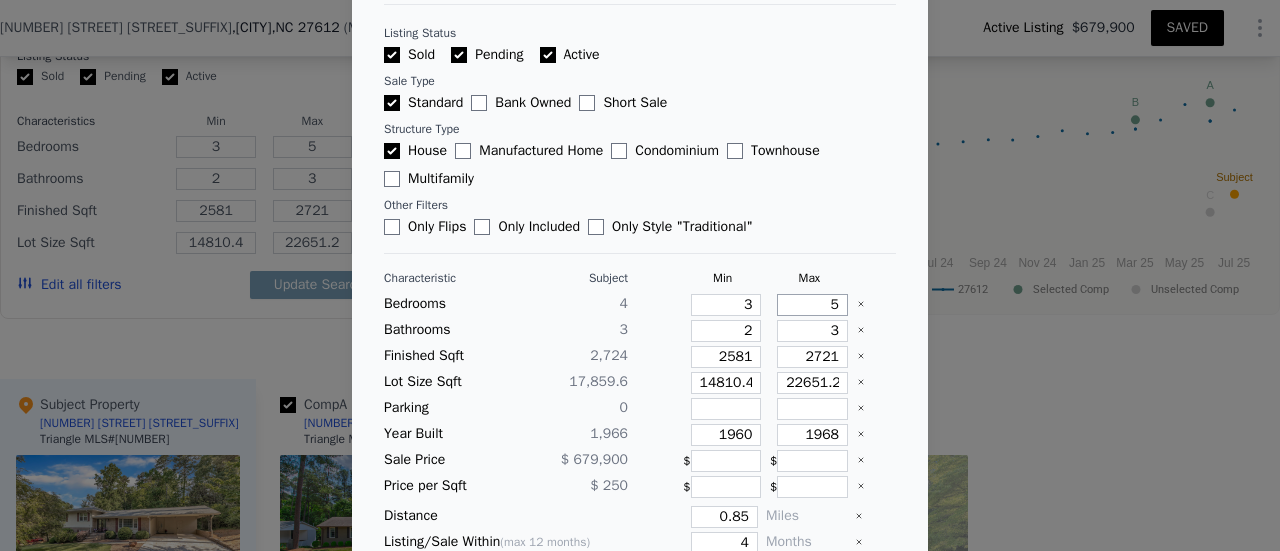 type on "5" 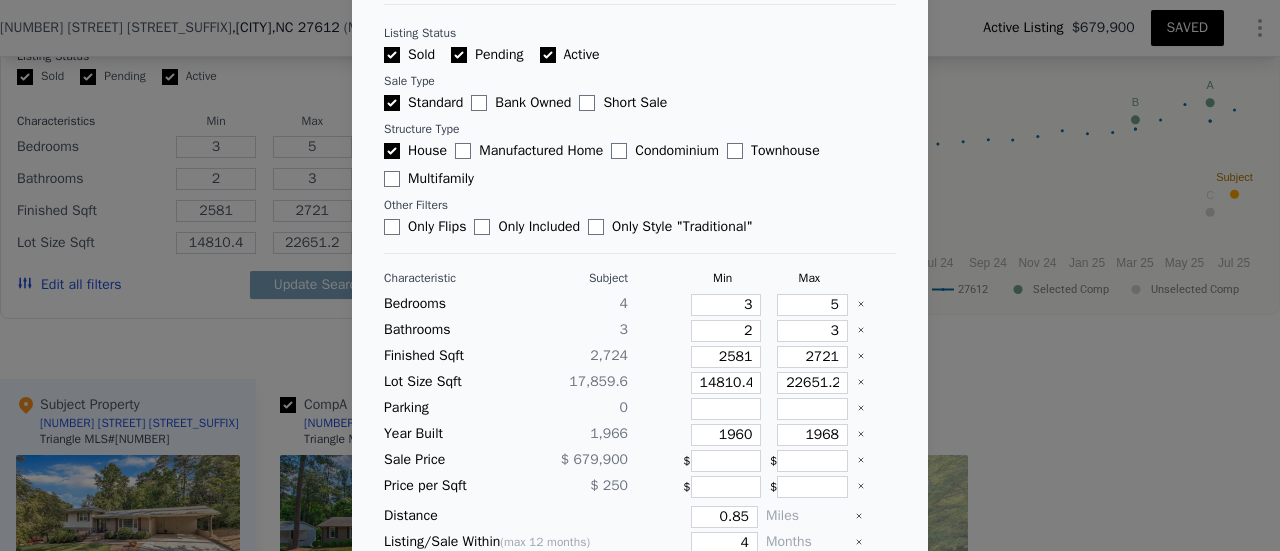 type 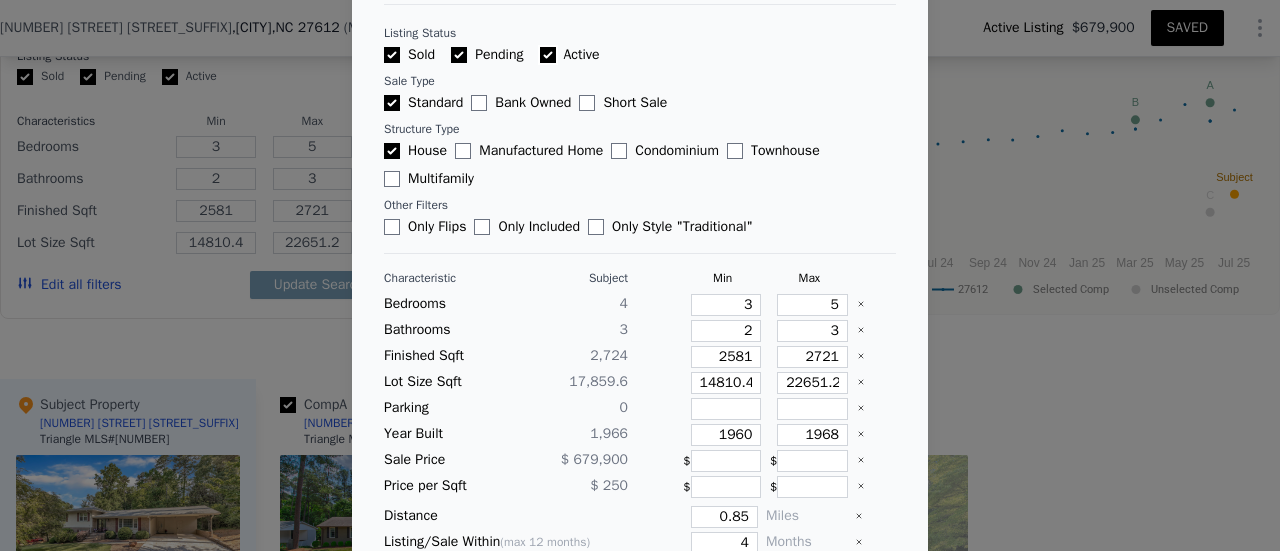 click on "Active" at bounding box center (548, 55) 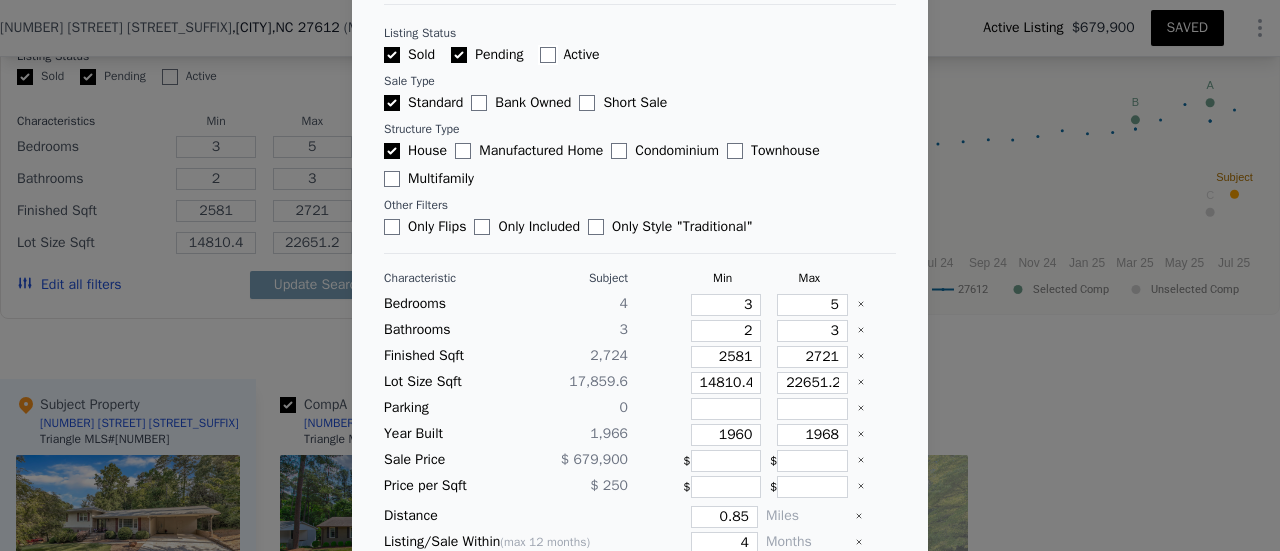 checkbox on "false" 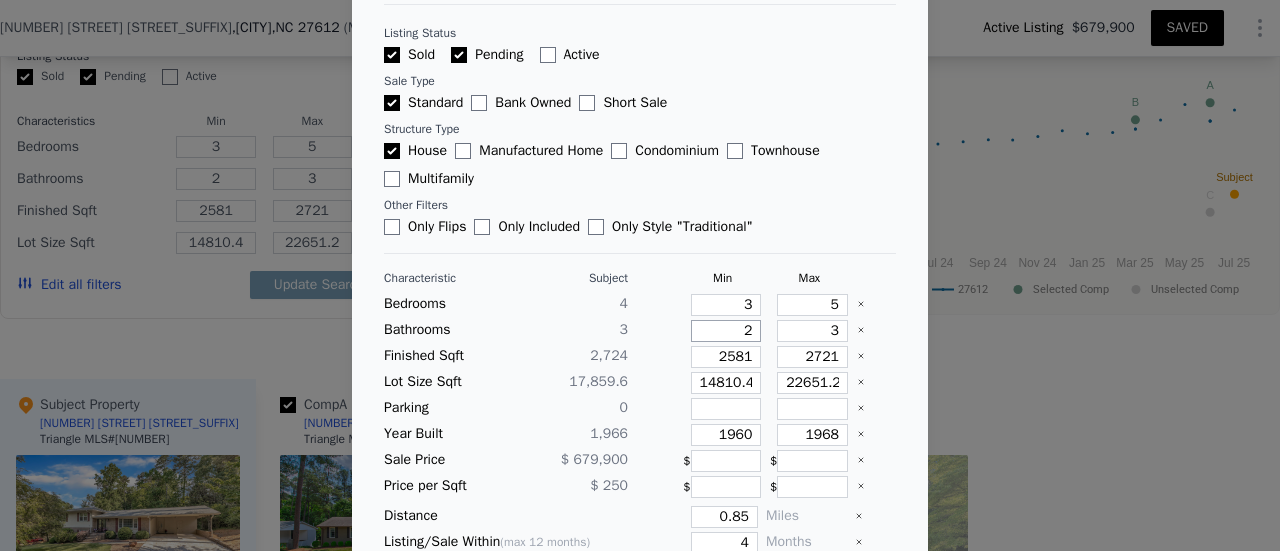 click on "2" at bounding box center (726, 331) 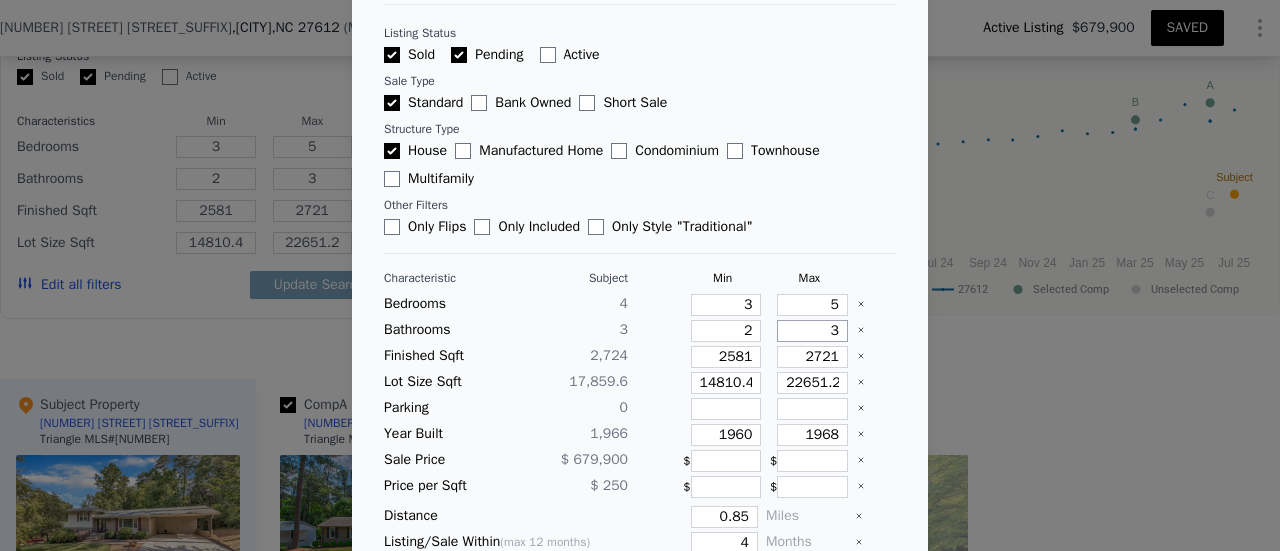 type on "4" 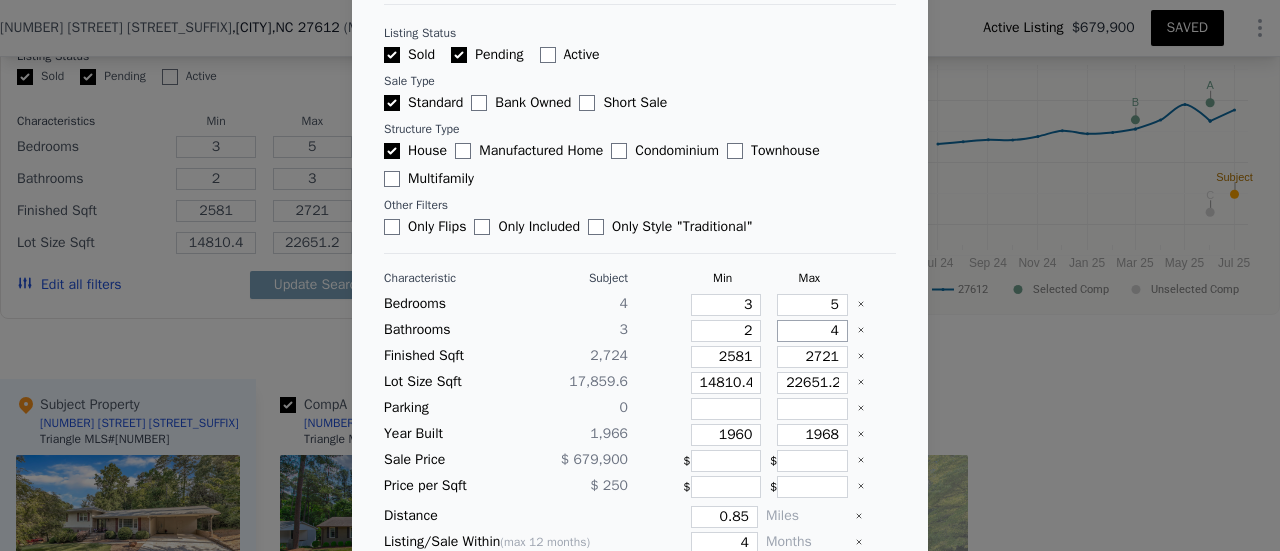 type on "4" 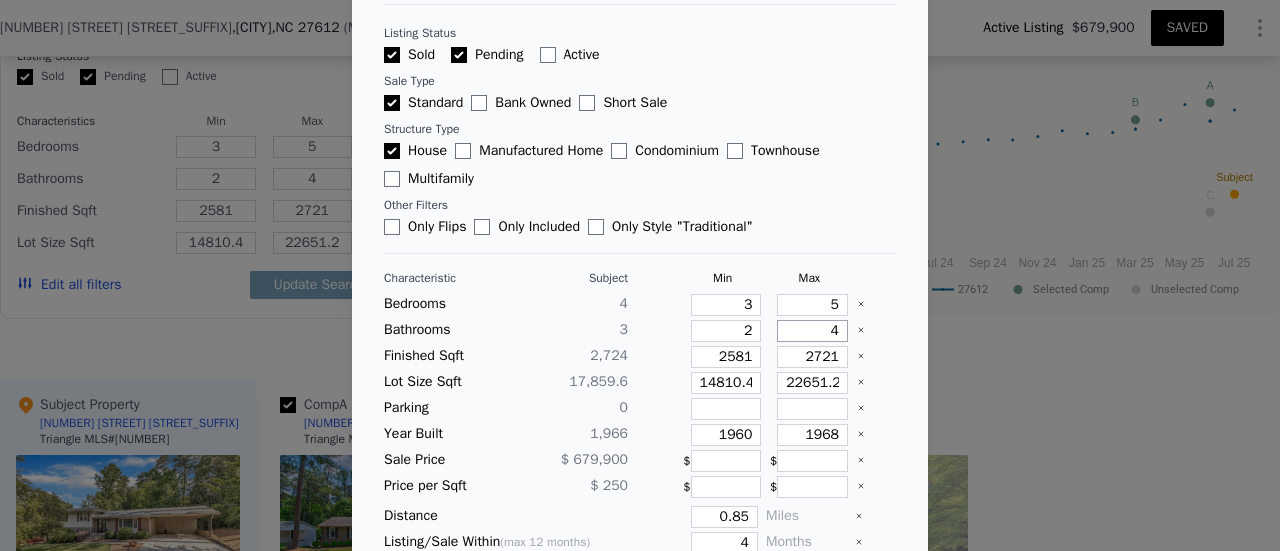 type on "4" 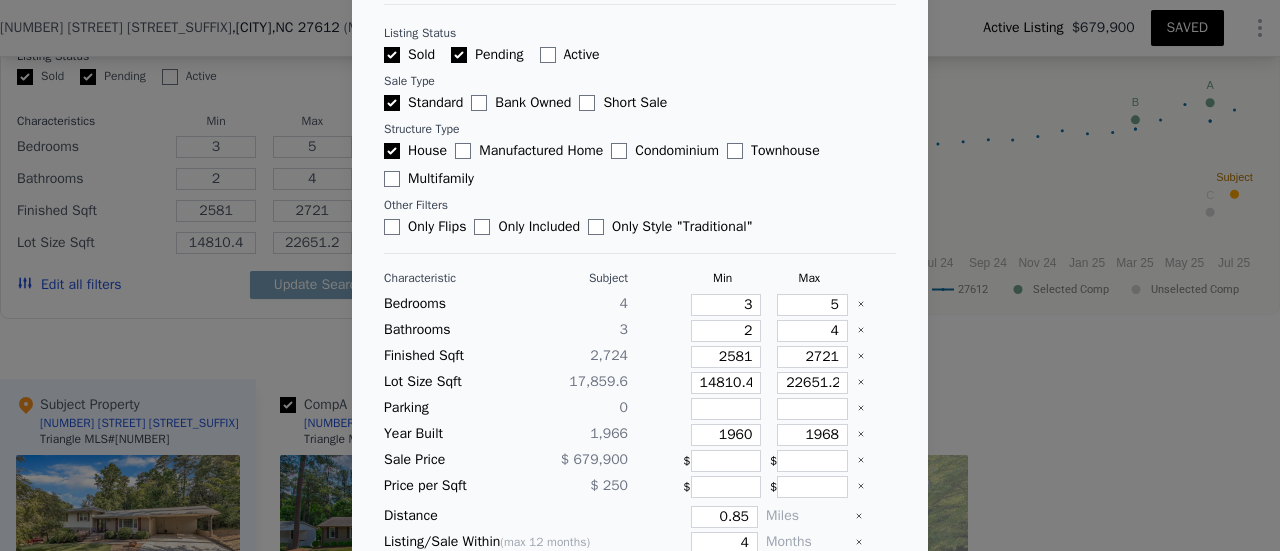 type 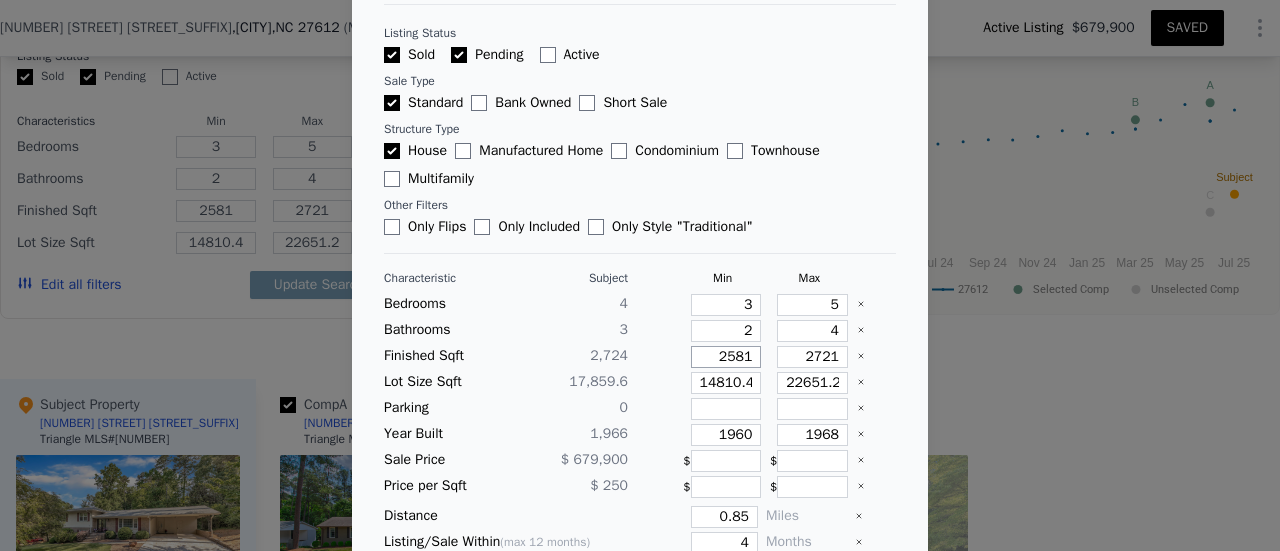 type on "2" 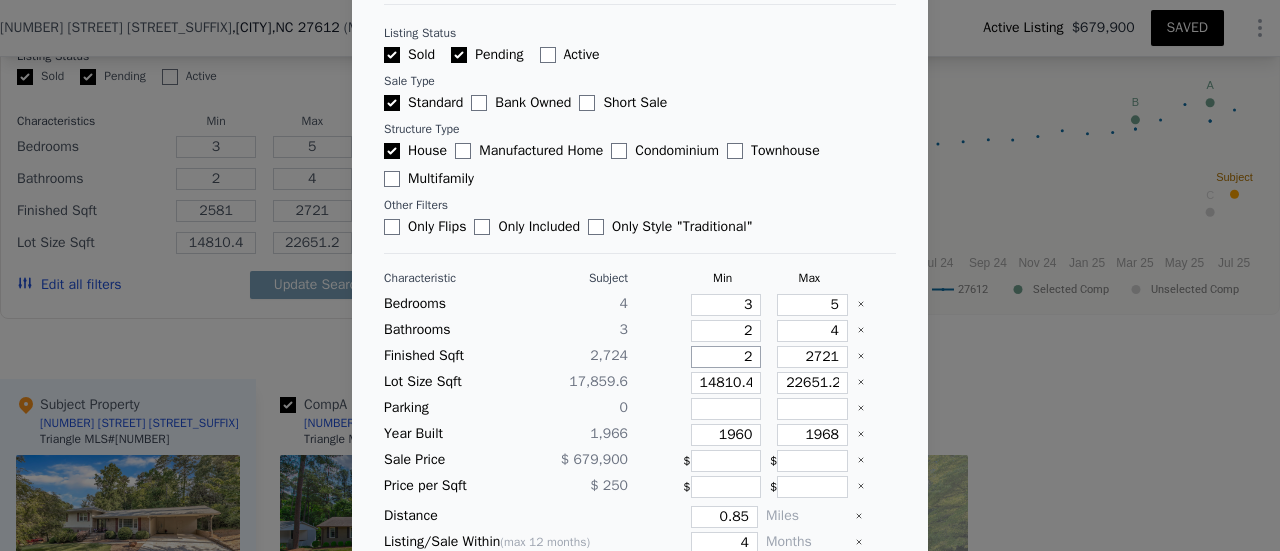 type on "2" 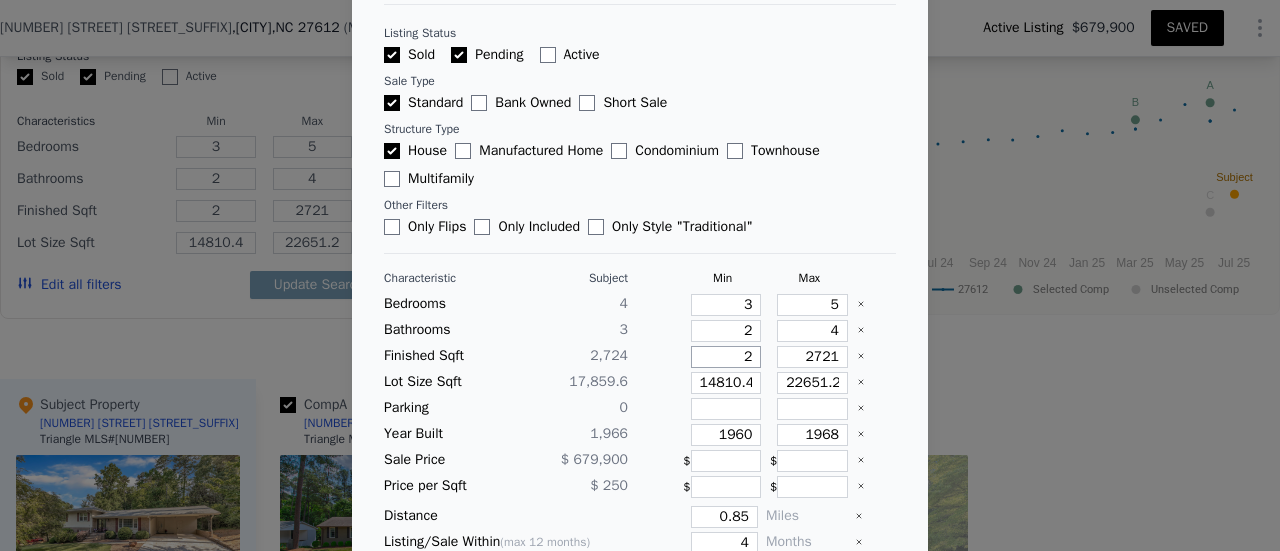 type on "24" 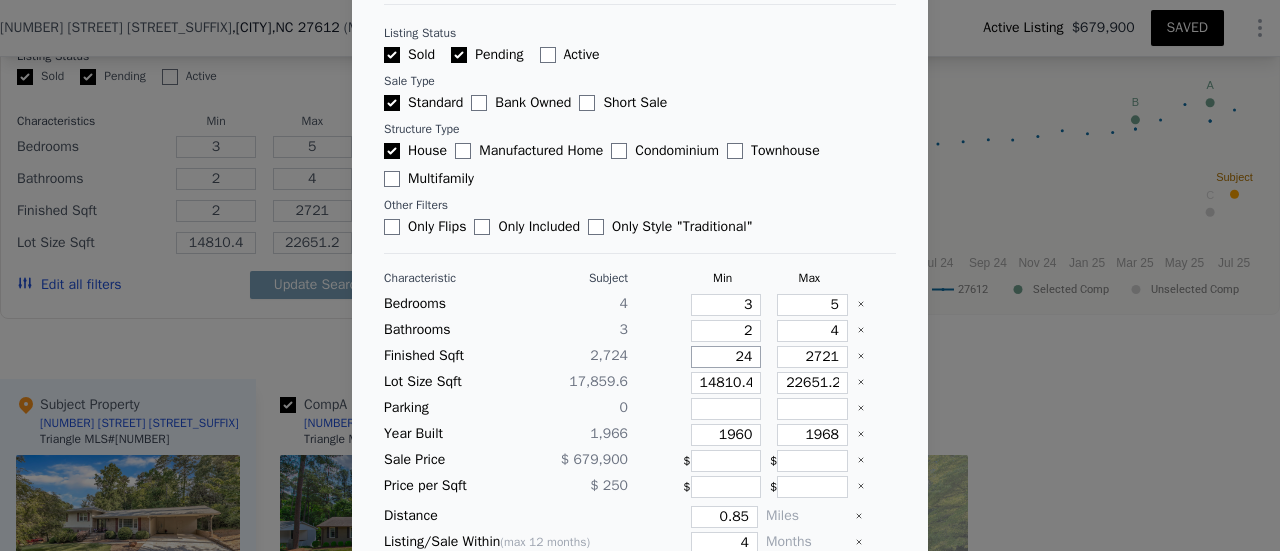 type on "24" 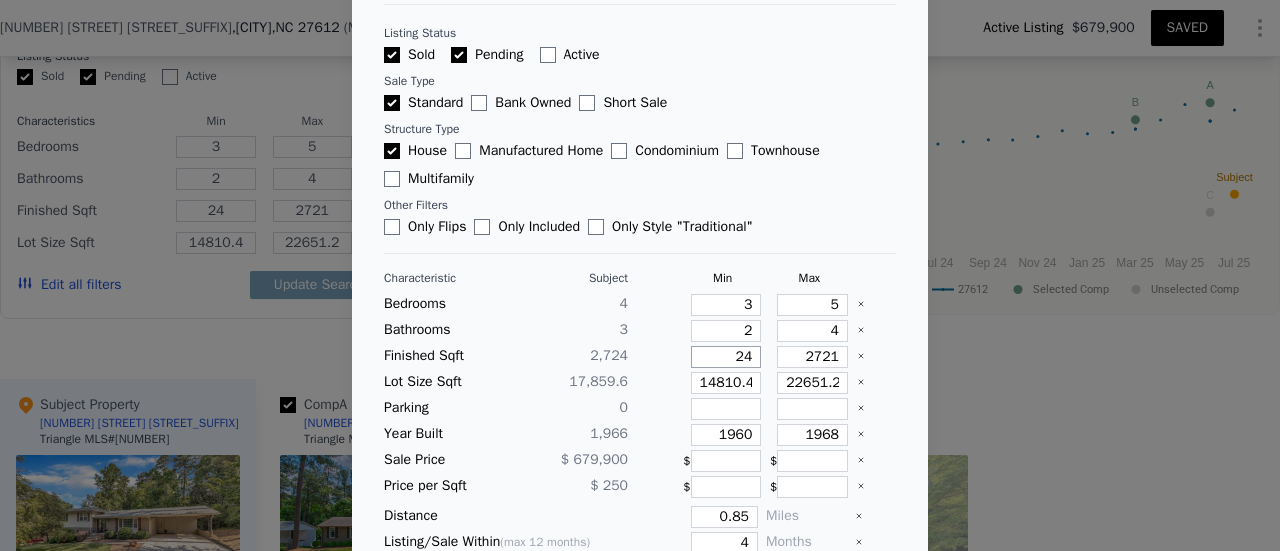 type on "247" 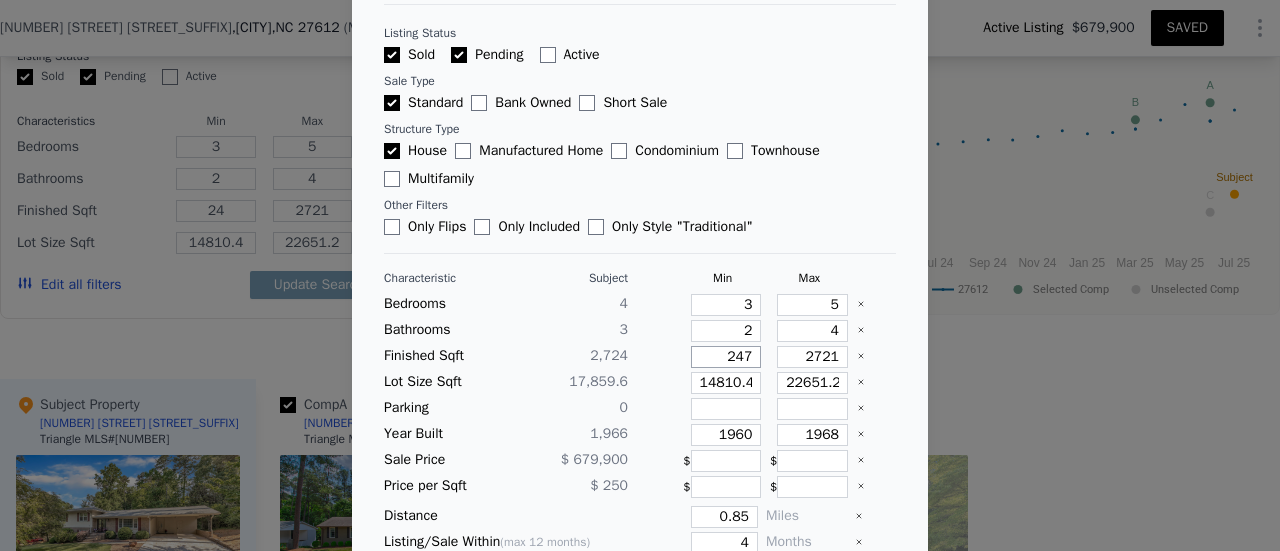 type on "247" 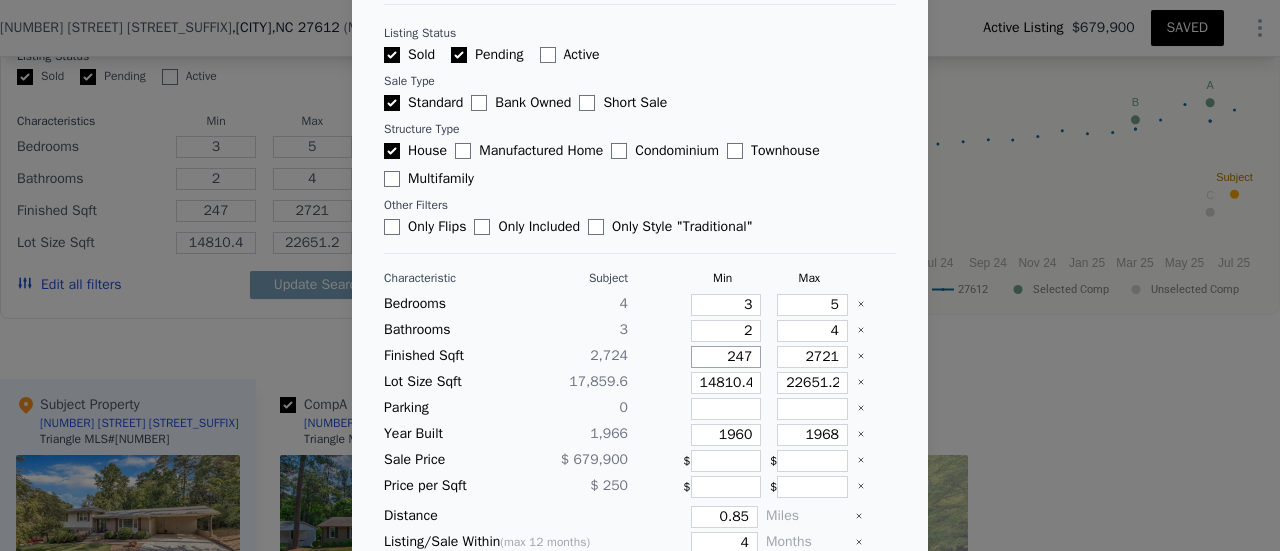 type on "2474" 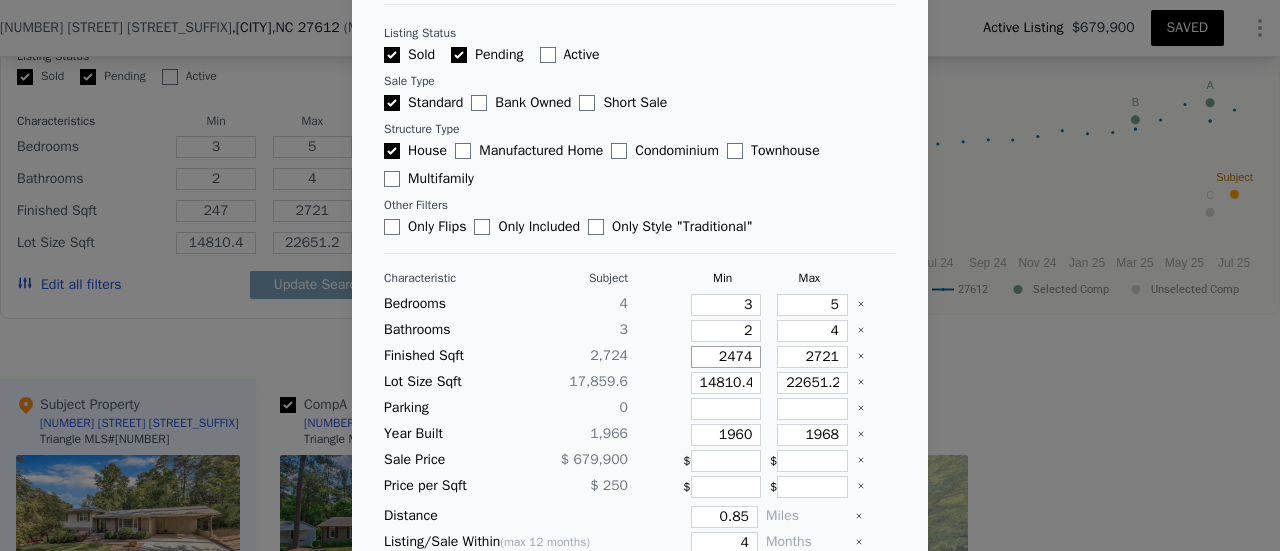type on "2474" 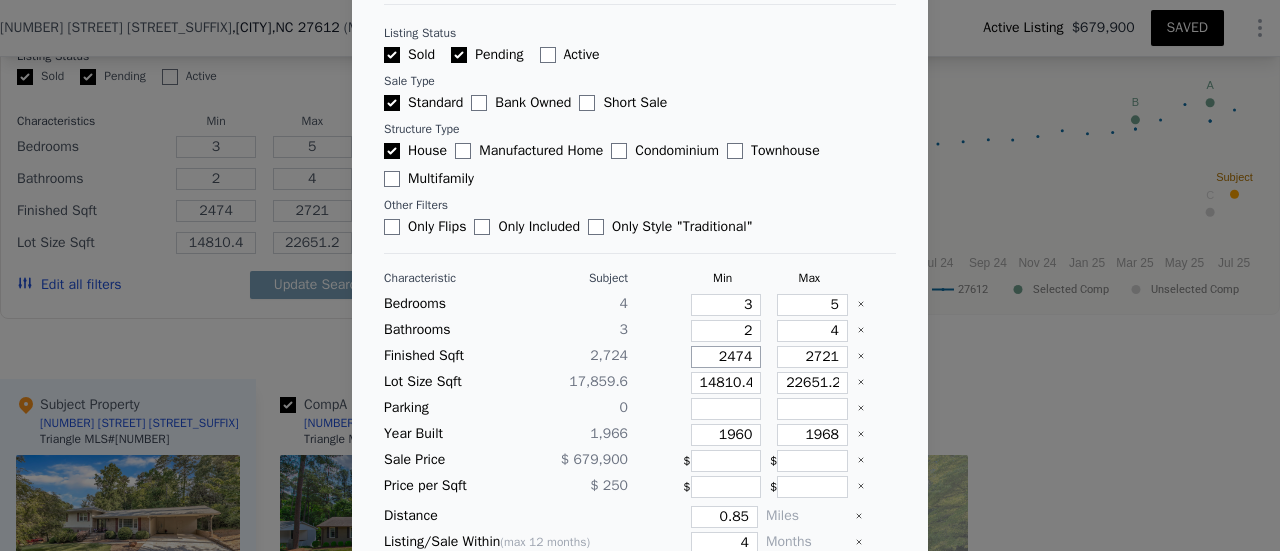 type on "2474" 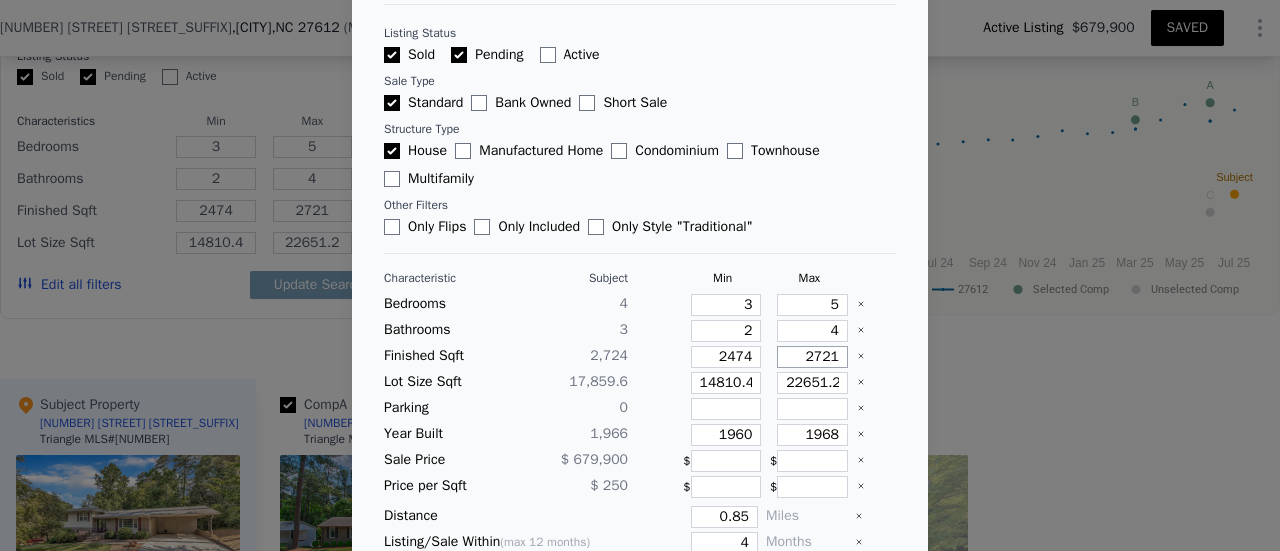 type on "2" 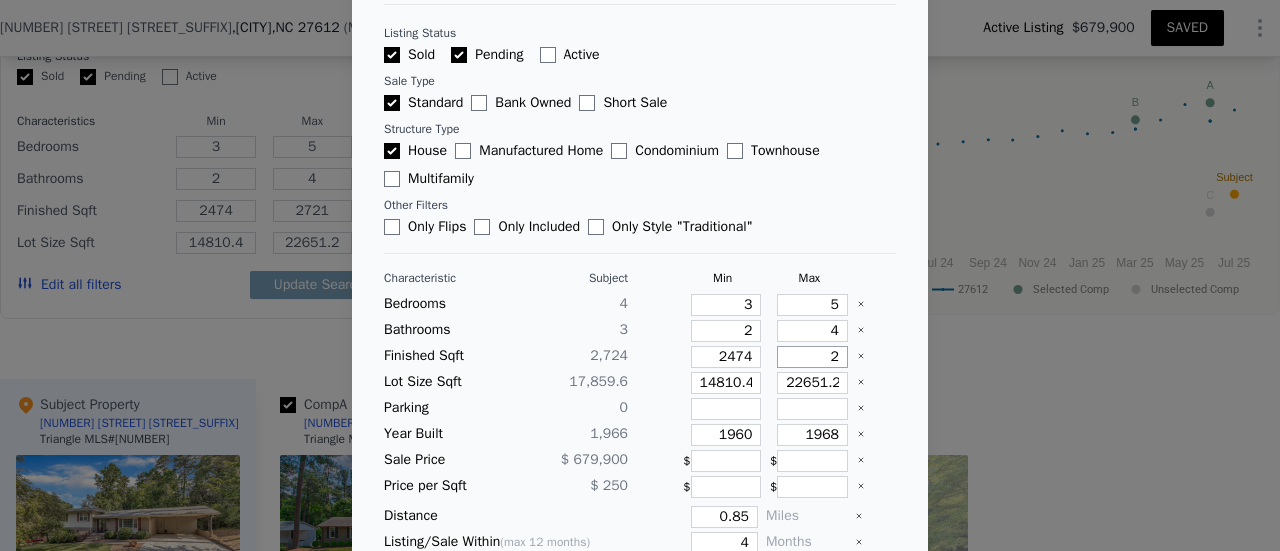 type on "2" 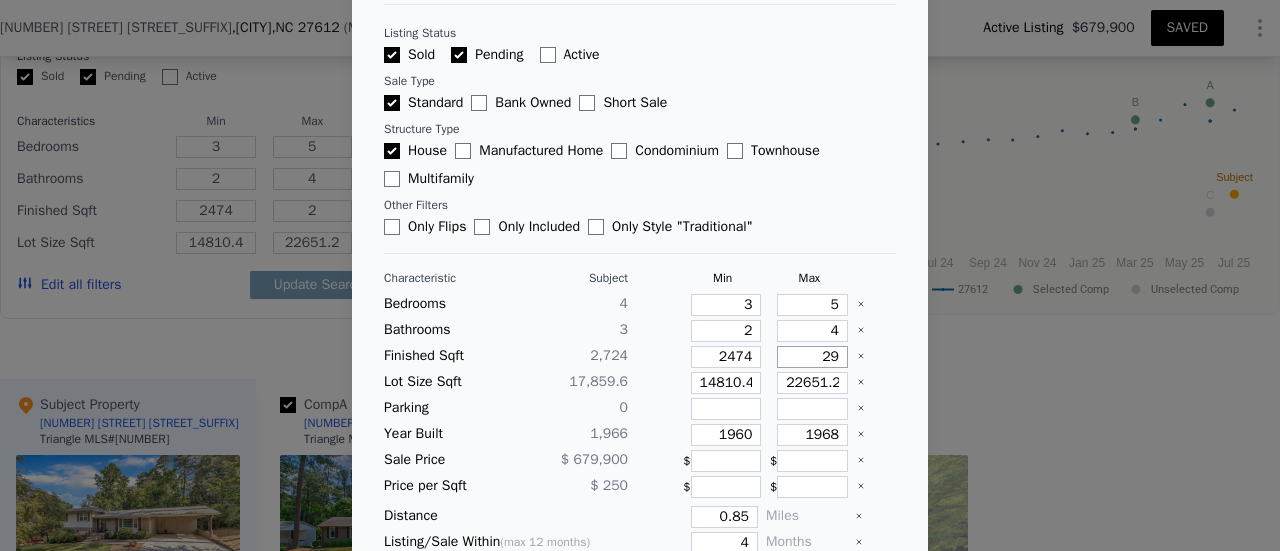 type on "29" 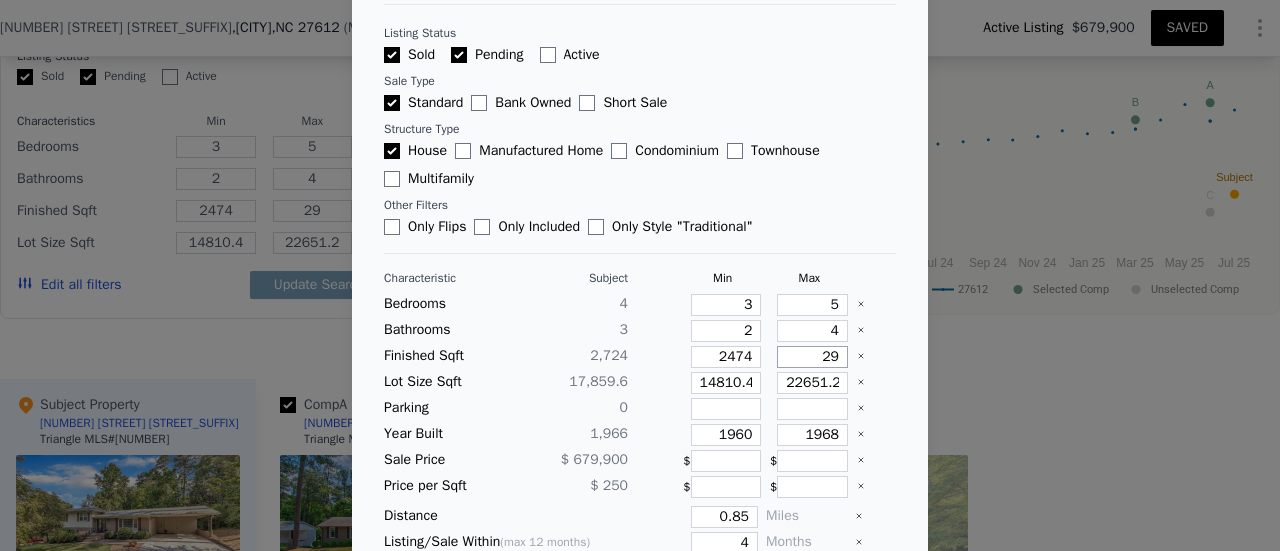 type on "297" 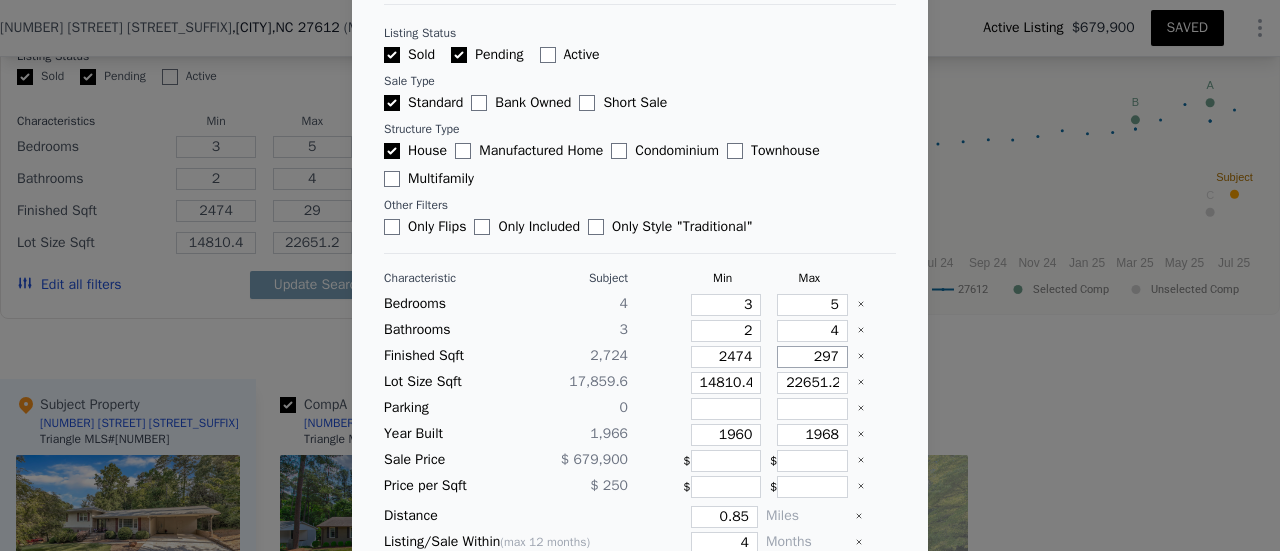 type on "297" 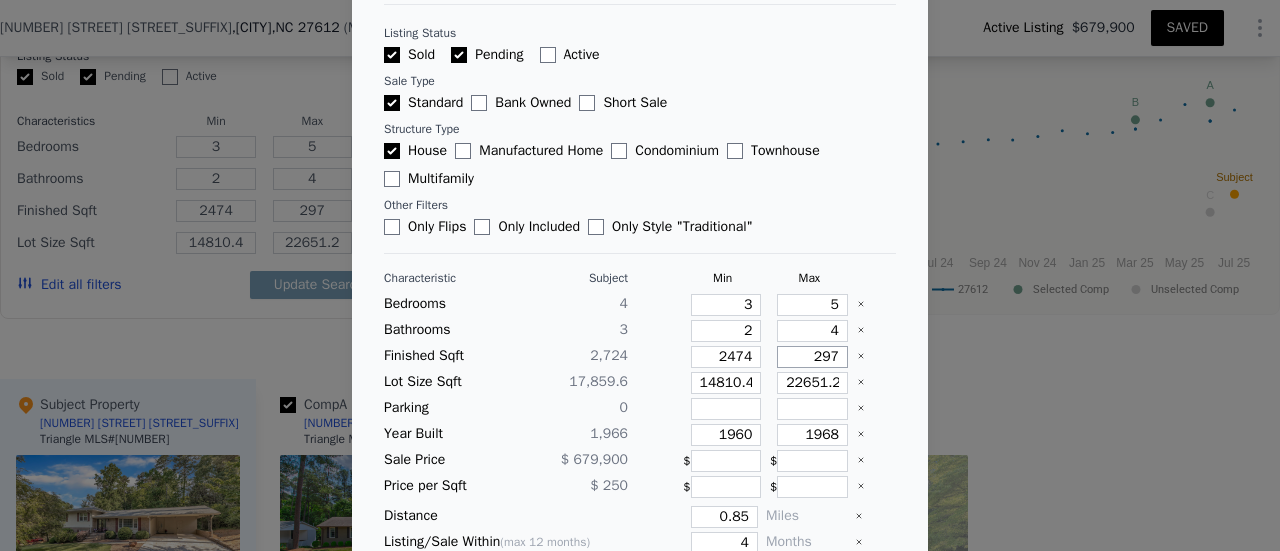 type on "2974" 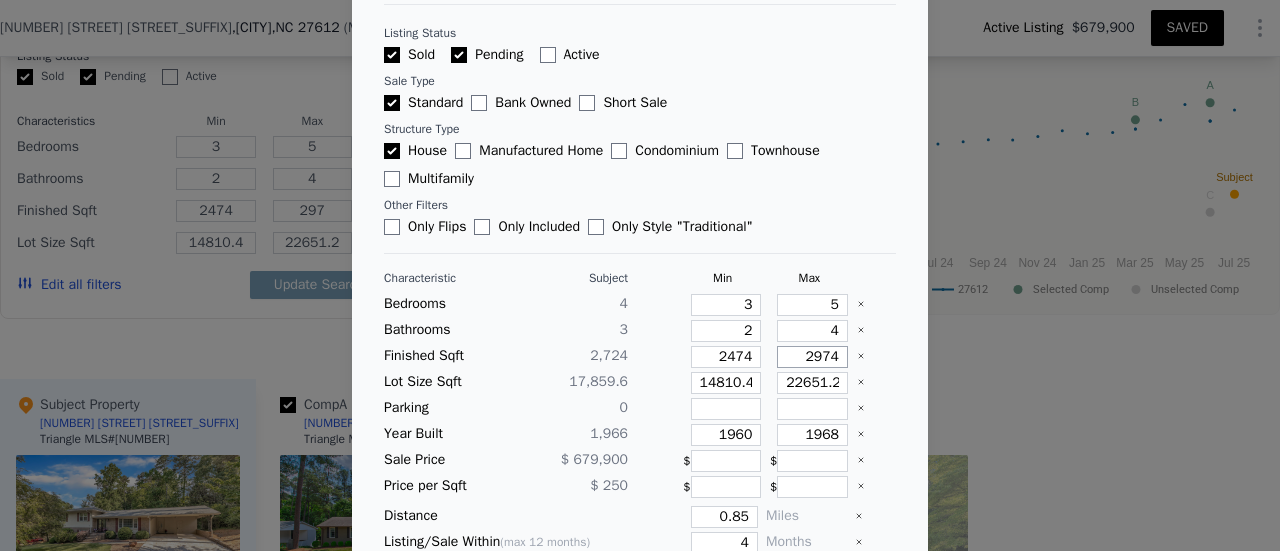 type on "2974" 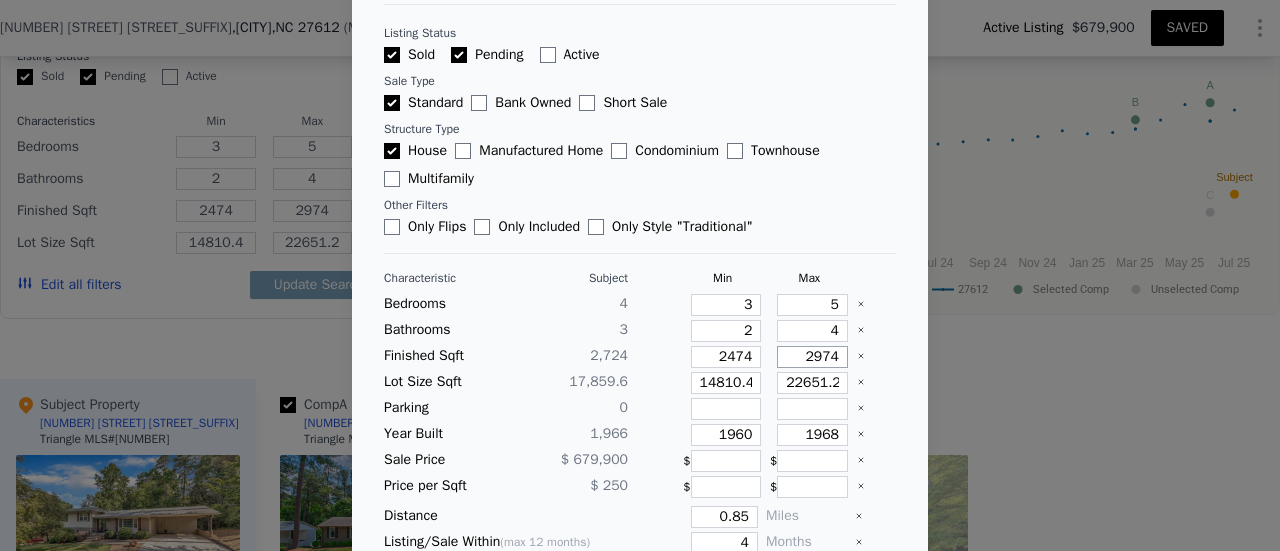 type on "2974" 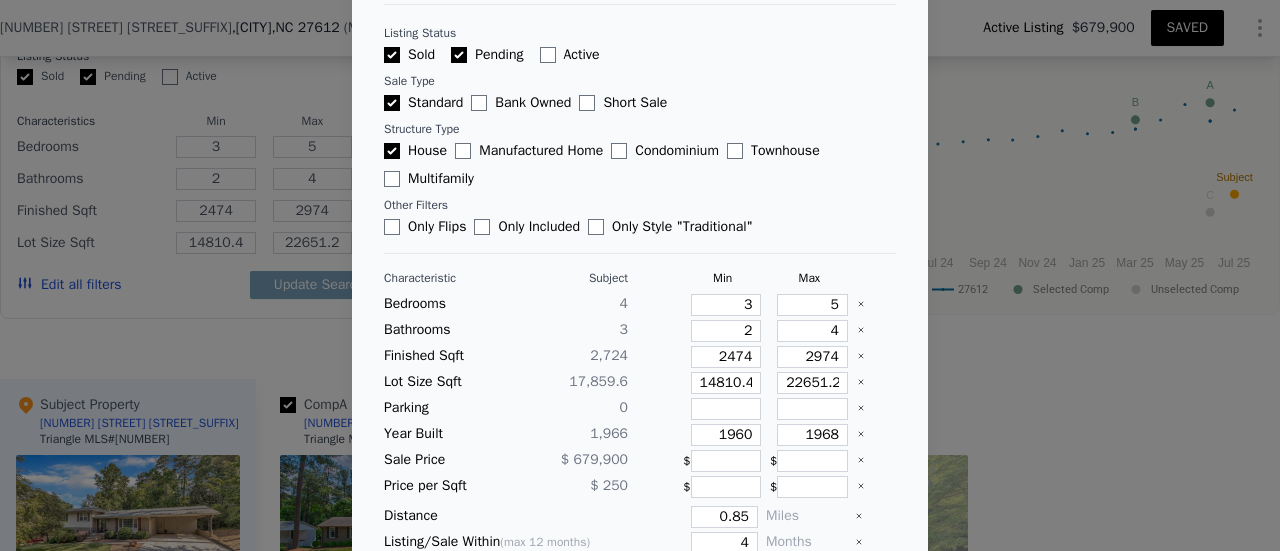 type 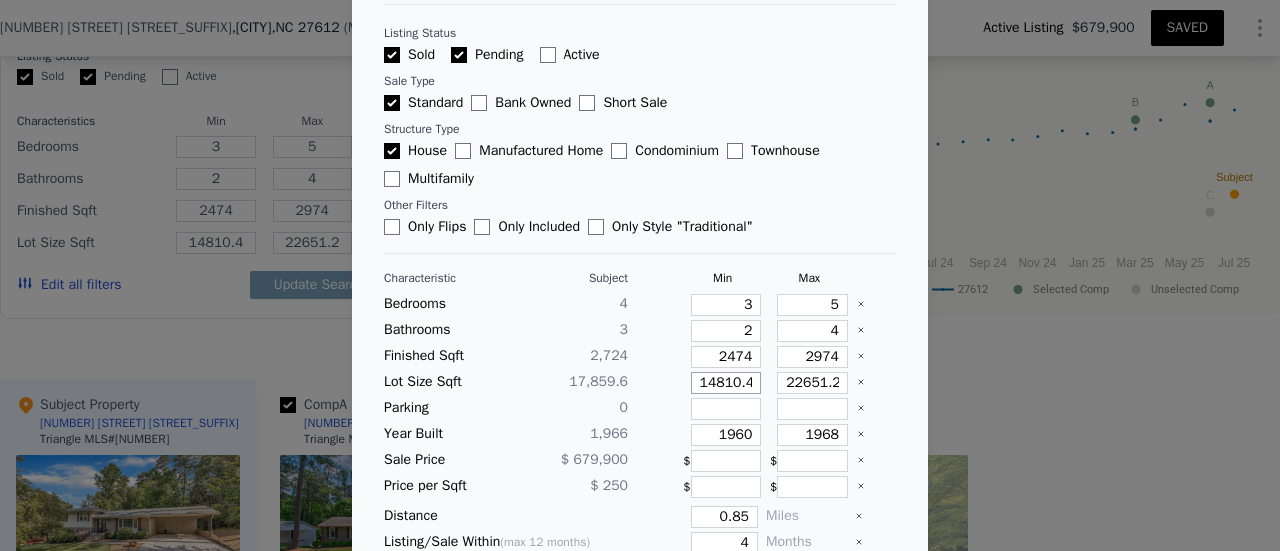type on "1" 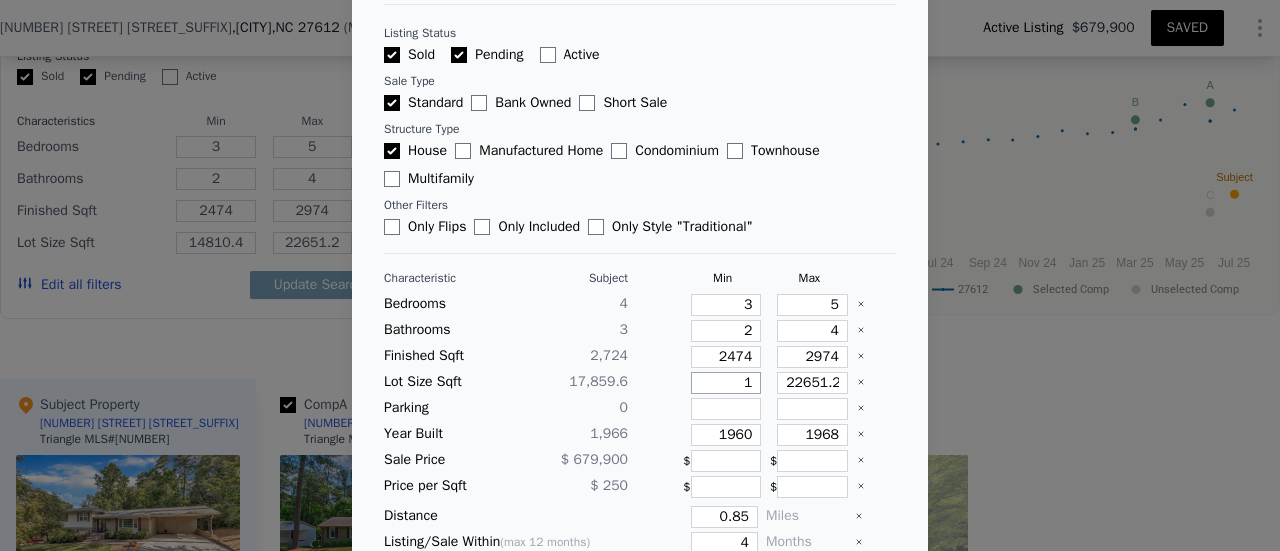 type on "1" 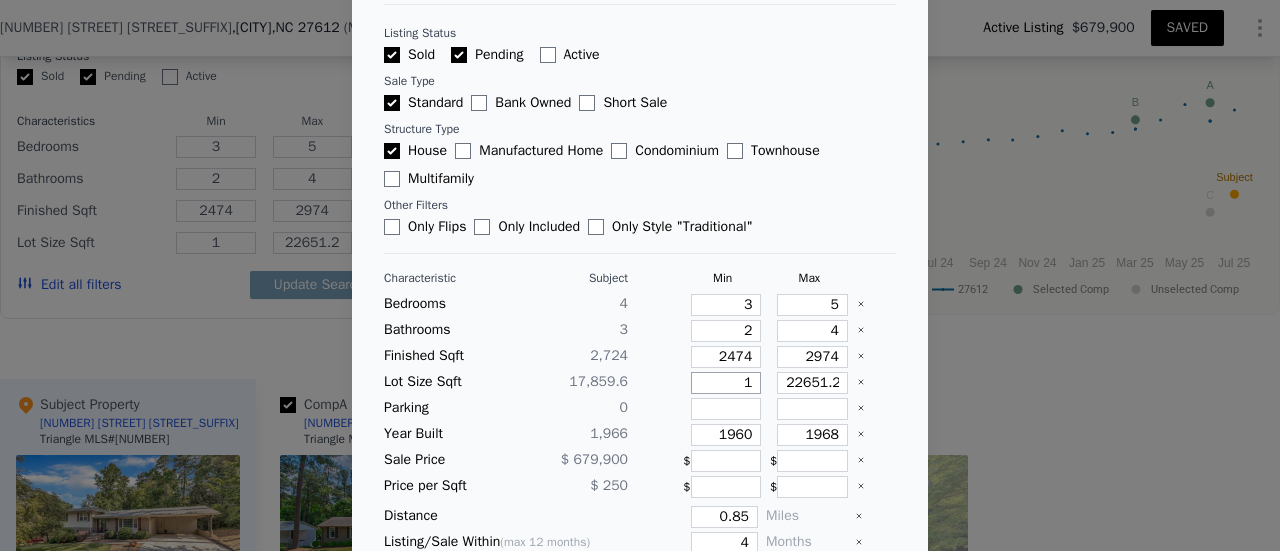 type on "10" 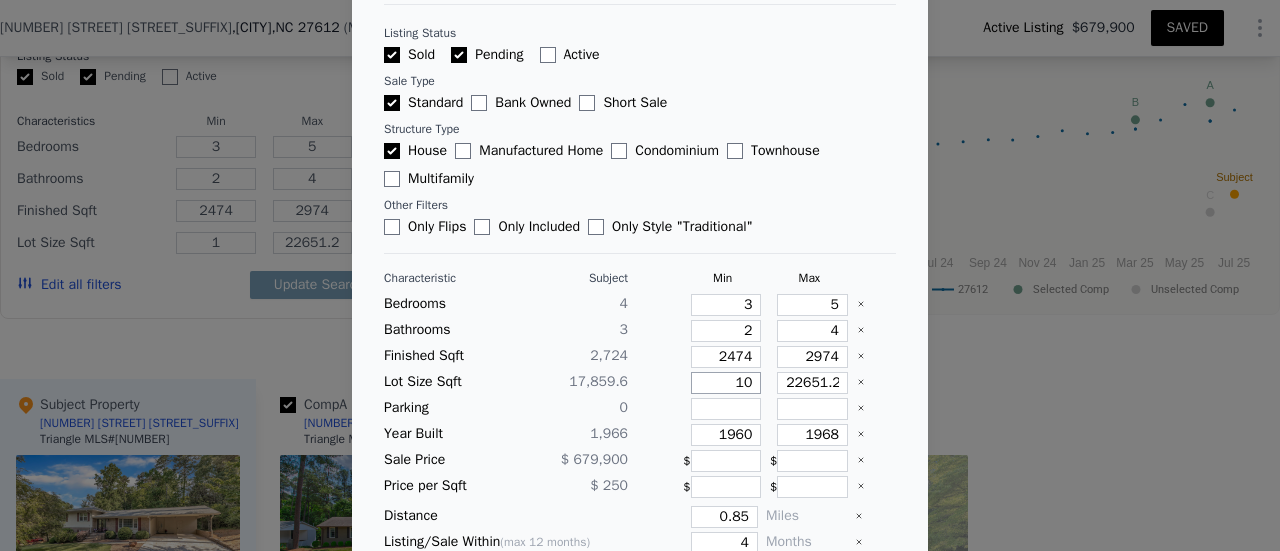 type on "10" 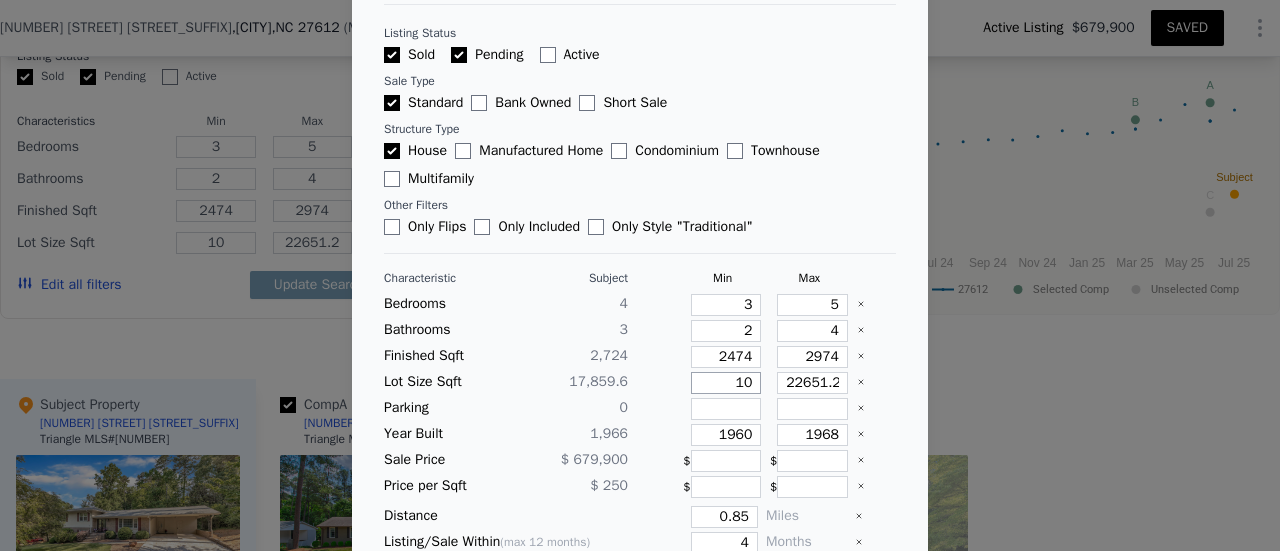 type on "107" 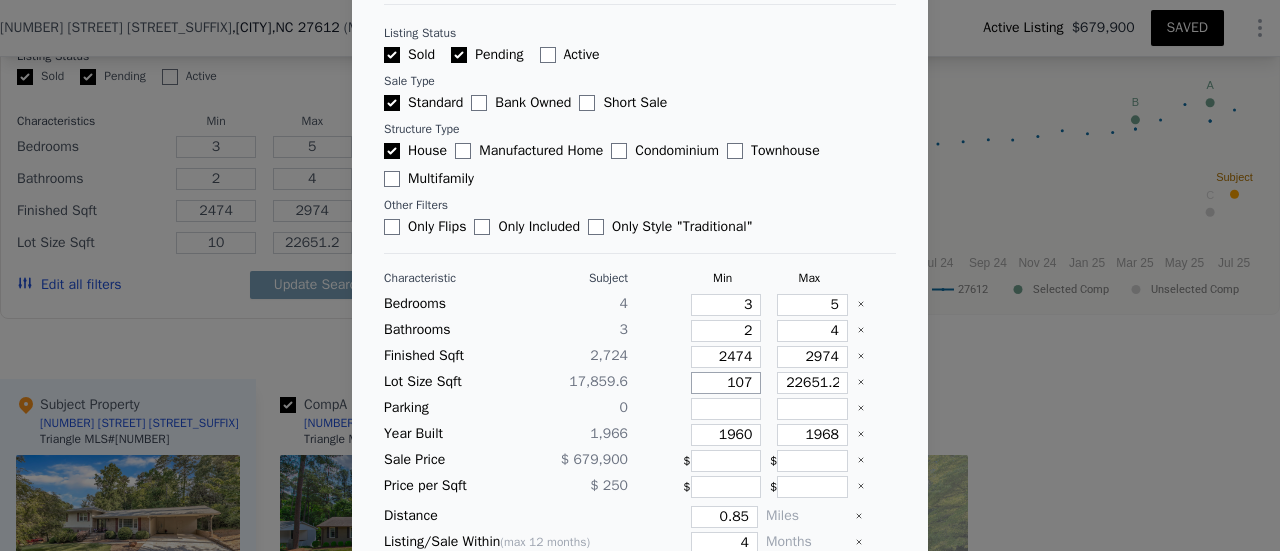 type on "107" 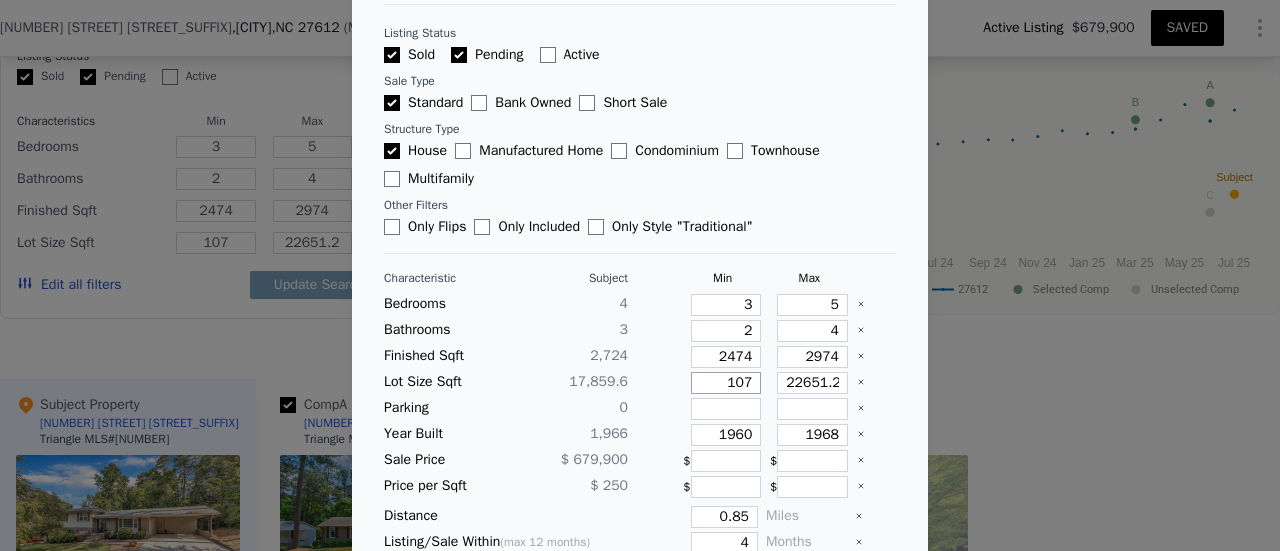 type on "1072" 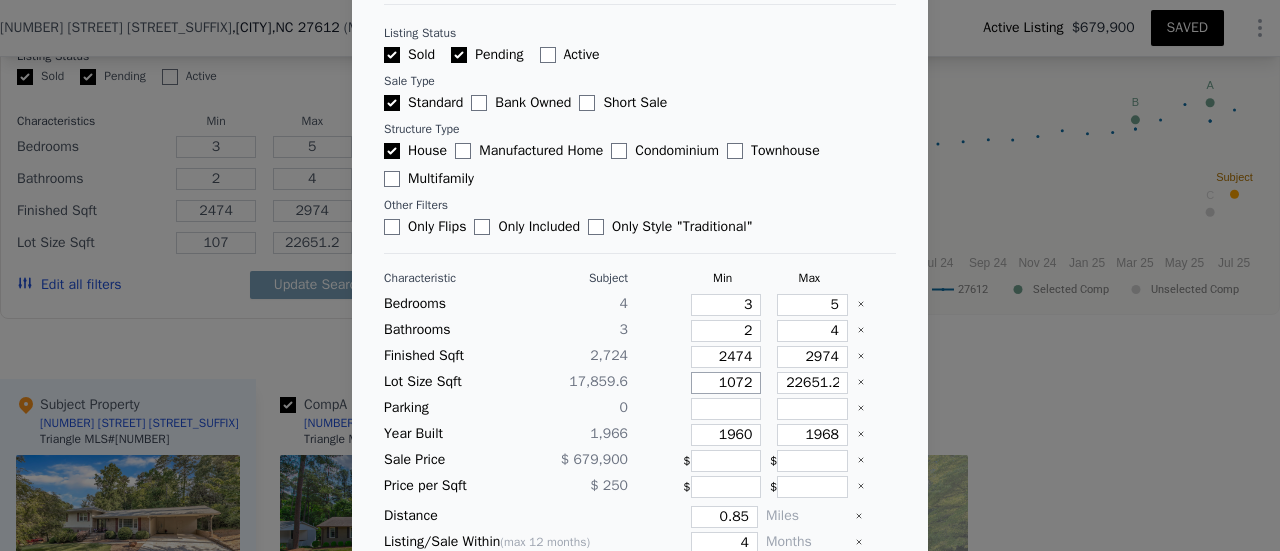 type on "1072" 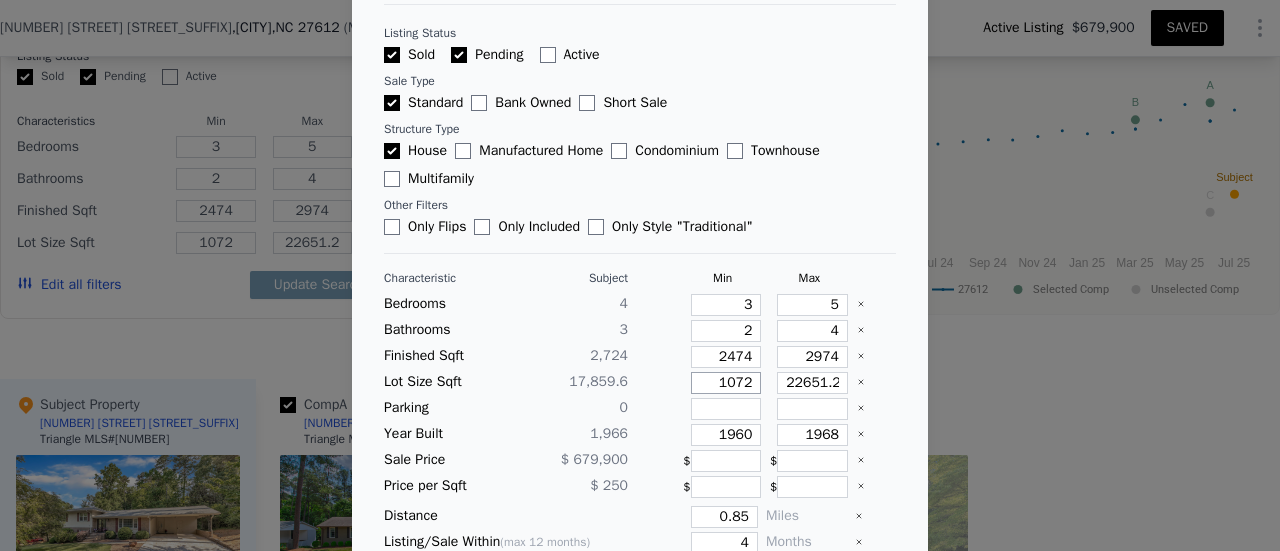 type on "10720" 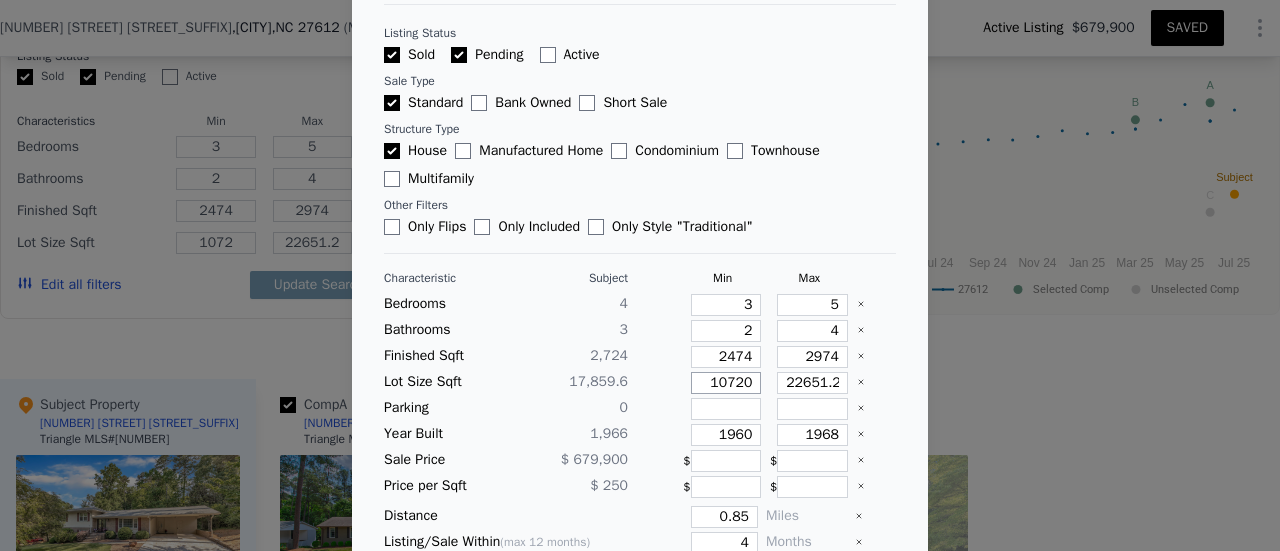 type on "10720" 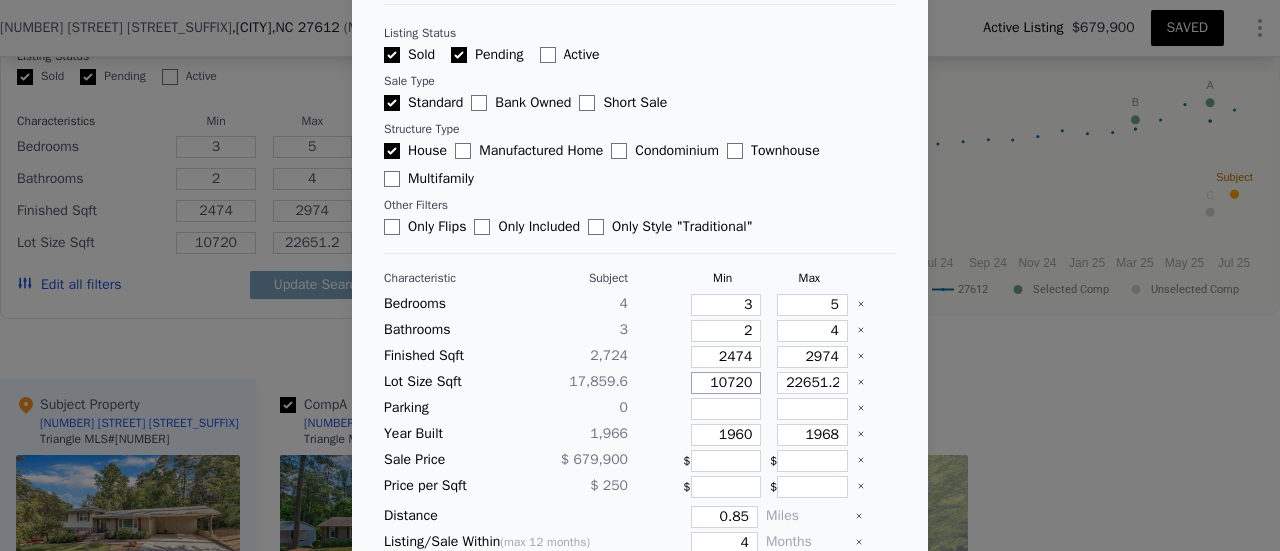 type on "10720" 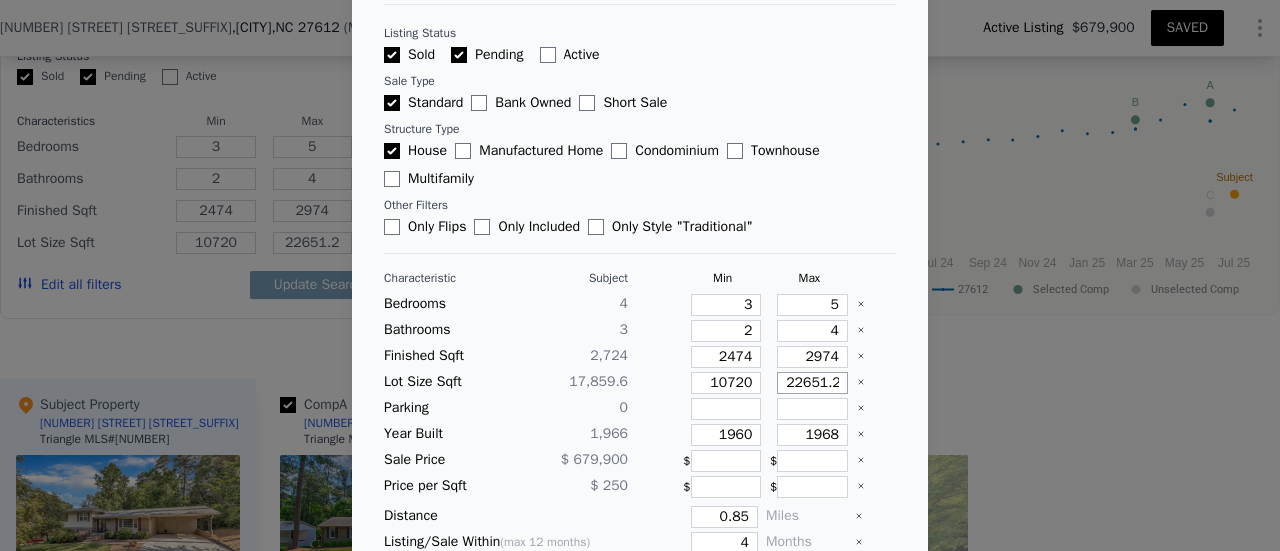 type on "2" 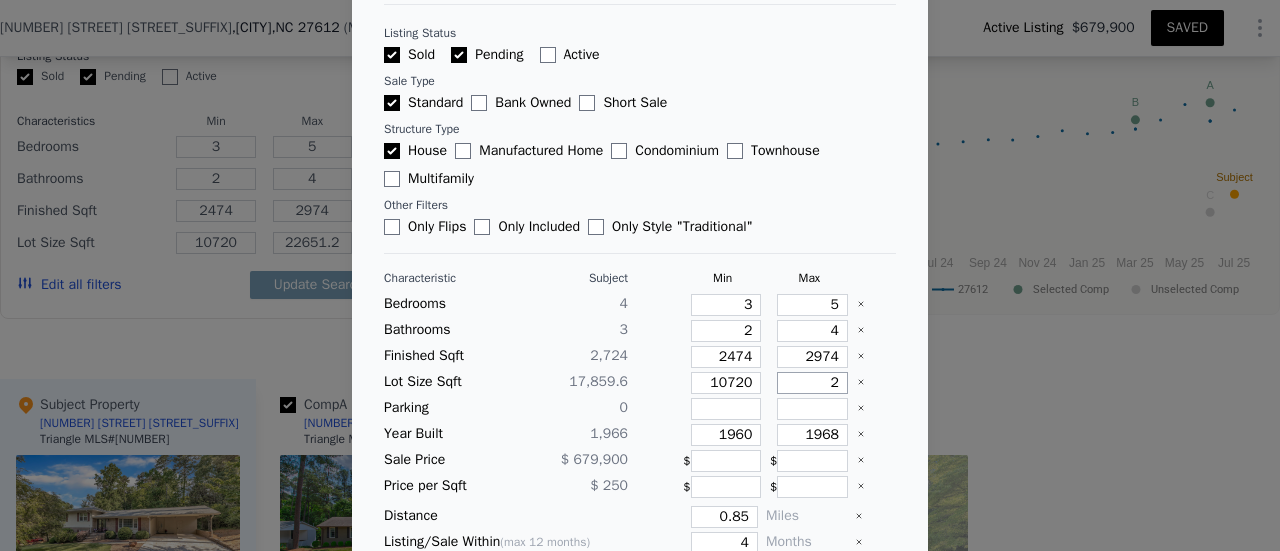 type on "2" 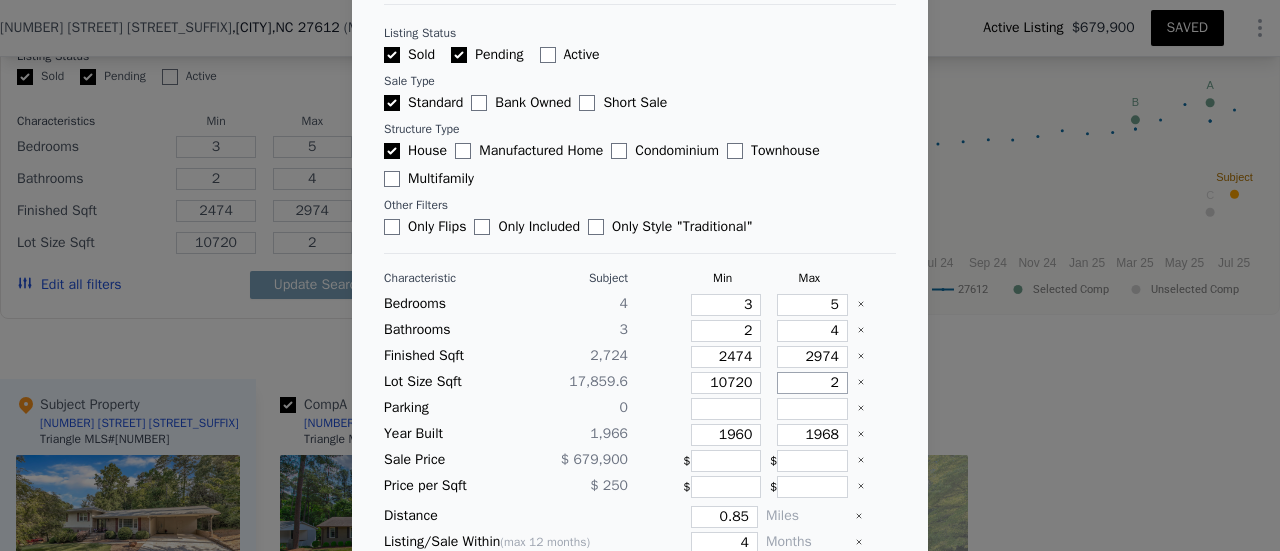 type on "25" 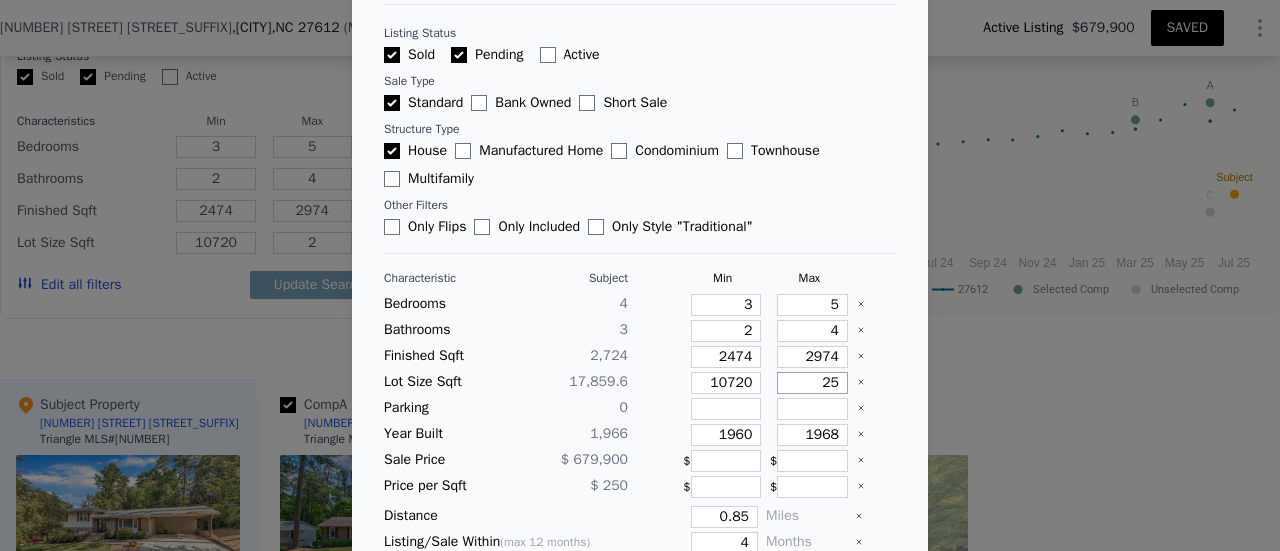 type on "25" 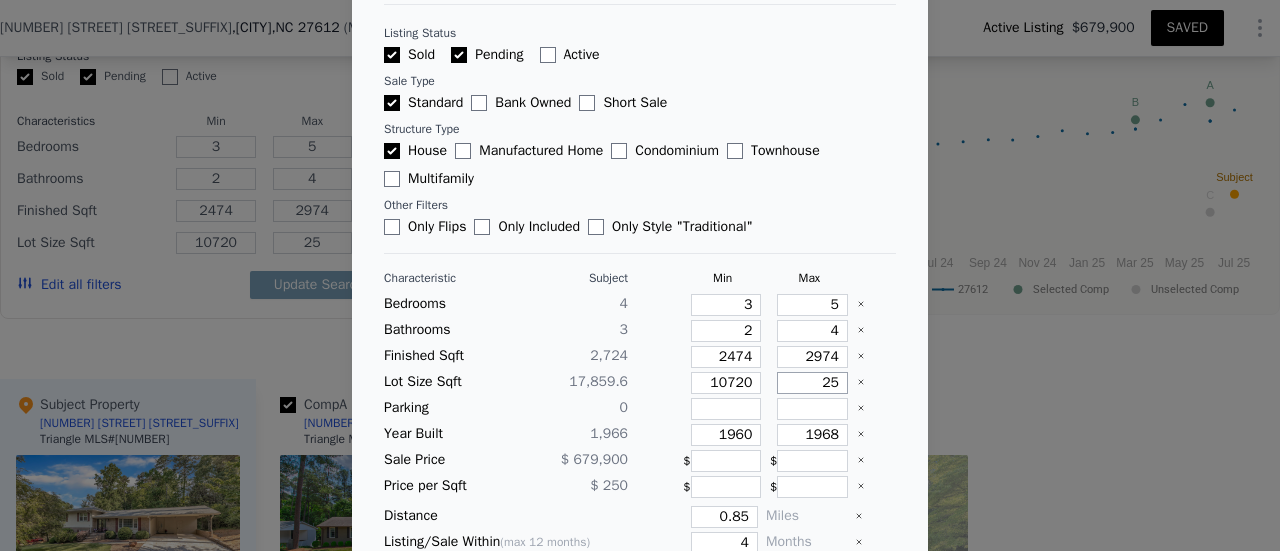 type on "250" 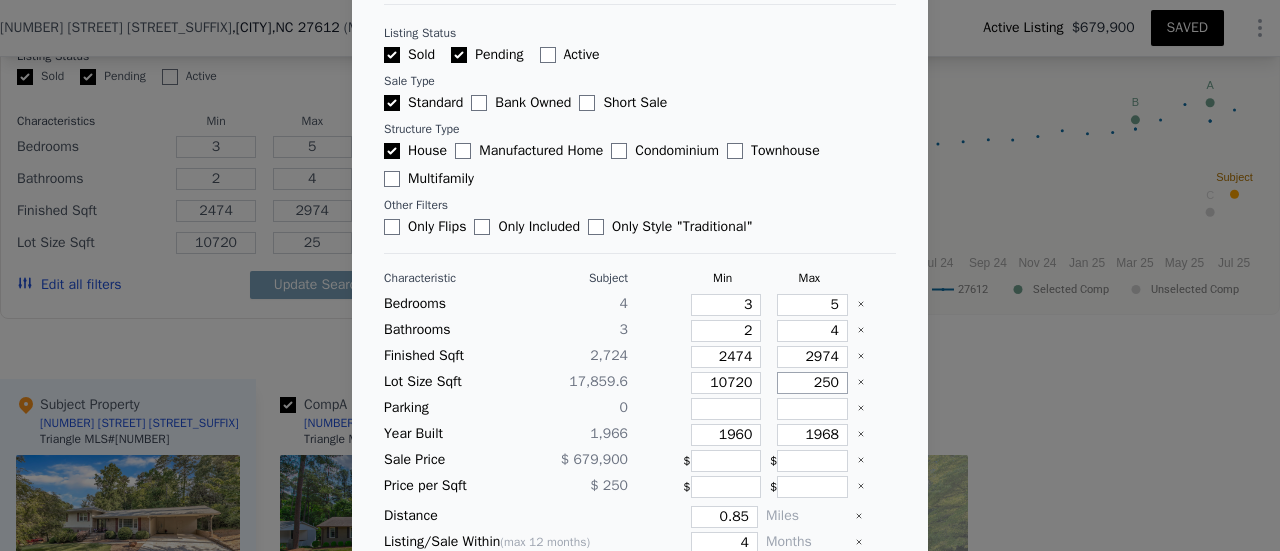 type on "250" 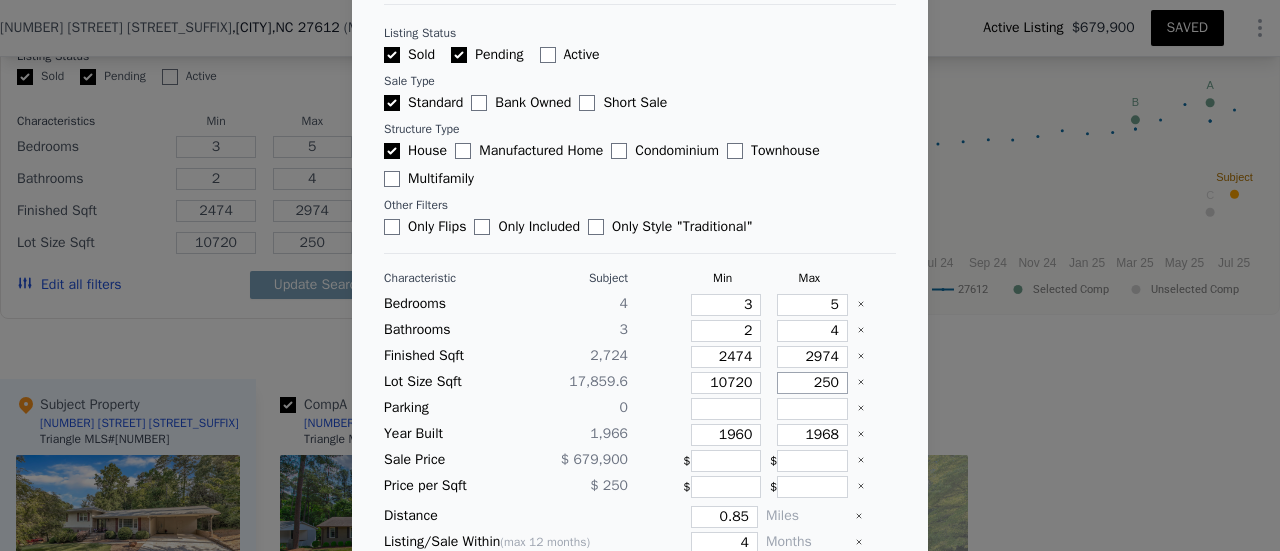 type on "2500" 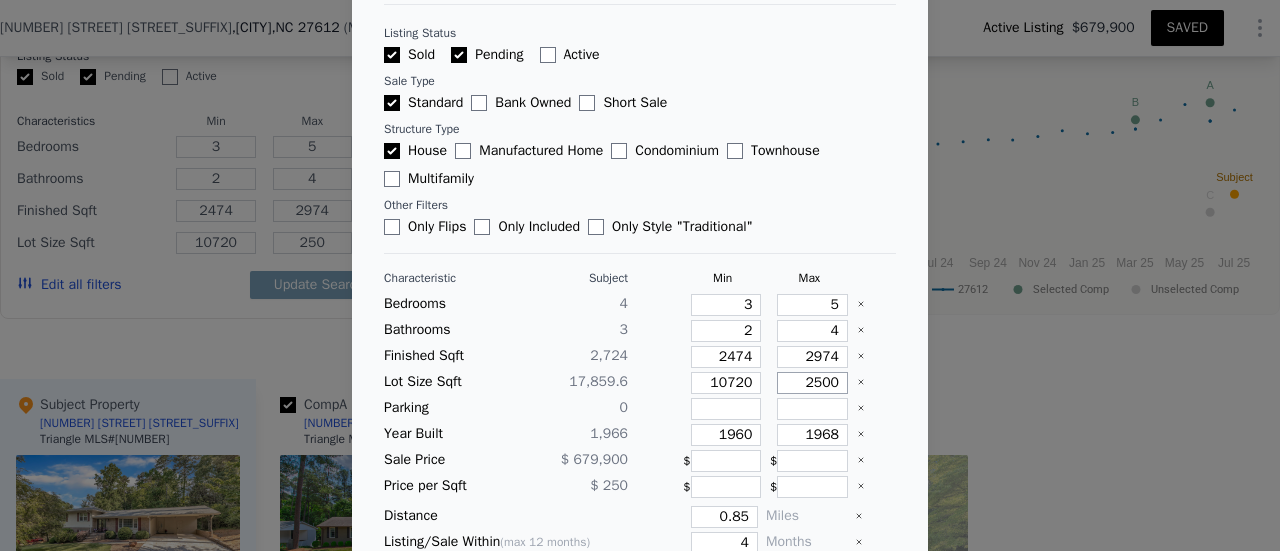 type on "2500" 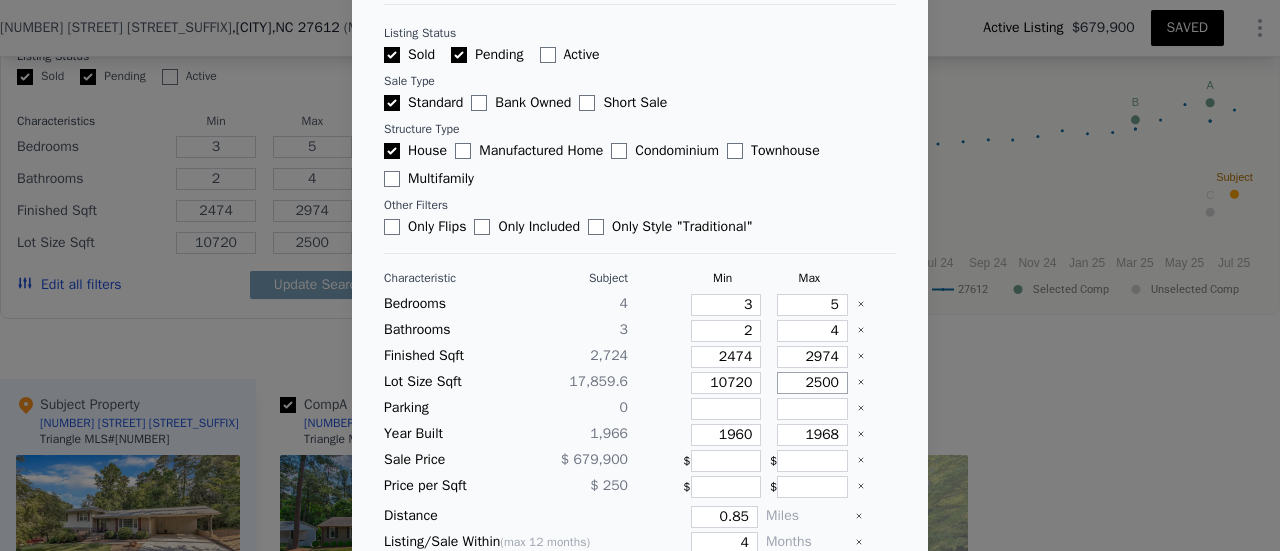 type on "25000" 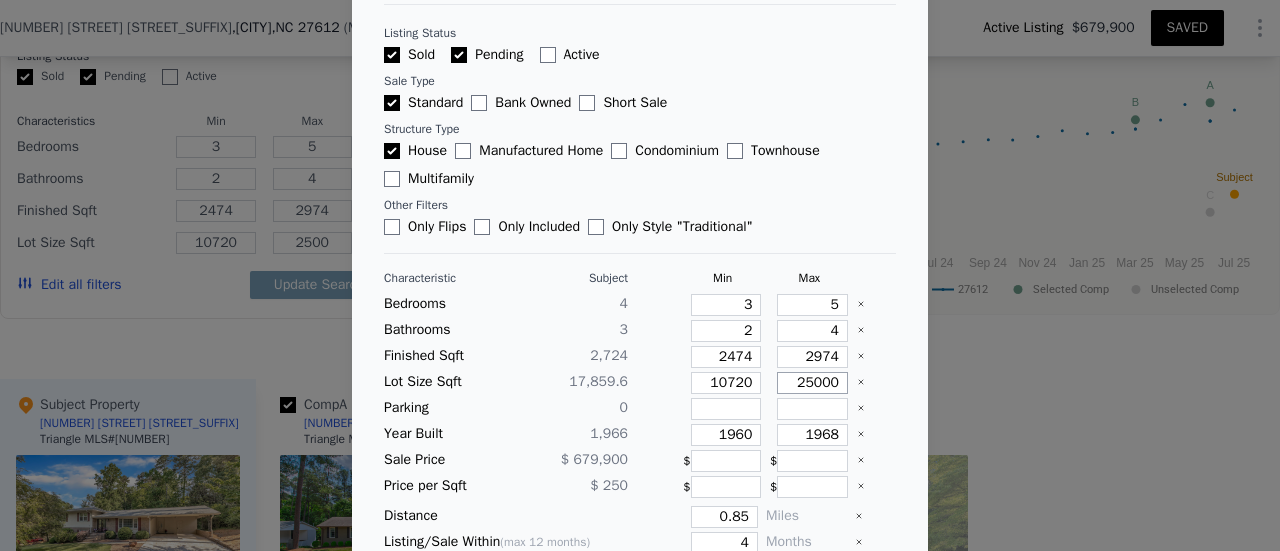 type on "25000" 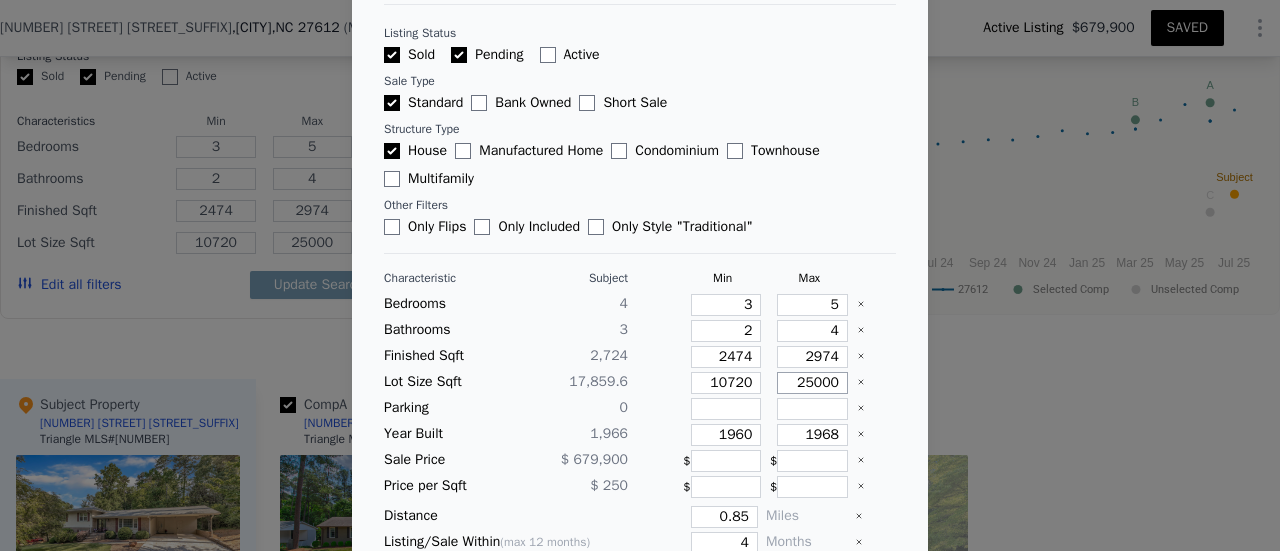 type on "25000" 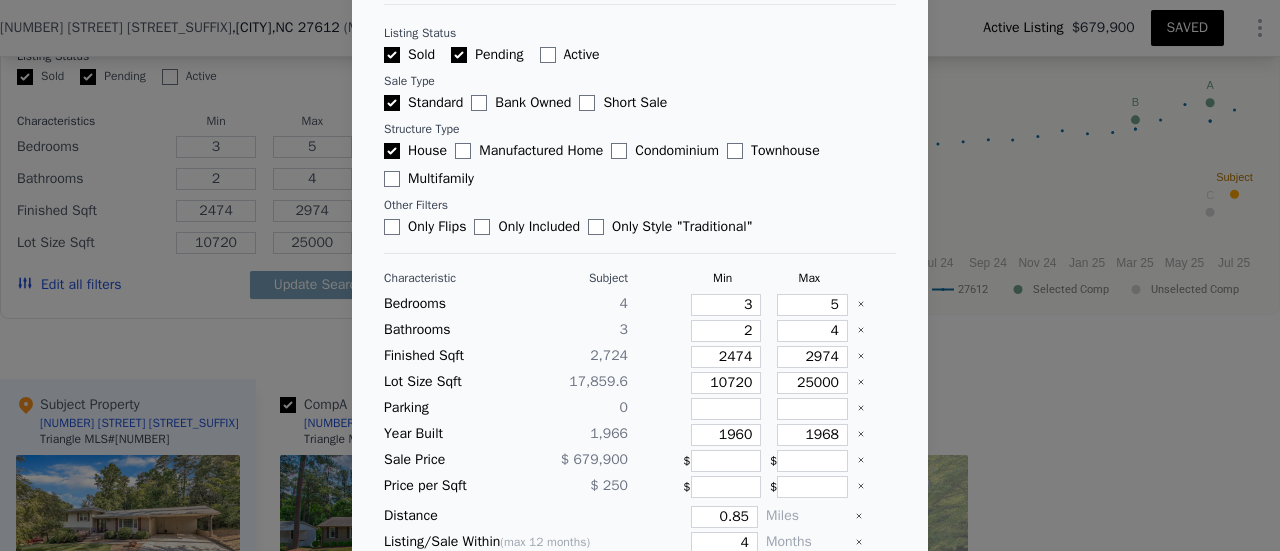 type 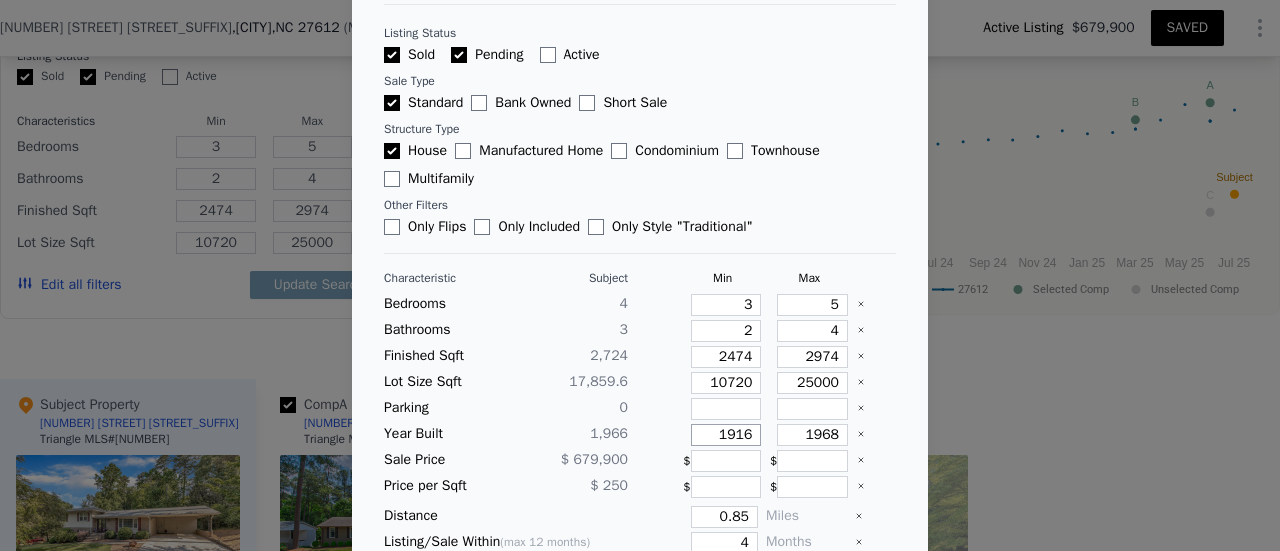 type on "1916" 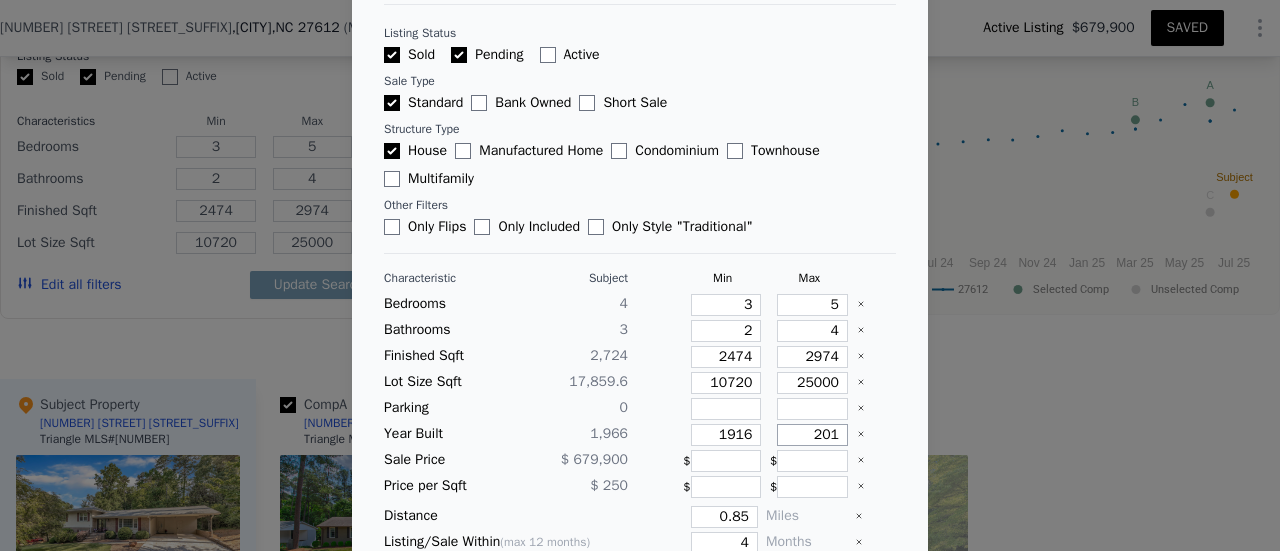 type on "201" 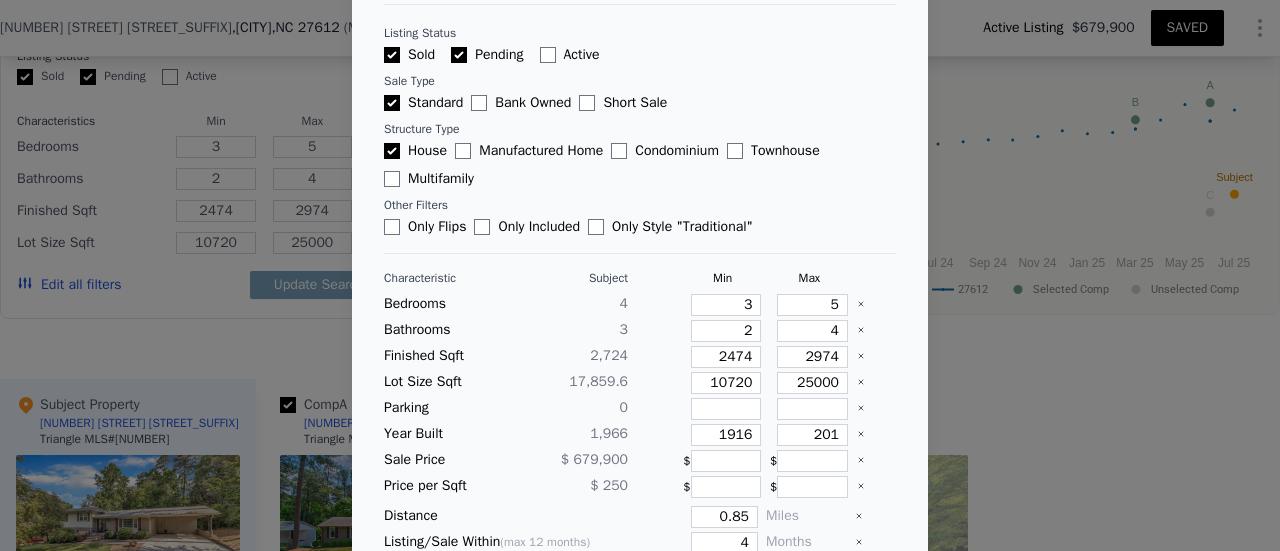 type 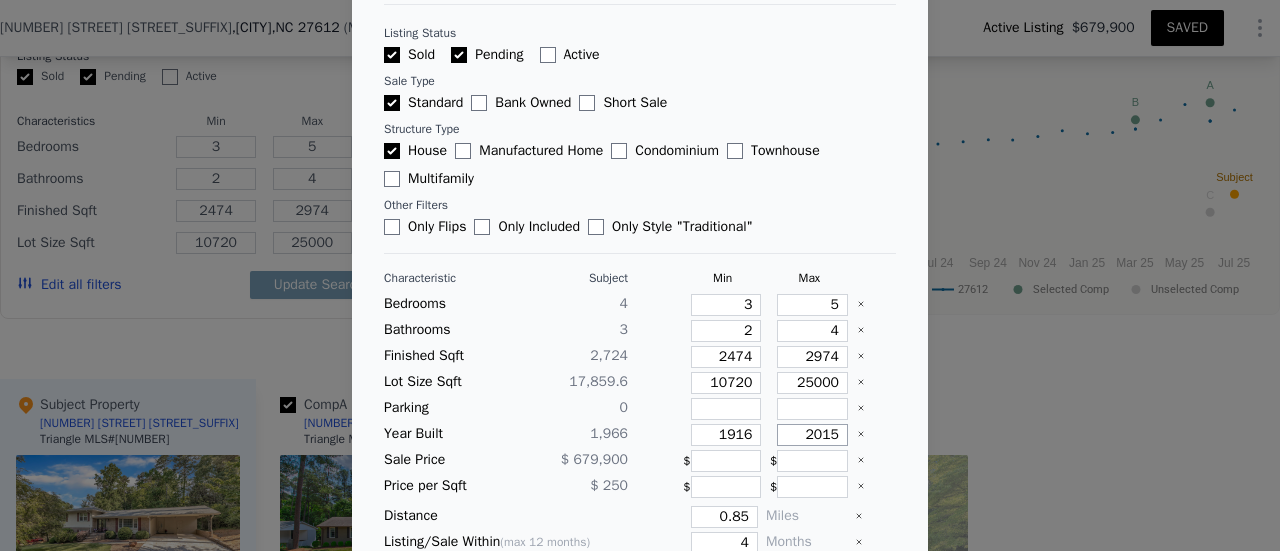 type on "2015" 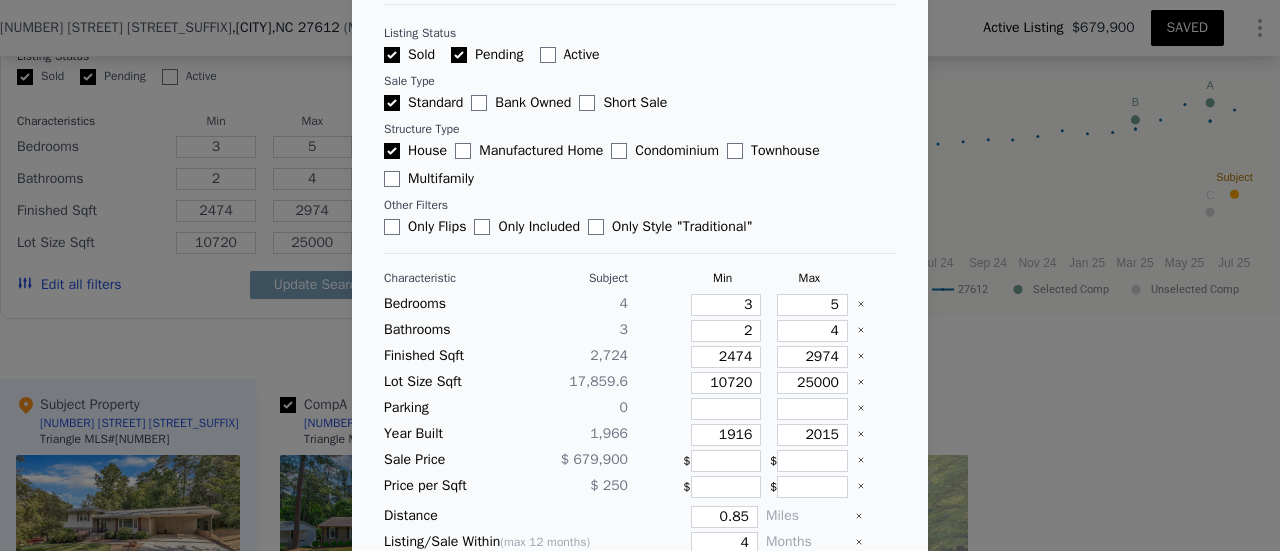 type 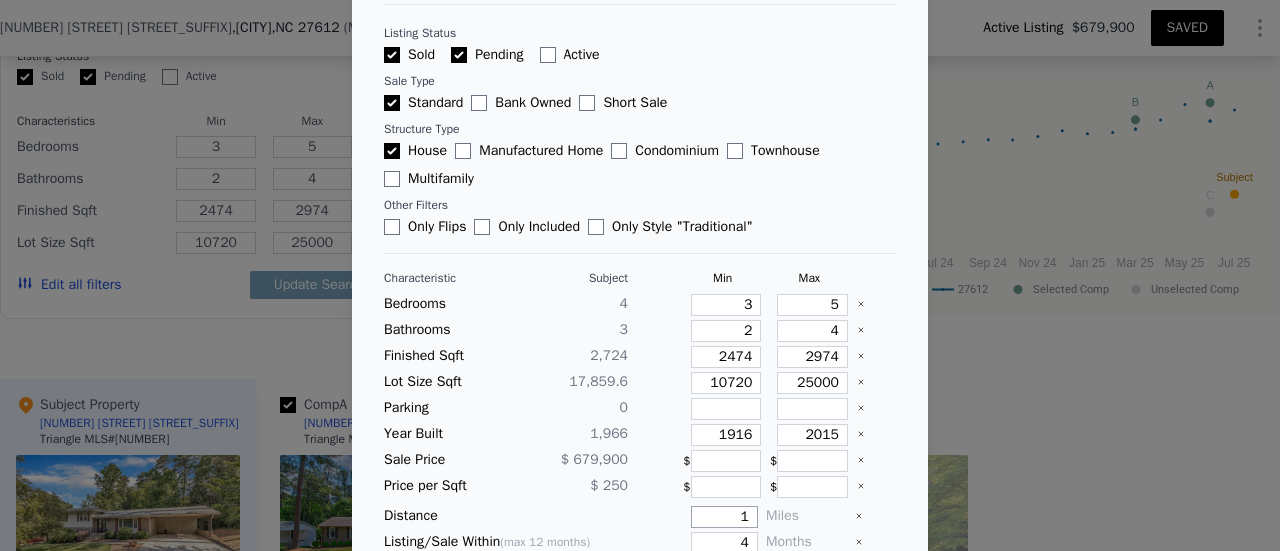 type on "1" 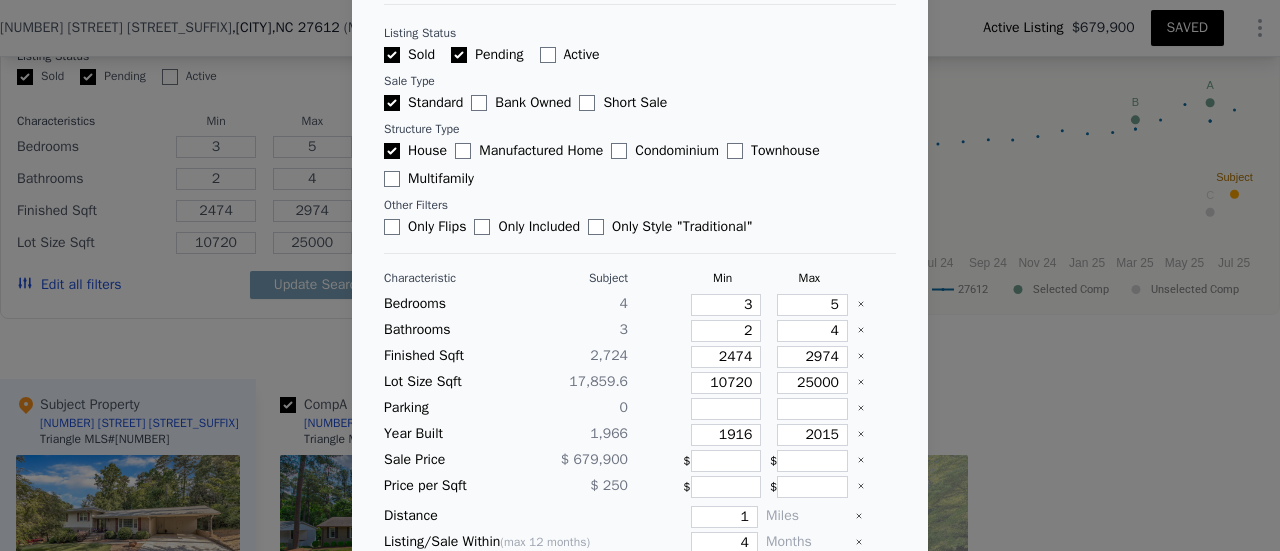 type 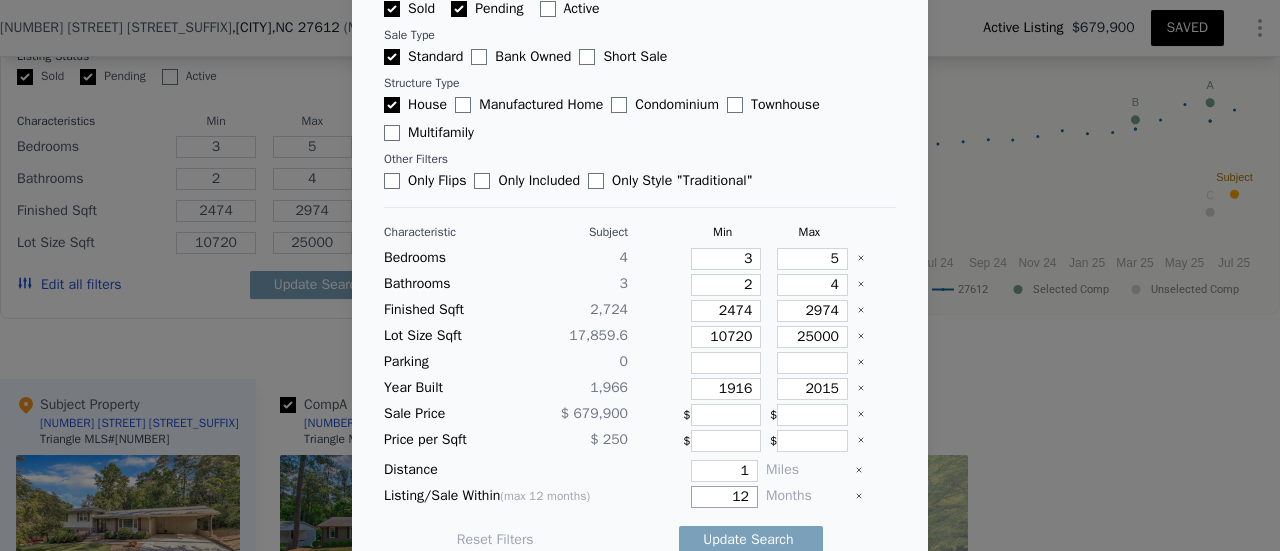 scroll, scrollTop: 167, scrollLeft: 0, axis: vertical 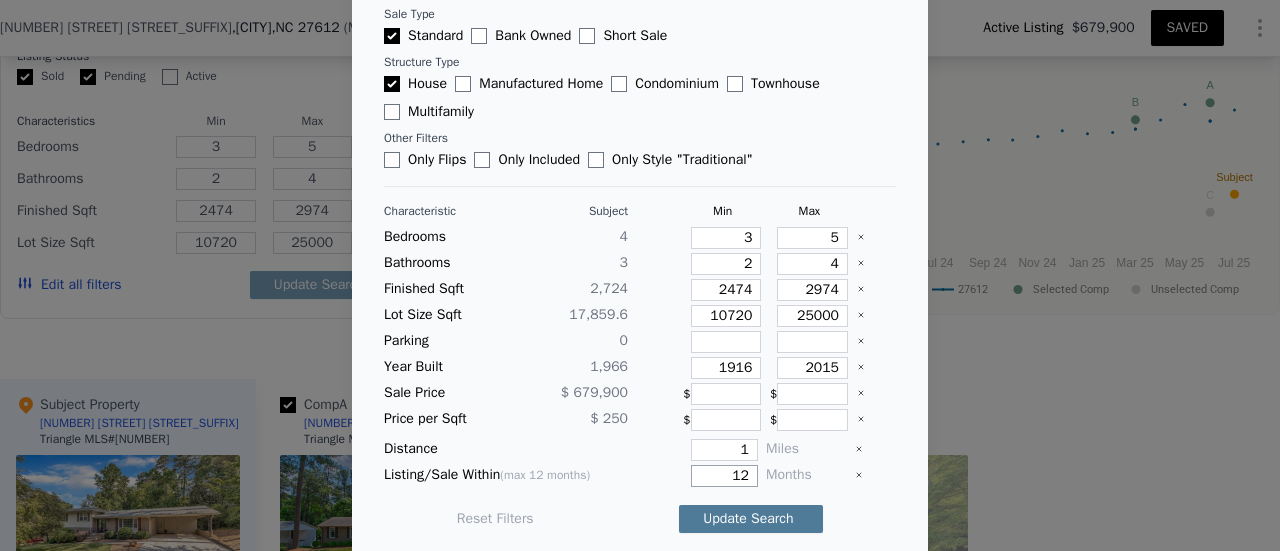 type on "12" 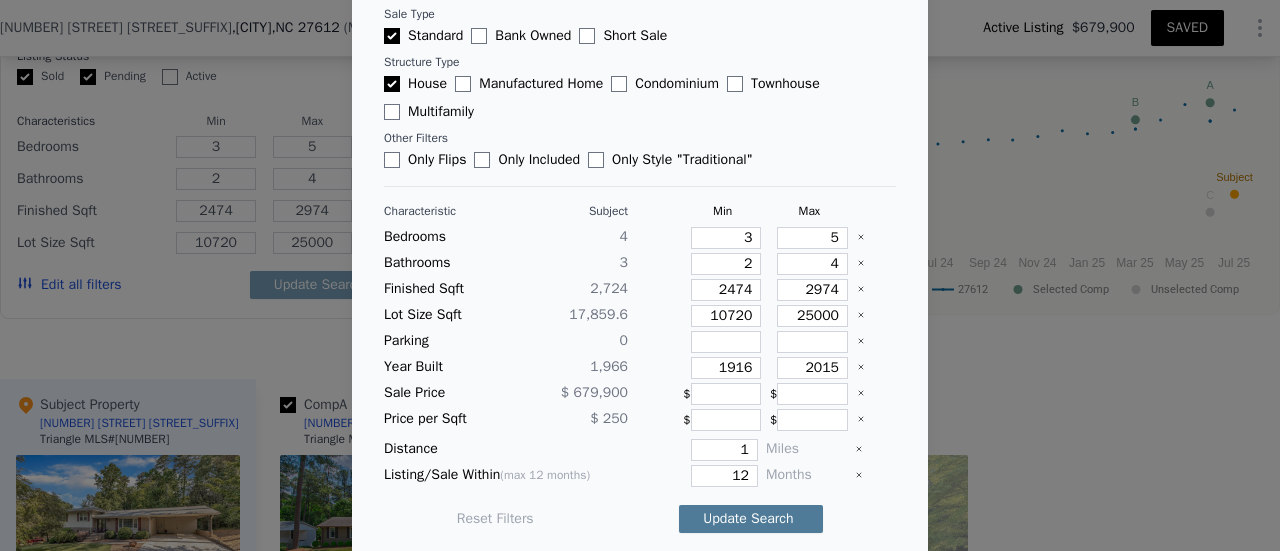 click on "Update Search" at bounding box center (751, 519) 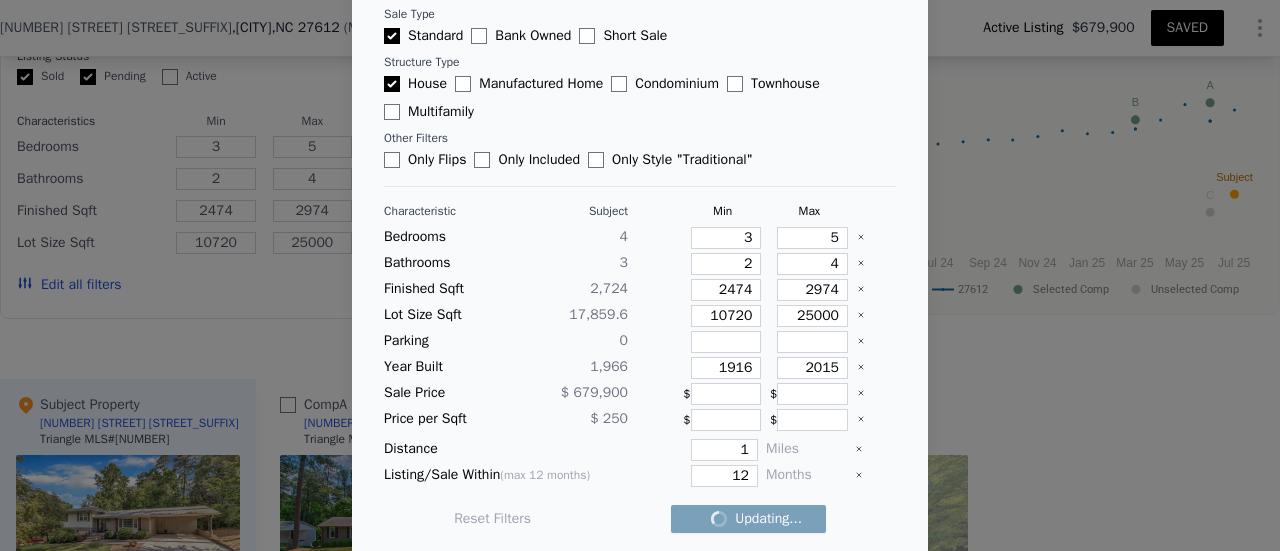 checkbox on "false" 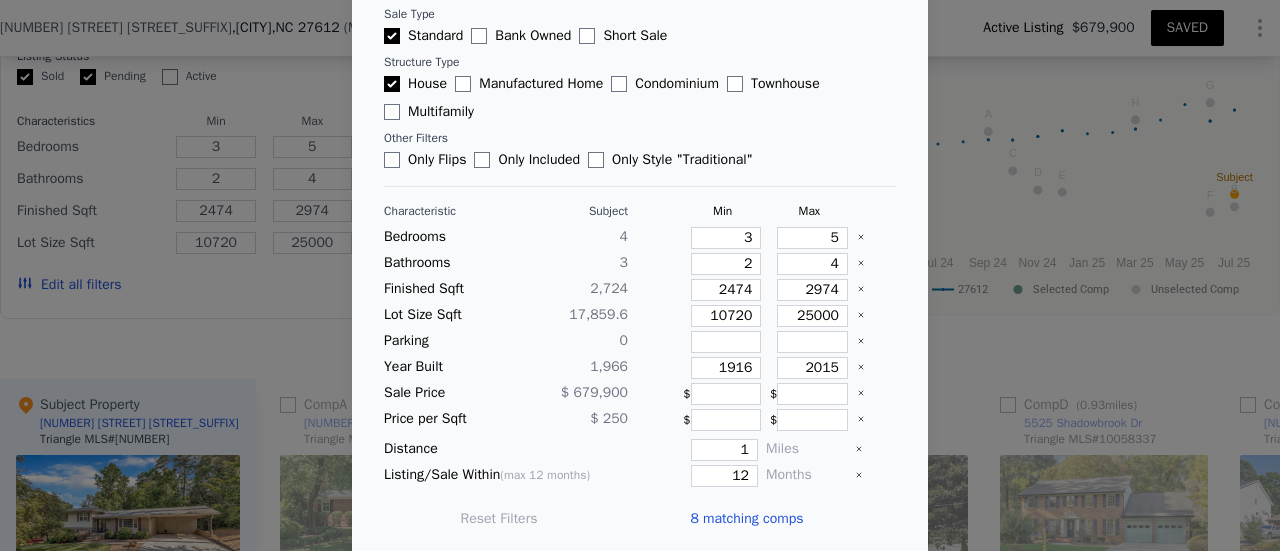 click on "8 matching comps" at bounding box center [746, 519] 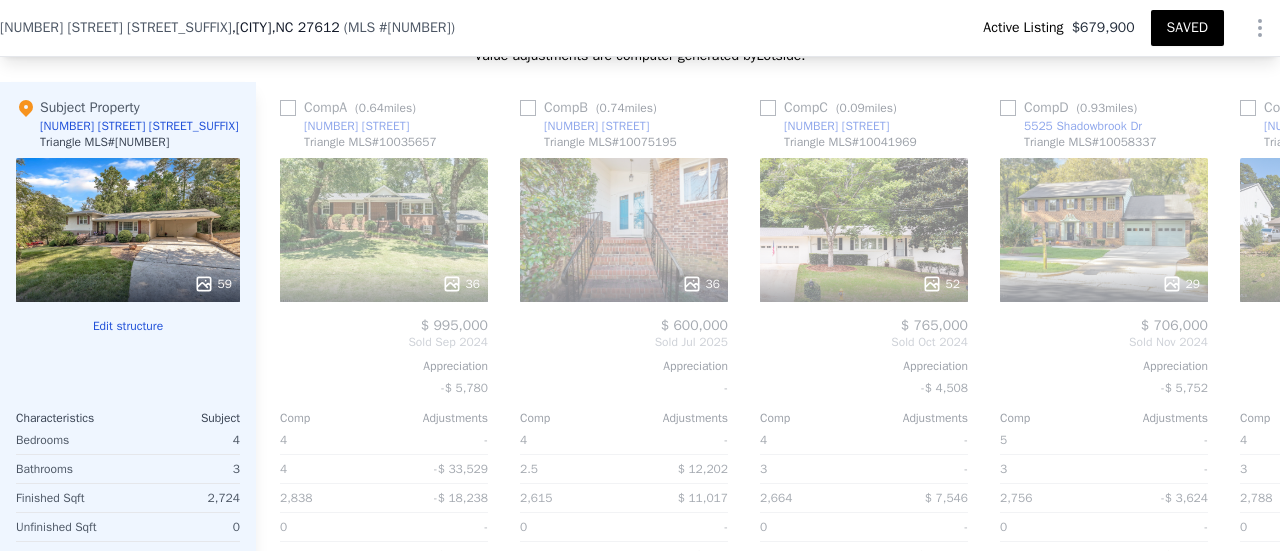 scroll, scrollTop: 2389, scrollLeft: 0, axis: vertical 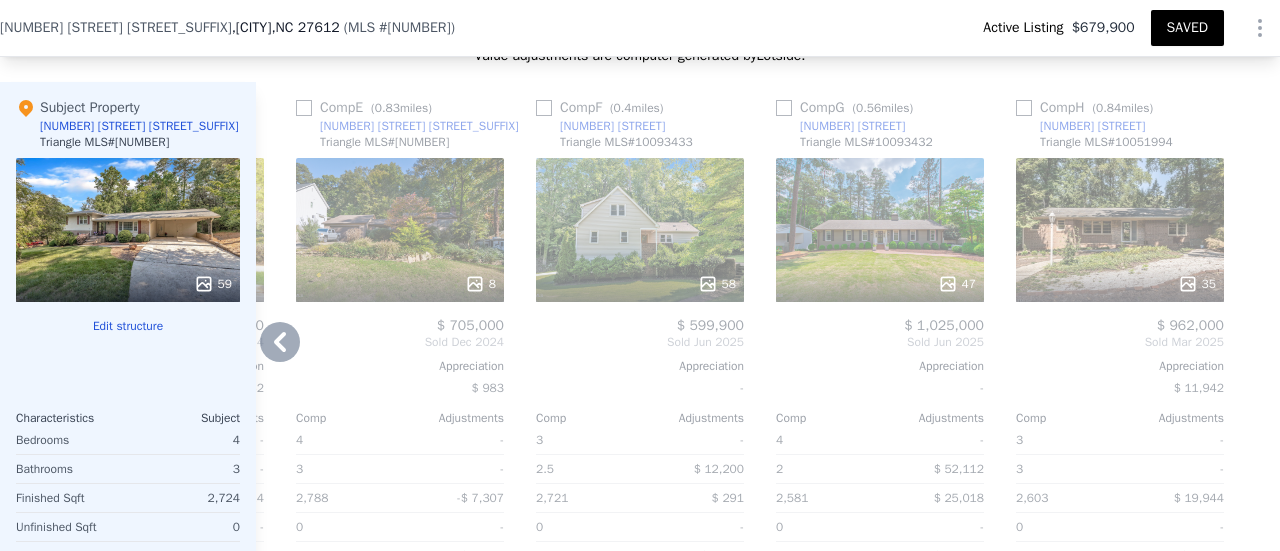 click at bounding box center [784, 108] 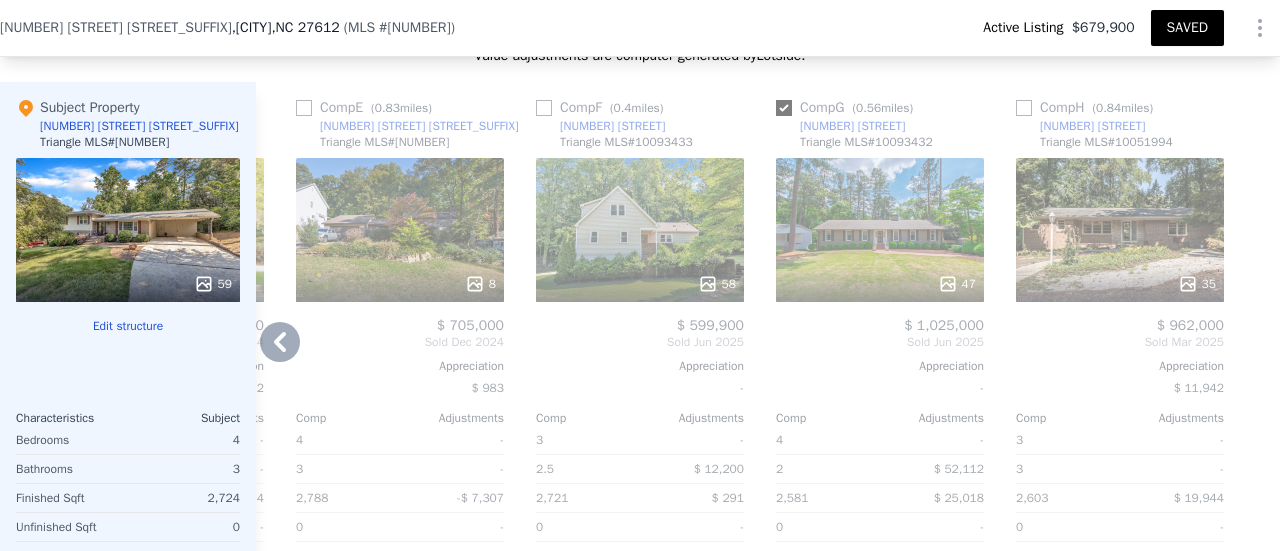 checkbox on "true" 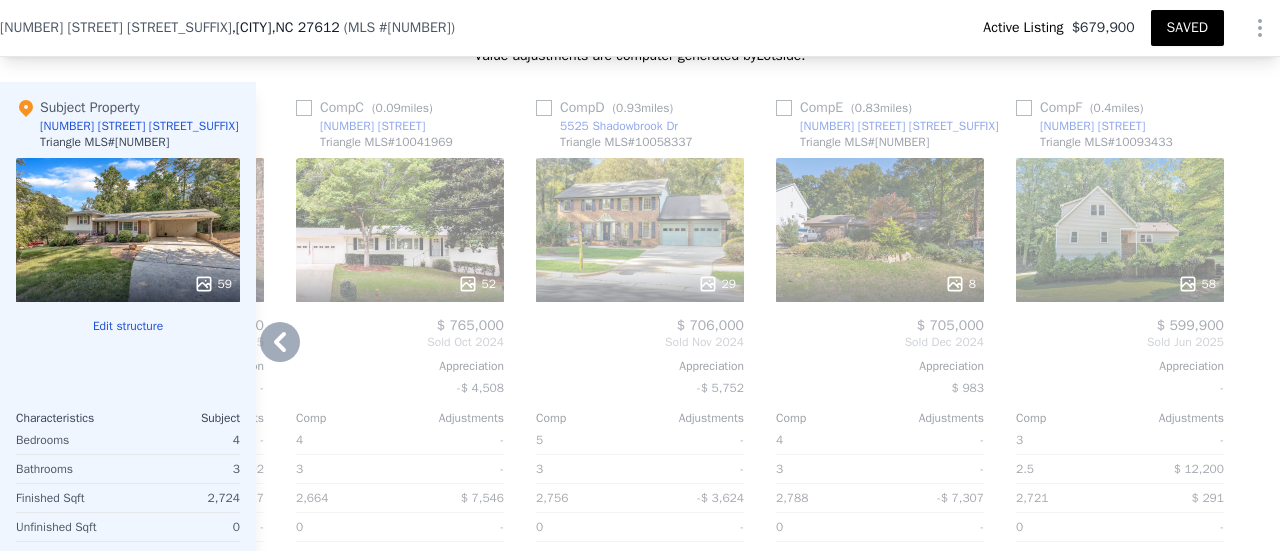 click 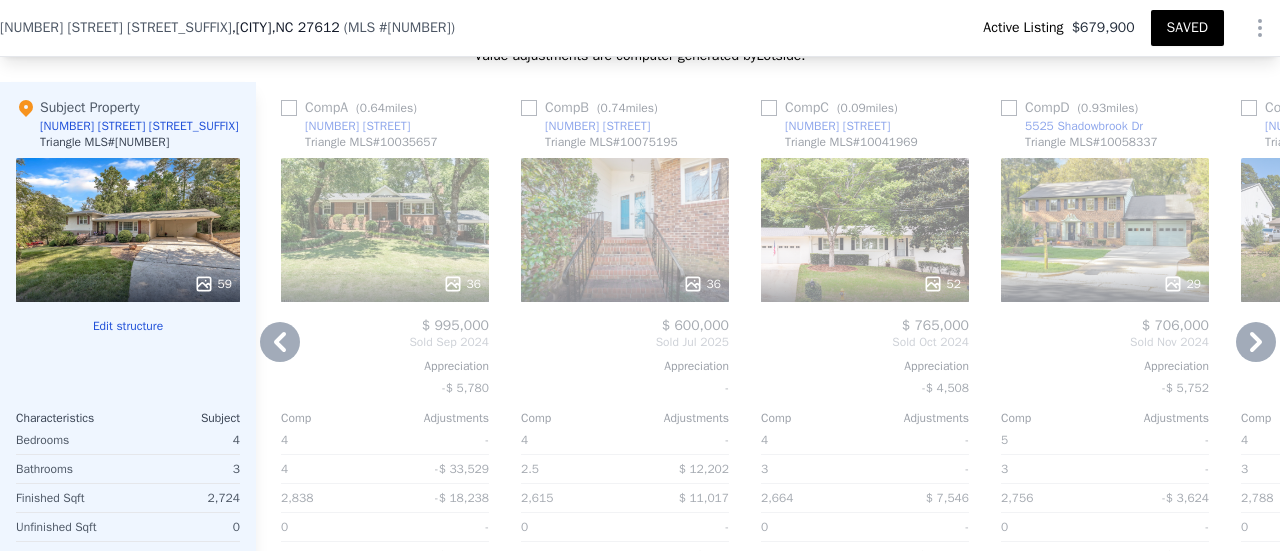 click 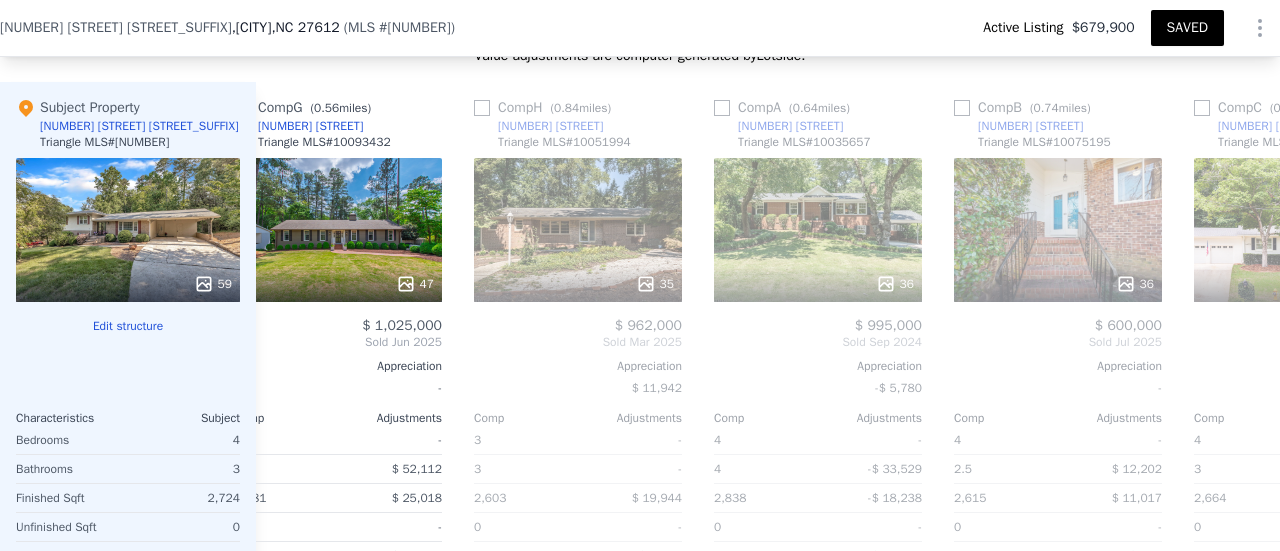 scroll, scrollTop: 0, scrollLeft: 0, axis: both 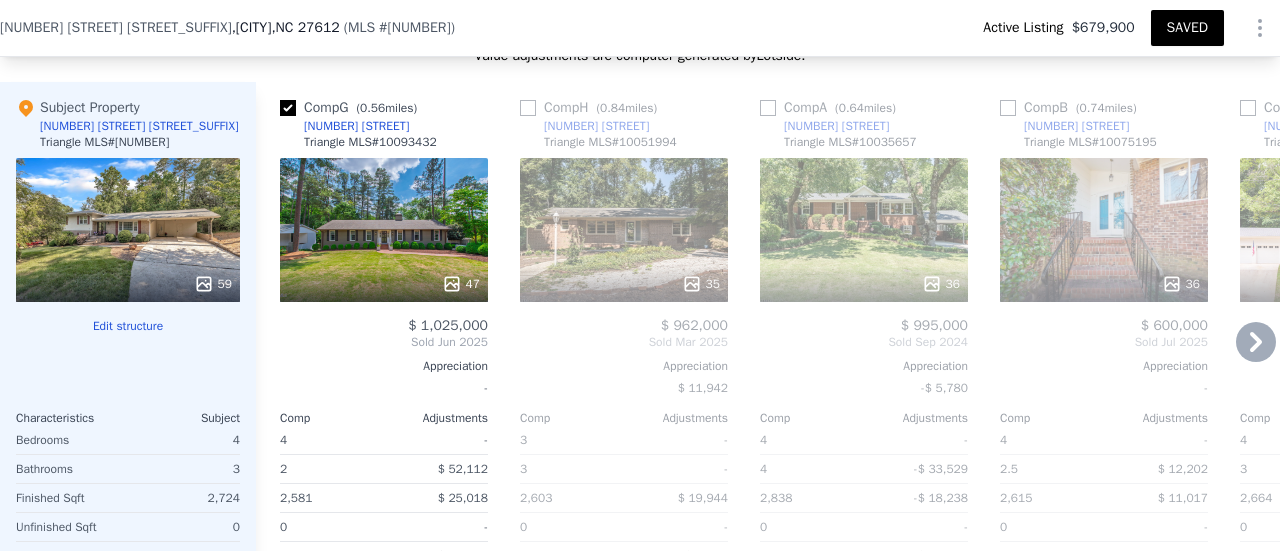 click at bounding box center [1008, 108] 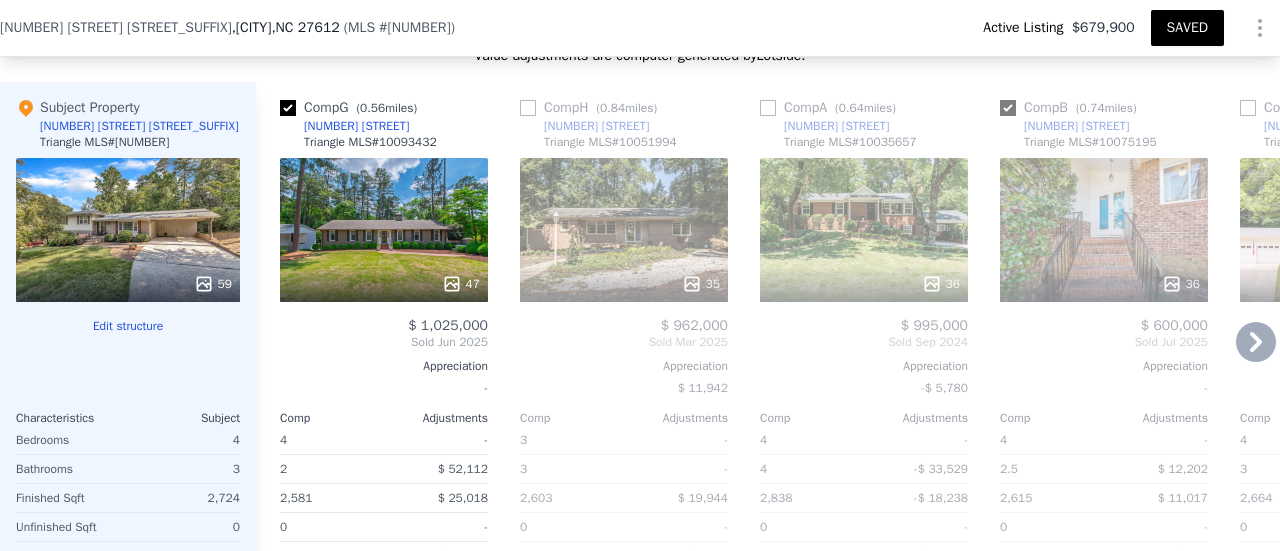 checkbox on "true" 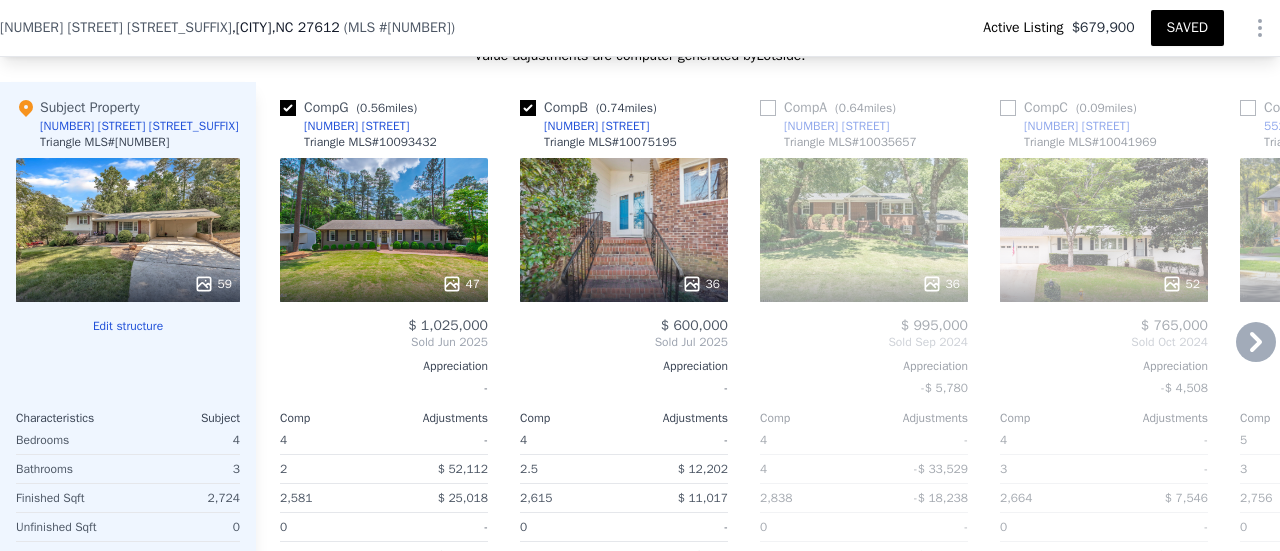 click 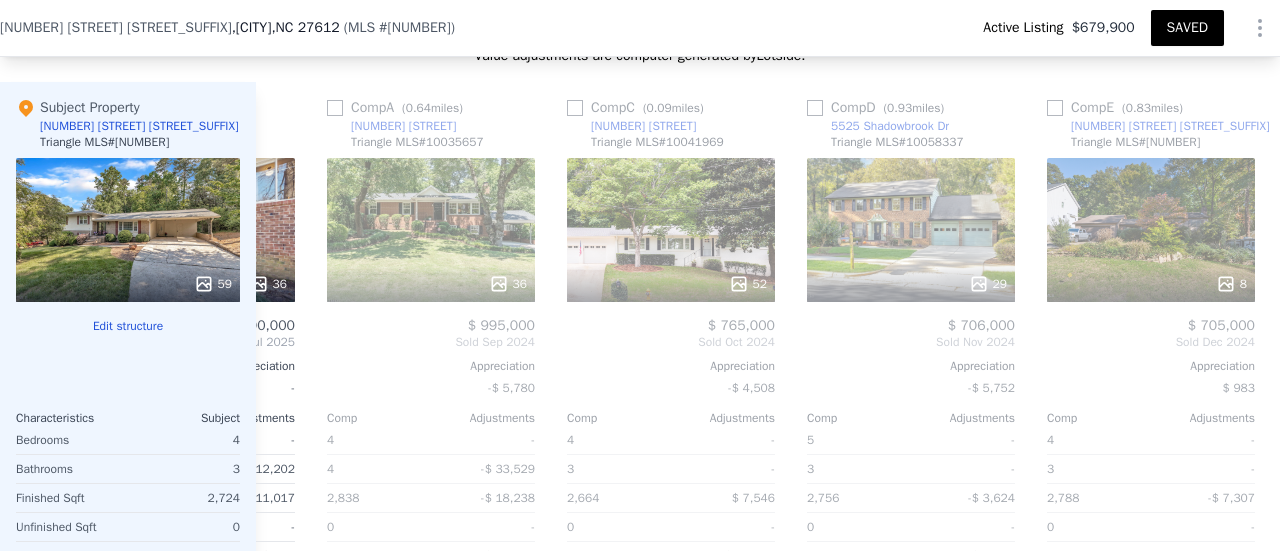 scroll, scrollTop: 0, scrollLeft: 480, axis: horizontal 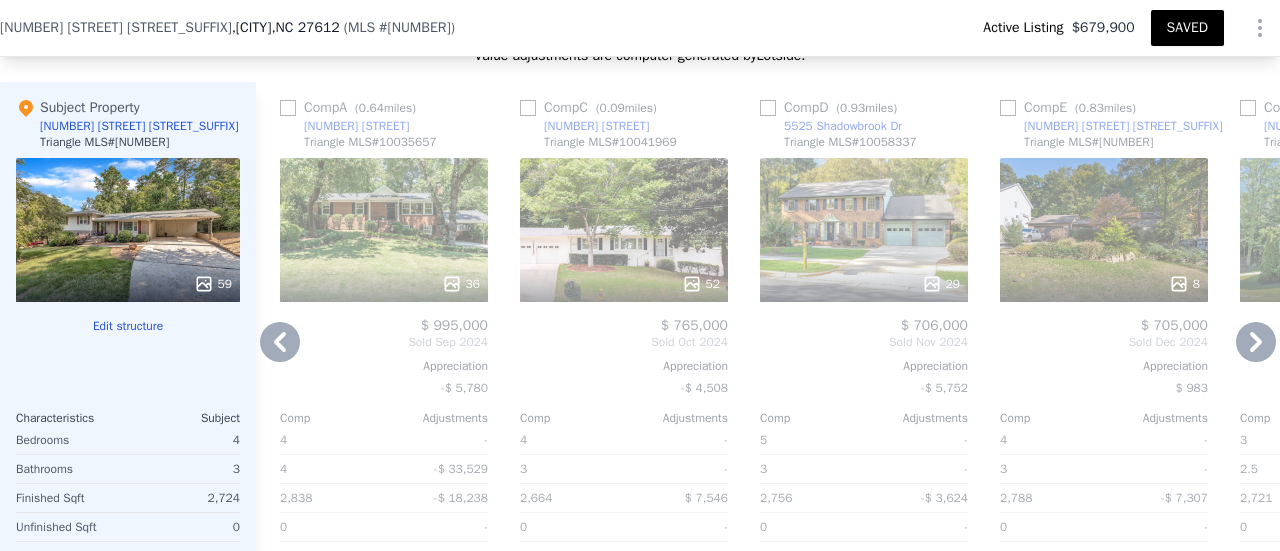 click 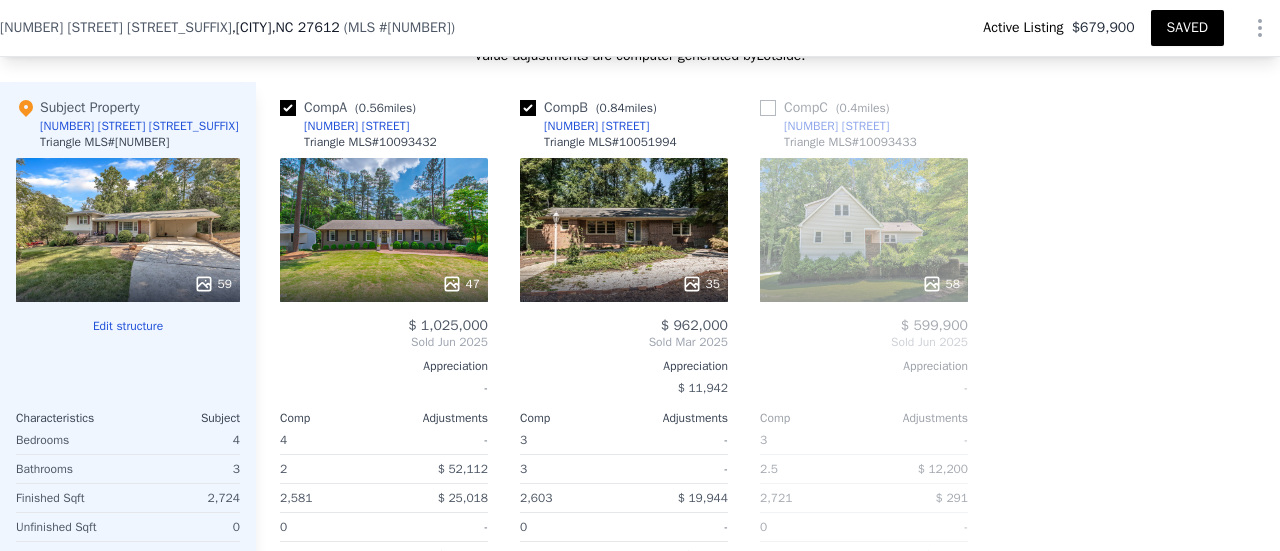 checkbox on "true" 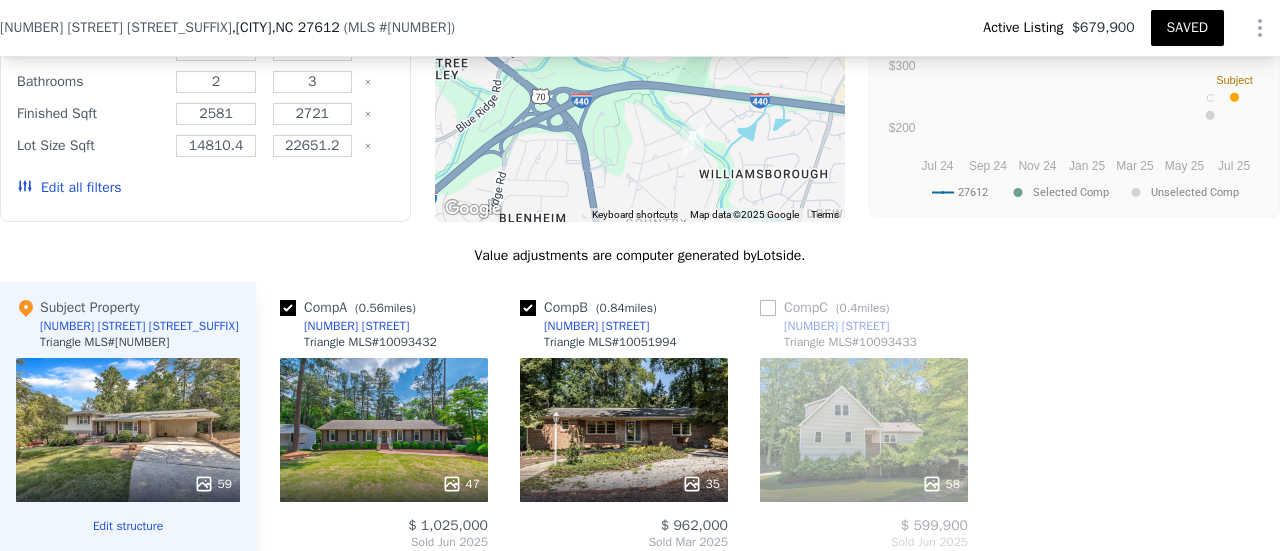 scroll, scrollTop: 1889, scrollLeft: 0, axis: vertical 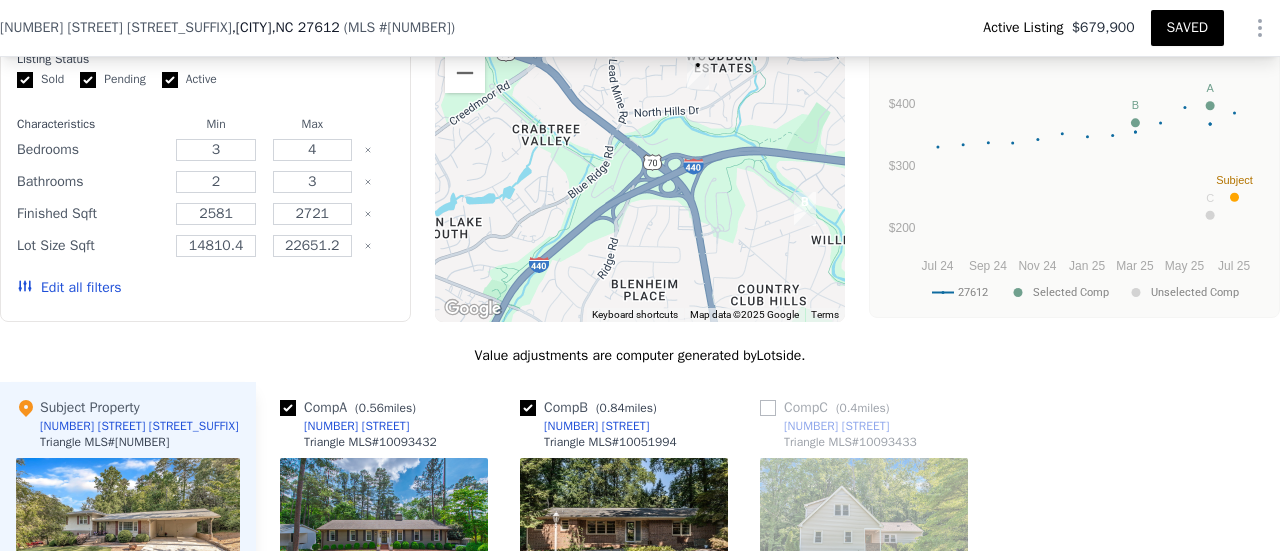 drag, startPoint x: 700, startPoint y: 159, endPoint x: 814, endPoint y: 125, distance: 118.96218 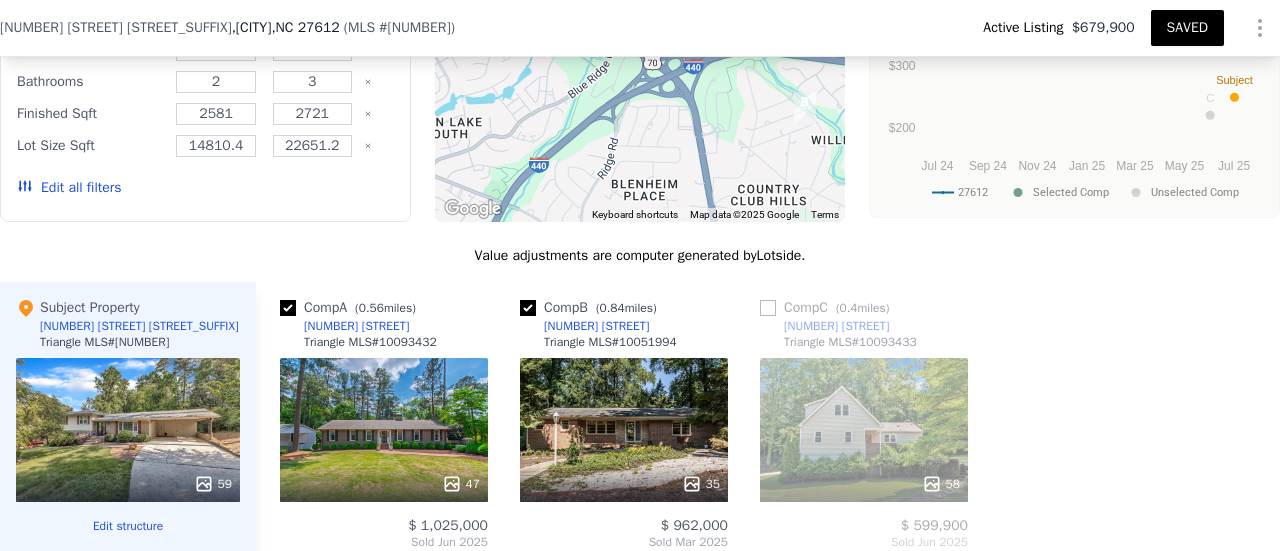 scroll, scrollTop: 1889, scrollLeft: 0, axis: vertical 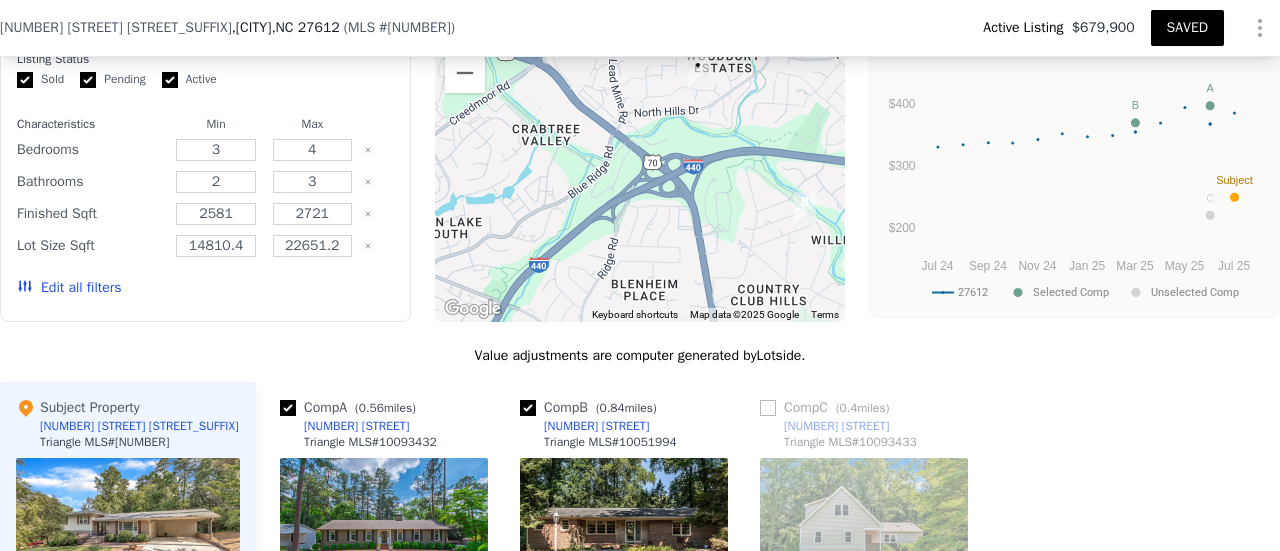click on "Edit all filters" at bounding box center (69, 288) 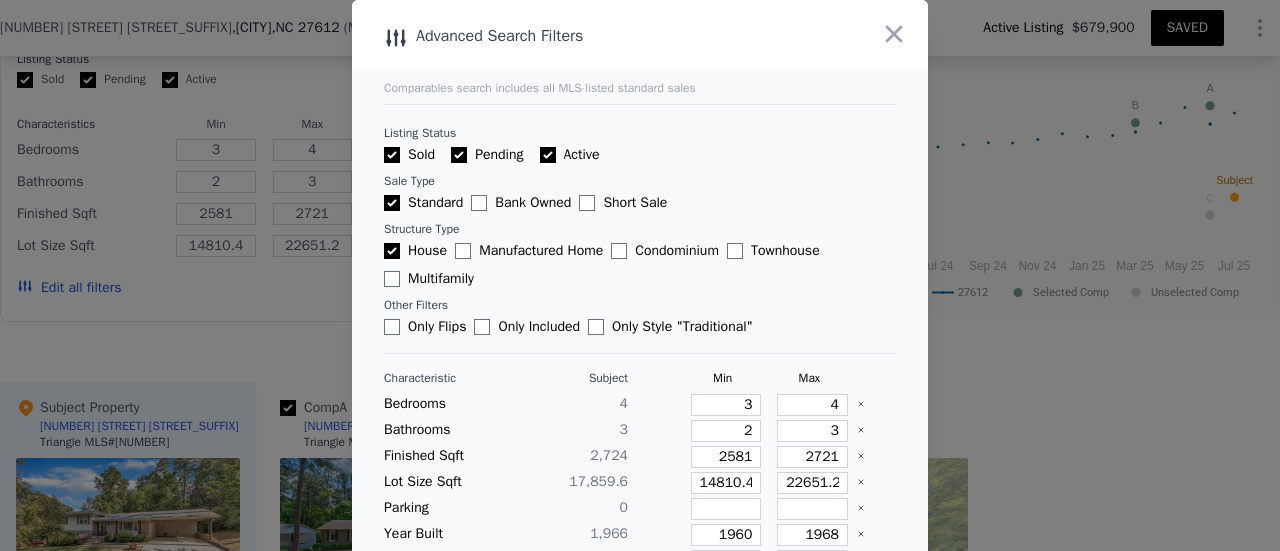 click on "Active" at bounding box center [548, 155] 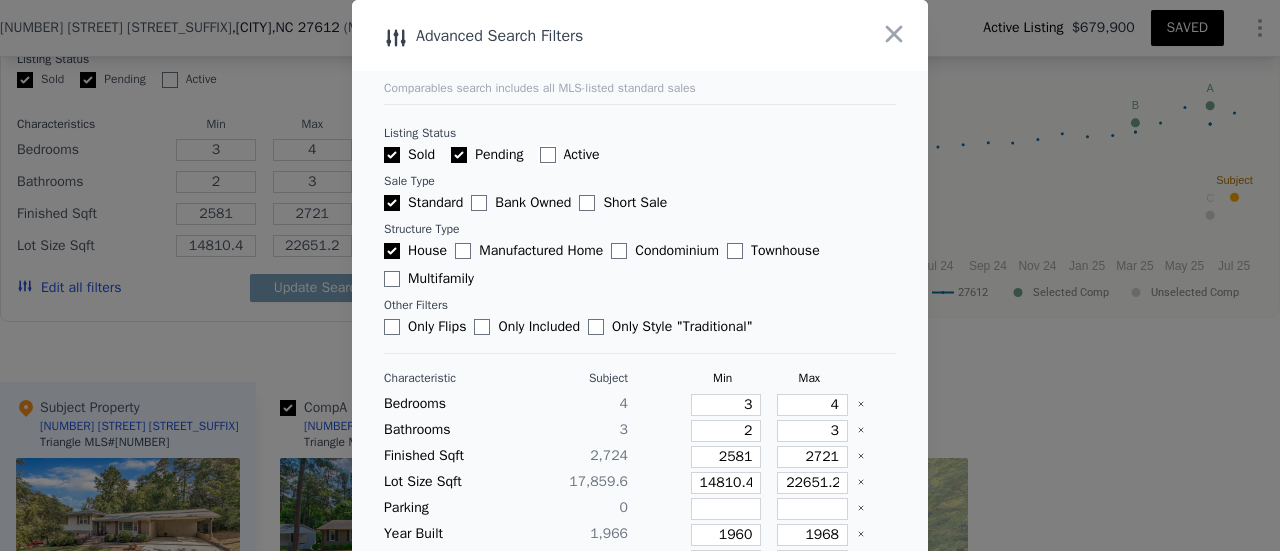 checkbox on "false" 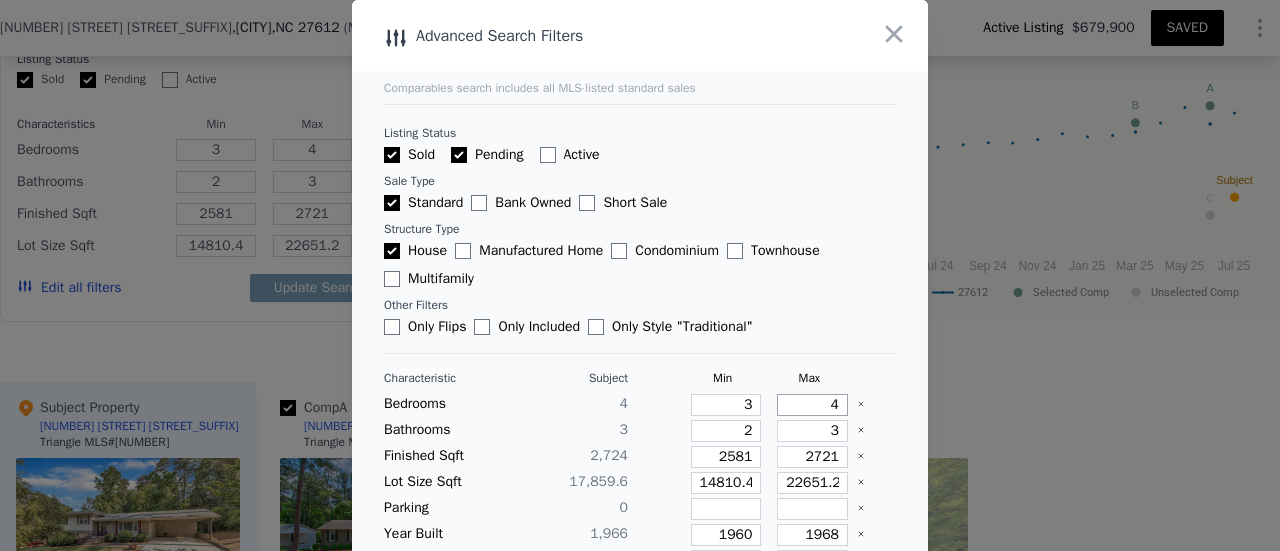 drag, startPoint x: 802, startPoint y: 409, endPoint x: 830, endPoint y: 407, distance: 28.071337 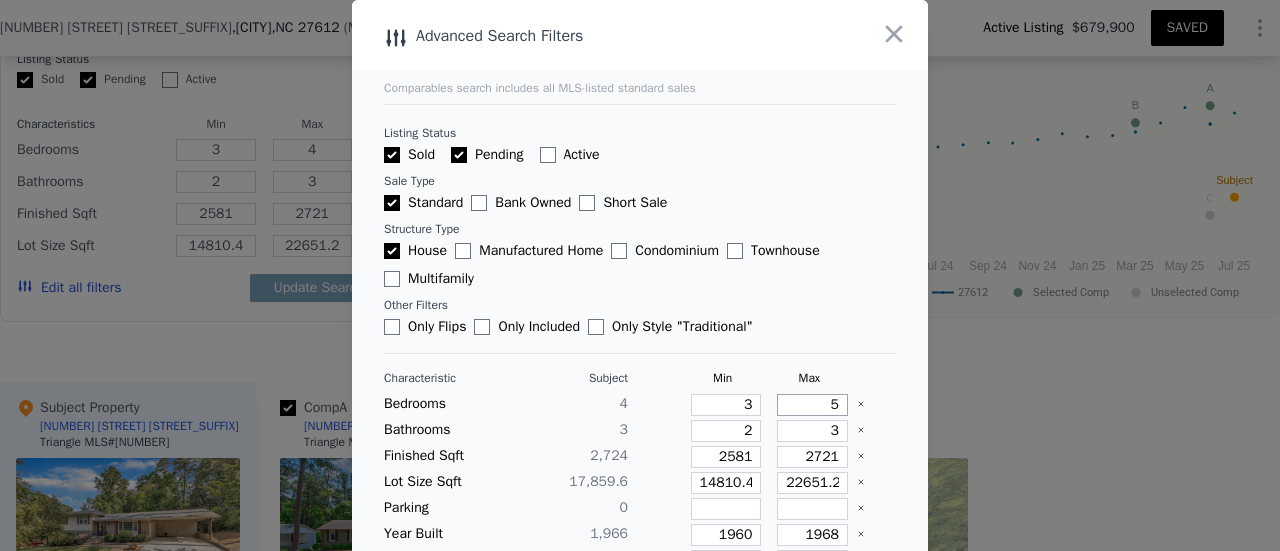 type on "5" 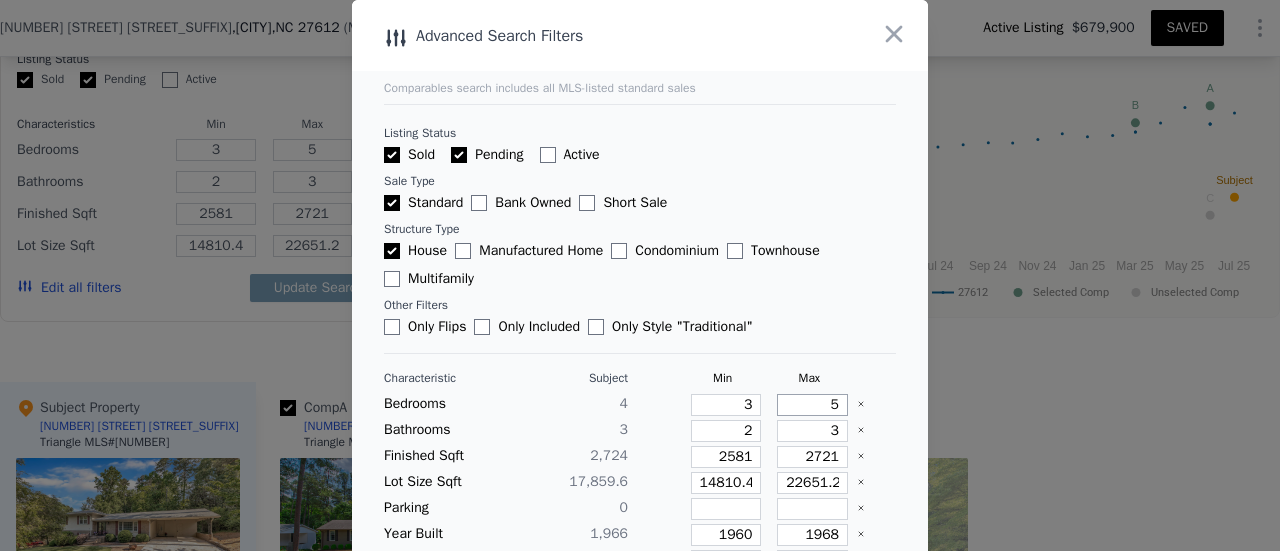 type on "5" 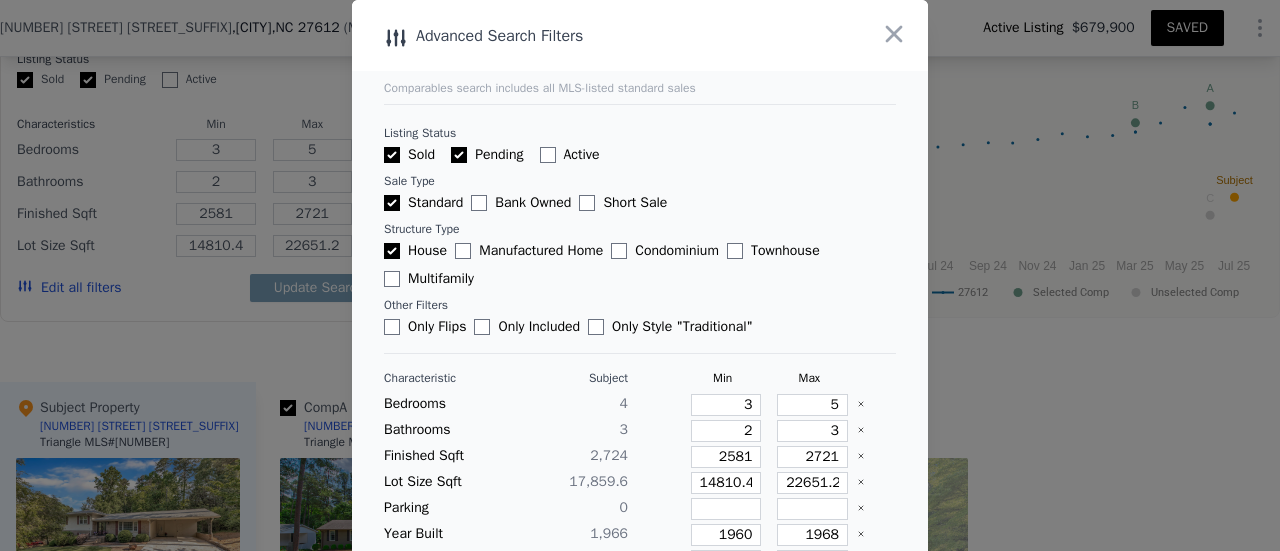 type 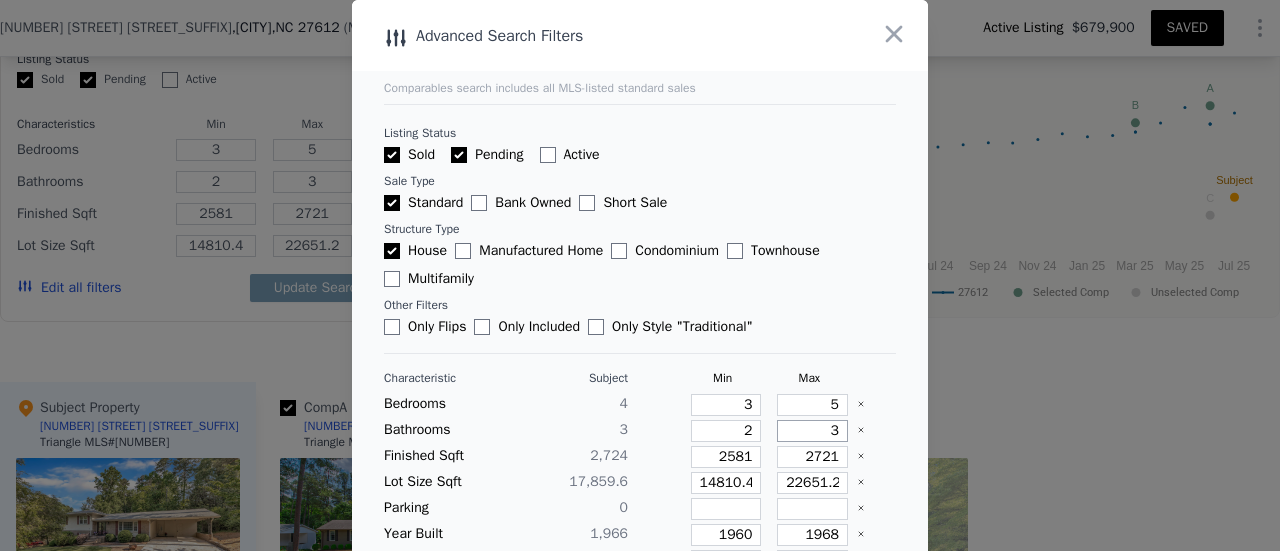 type on "4" 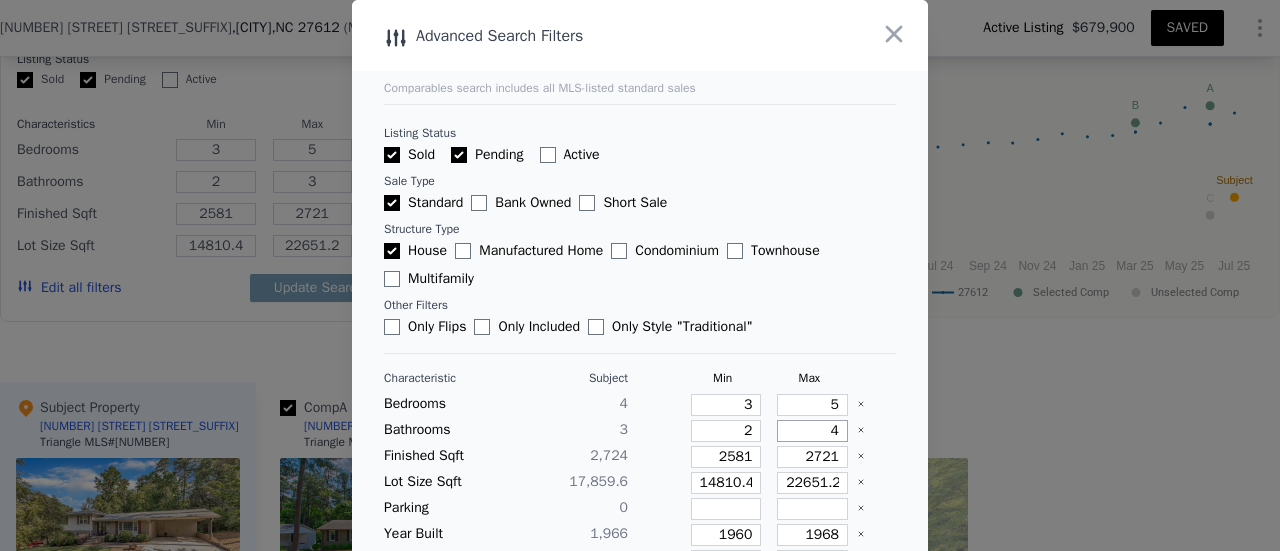 type on "4" 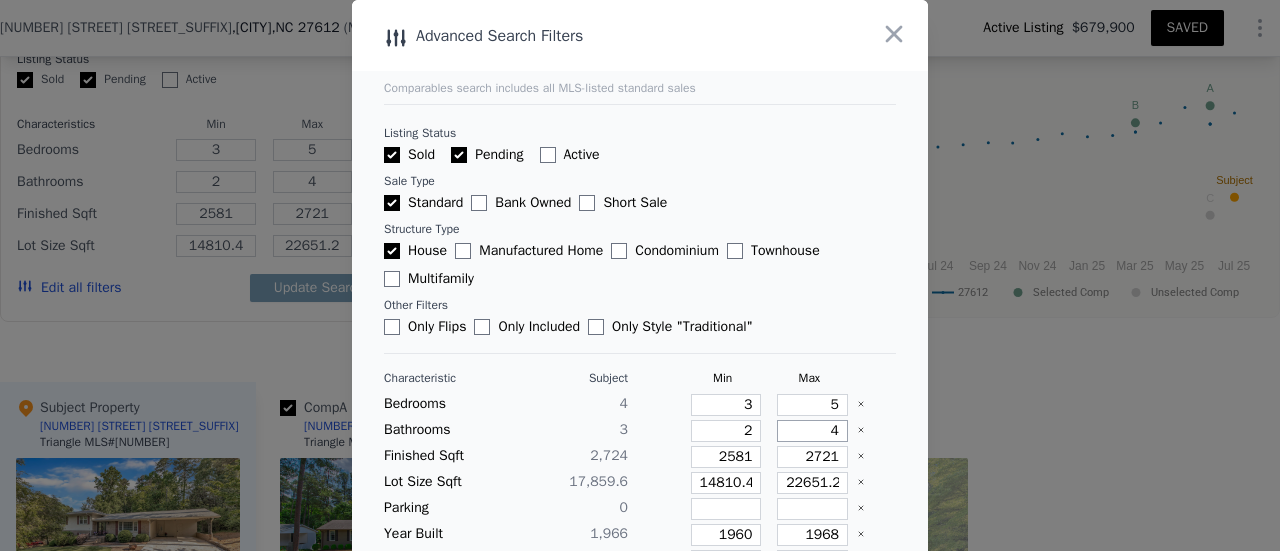 type on "4" 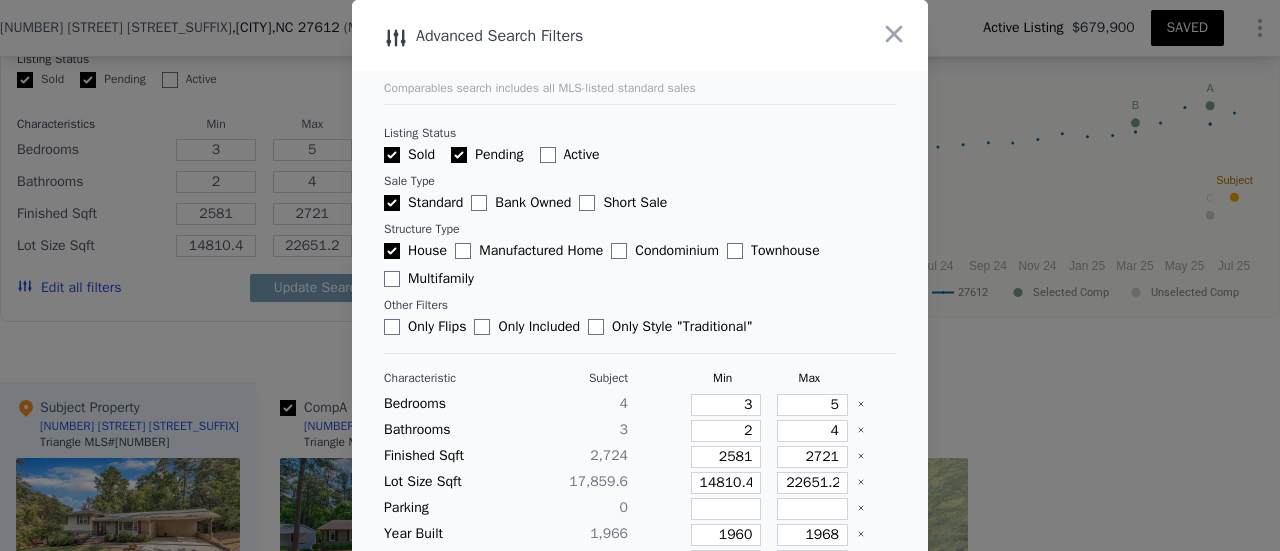 type 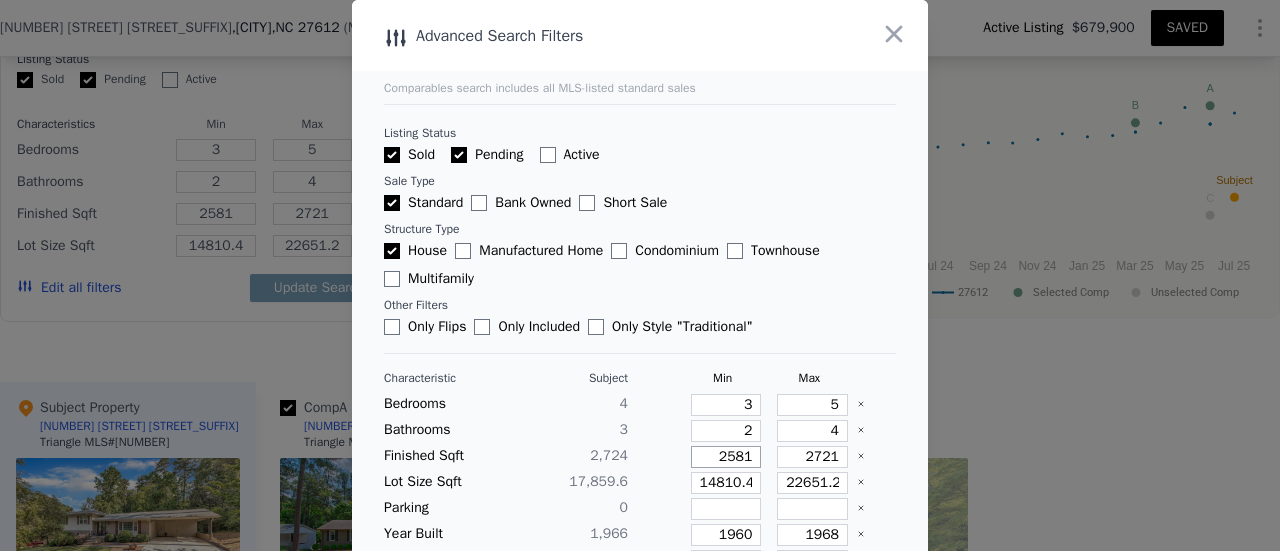 type on "2" 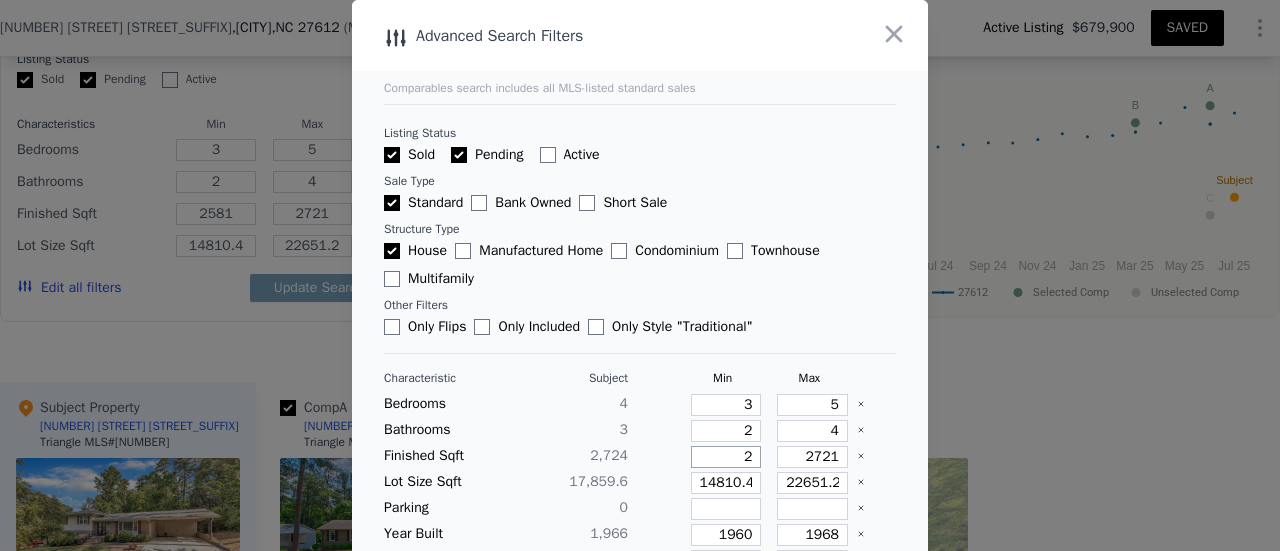 type on "2" 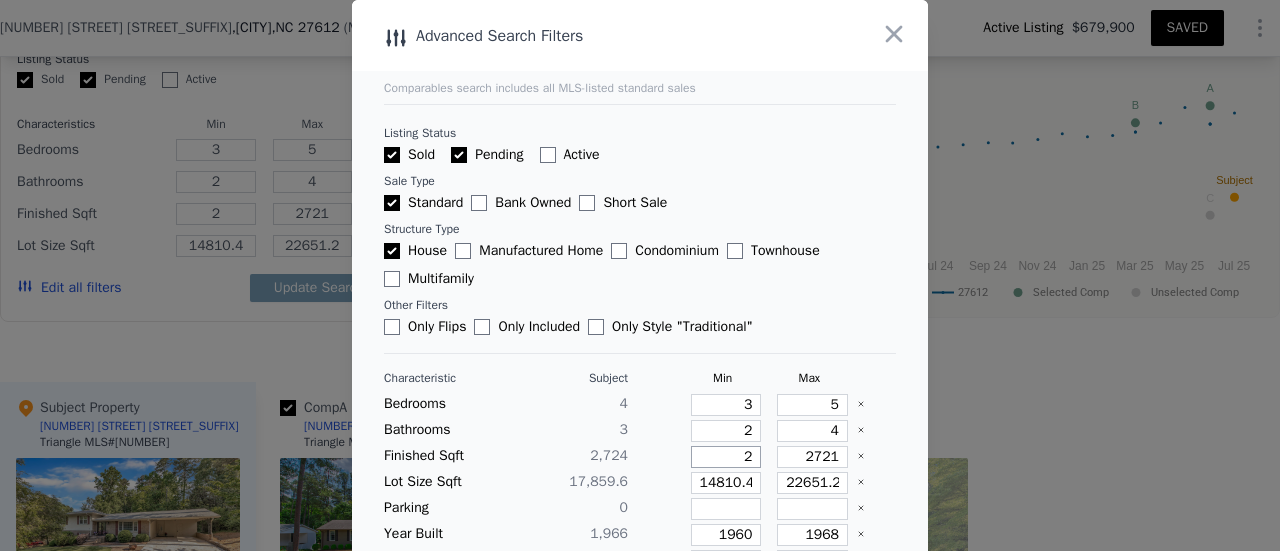 type on "24" 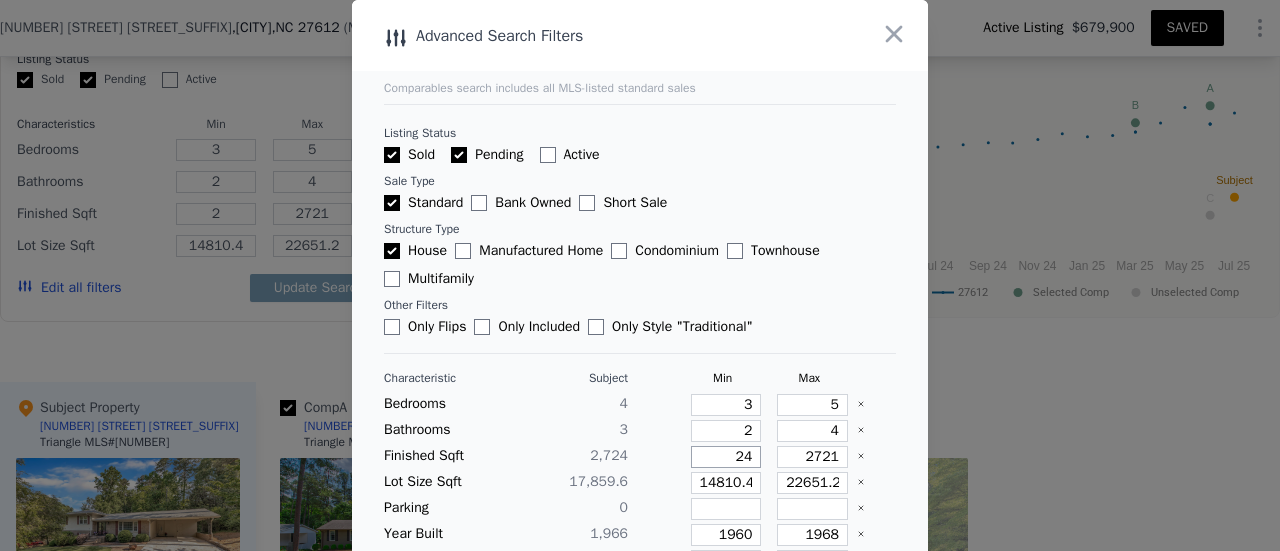 type on "24" 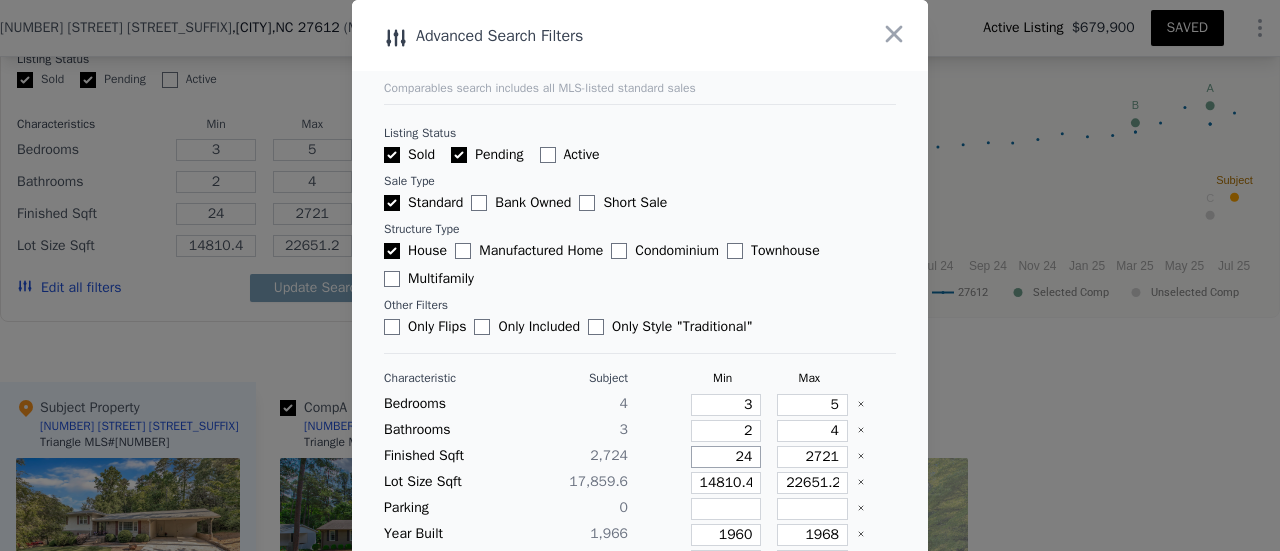 type on "247" 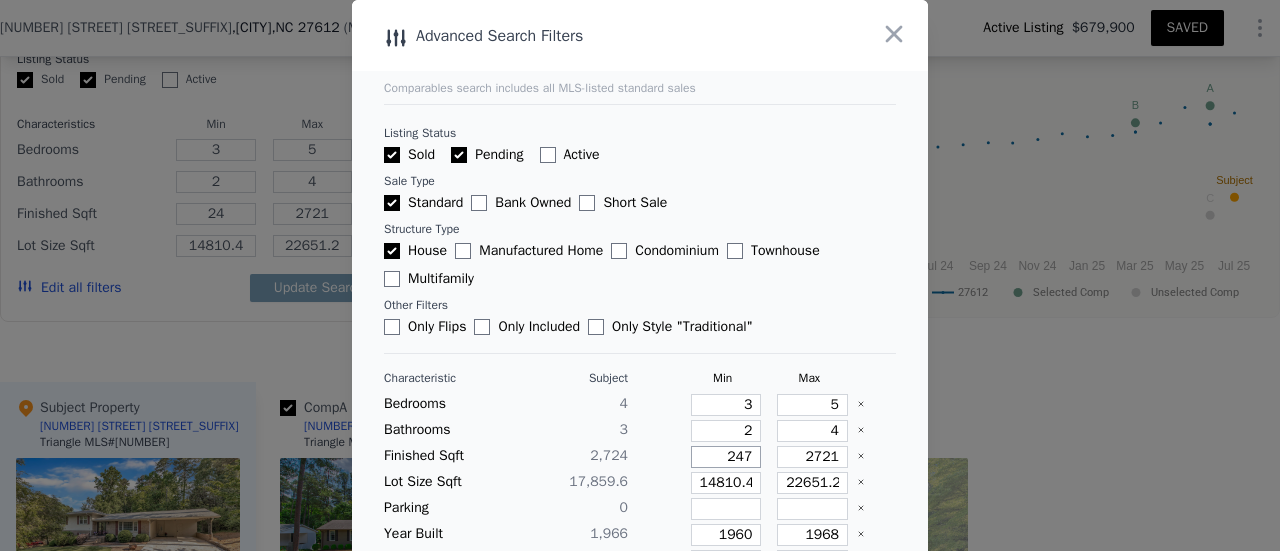 type on "247" 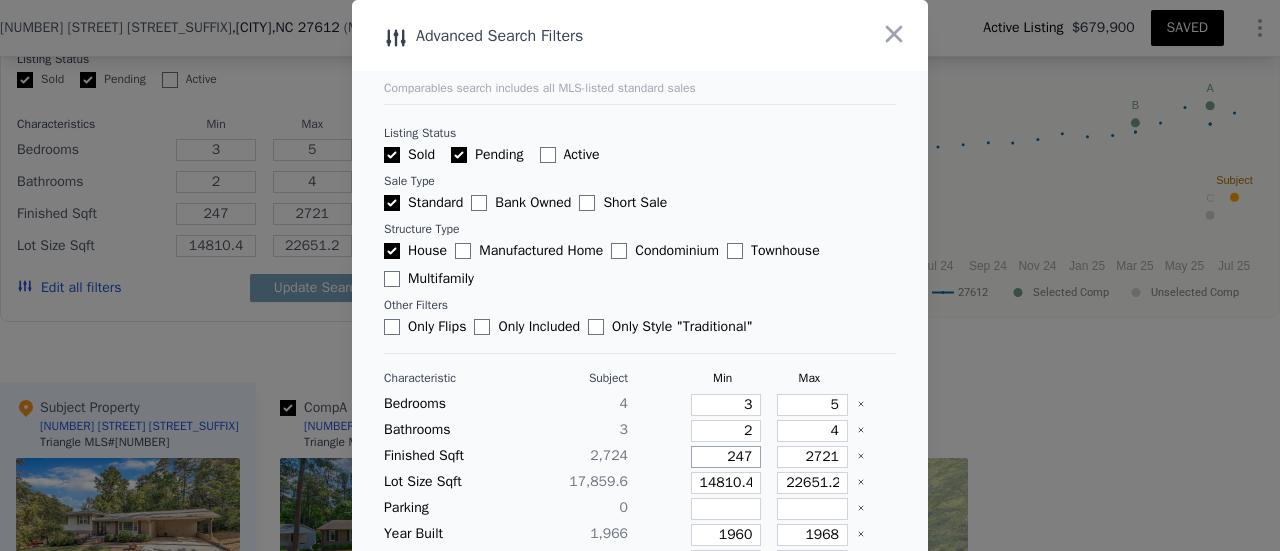type on "2474" 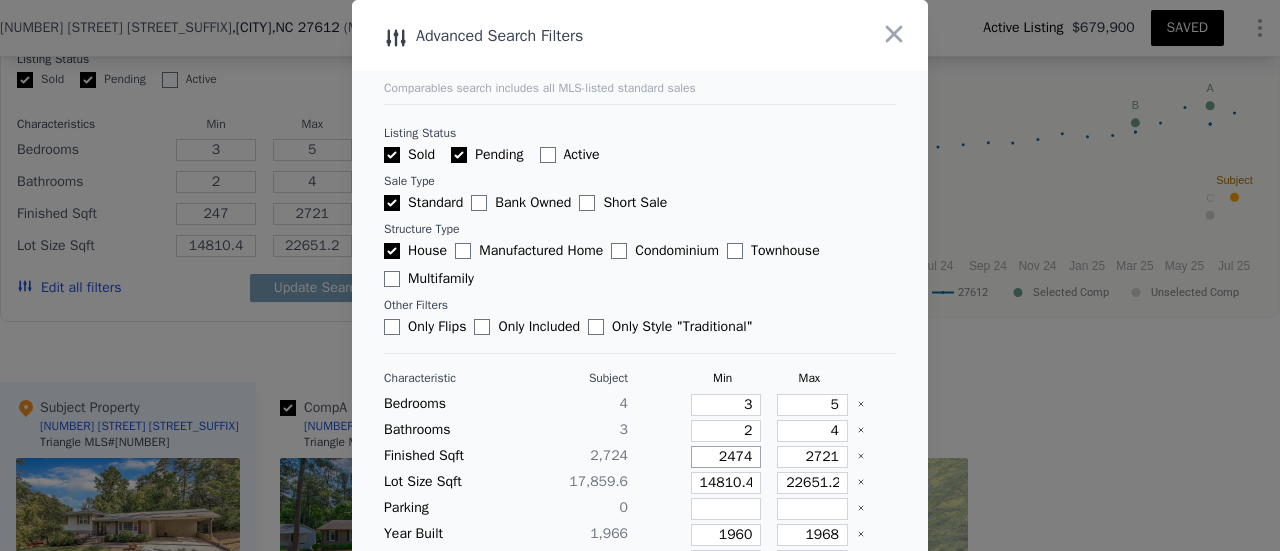 type on "2474" 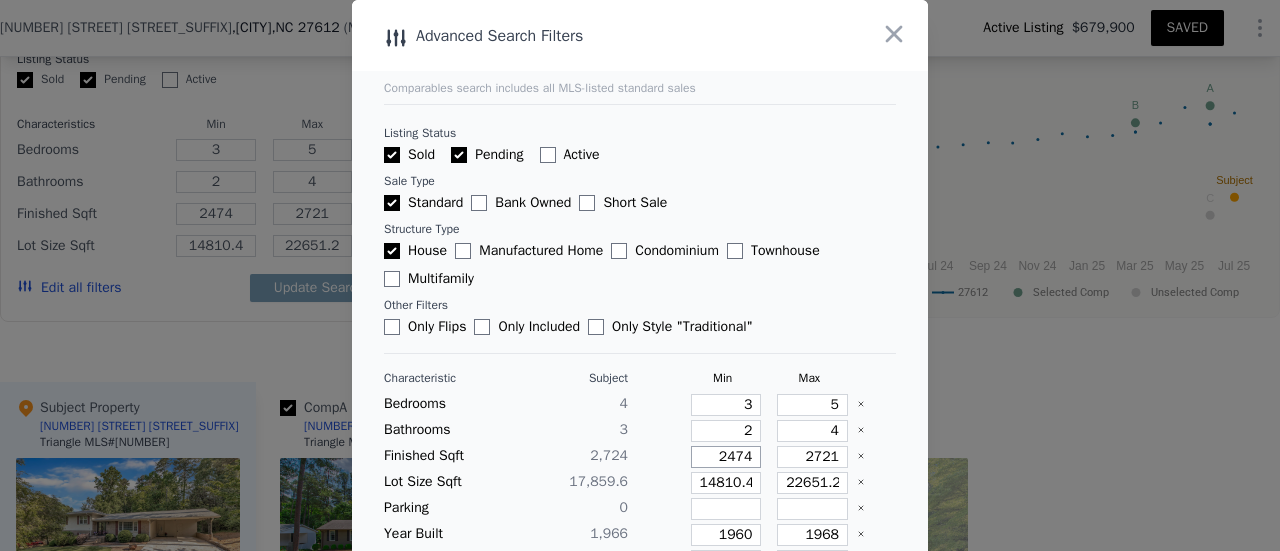 type on "2474" 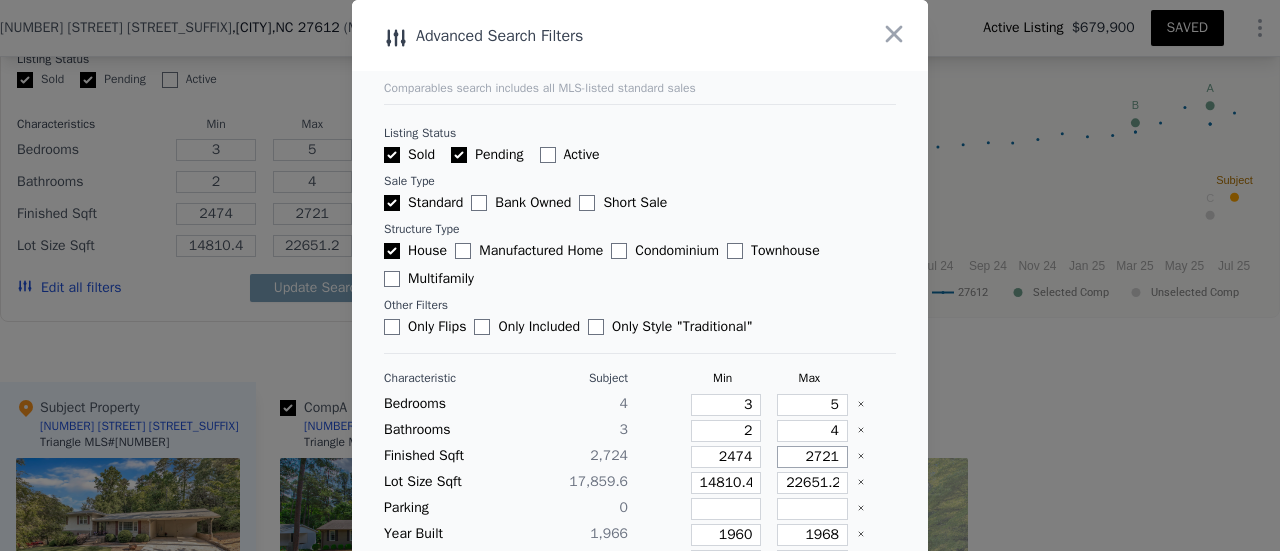 type on "2" 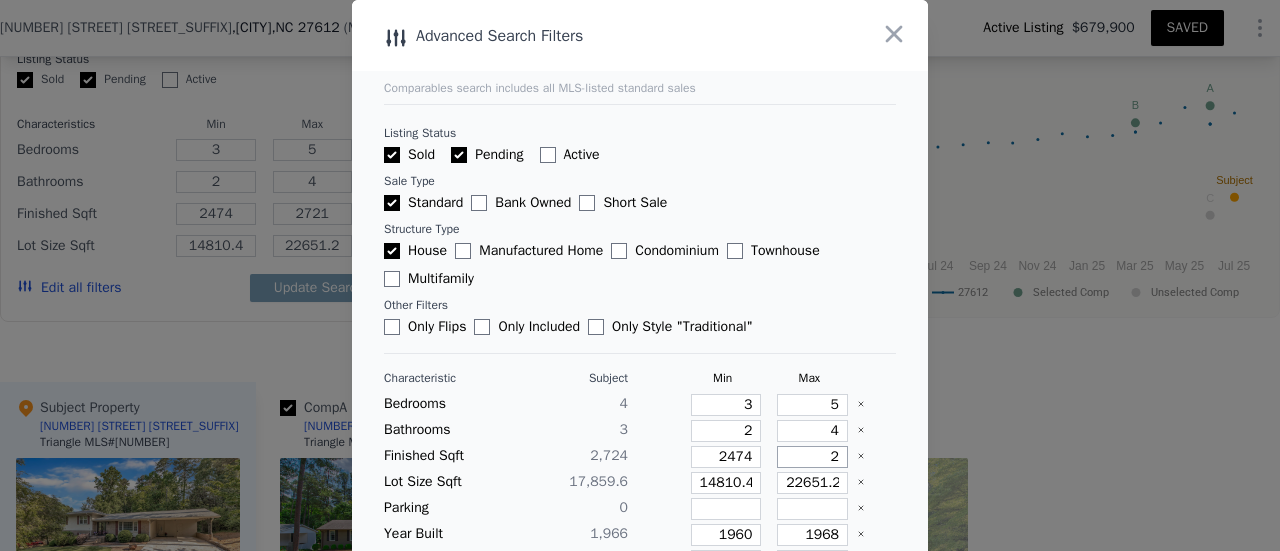 type on "2" 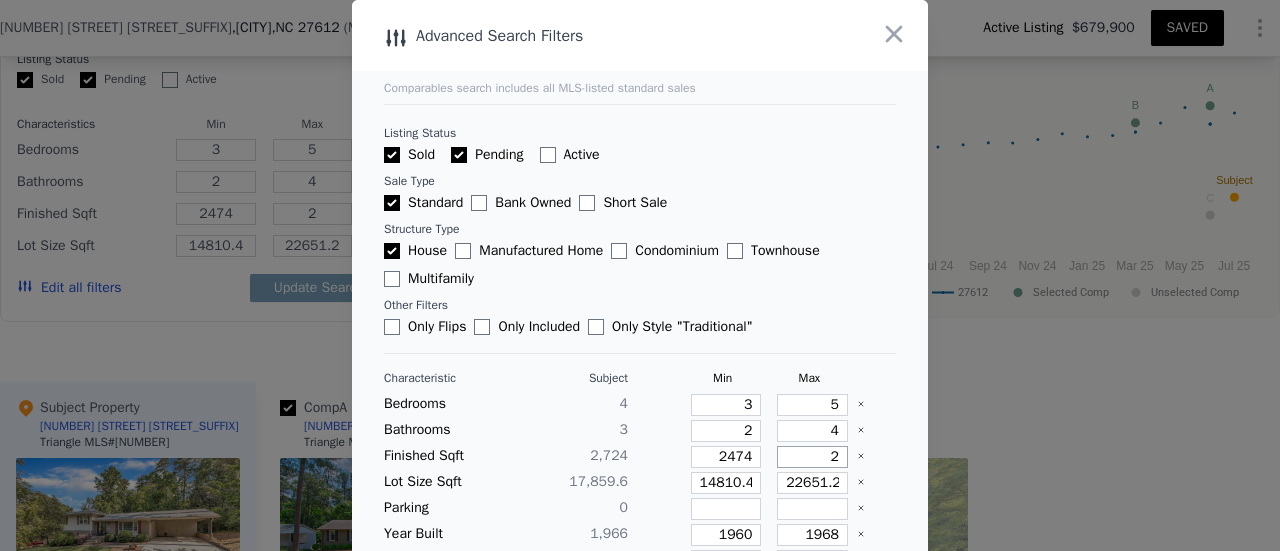 type on "29" 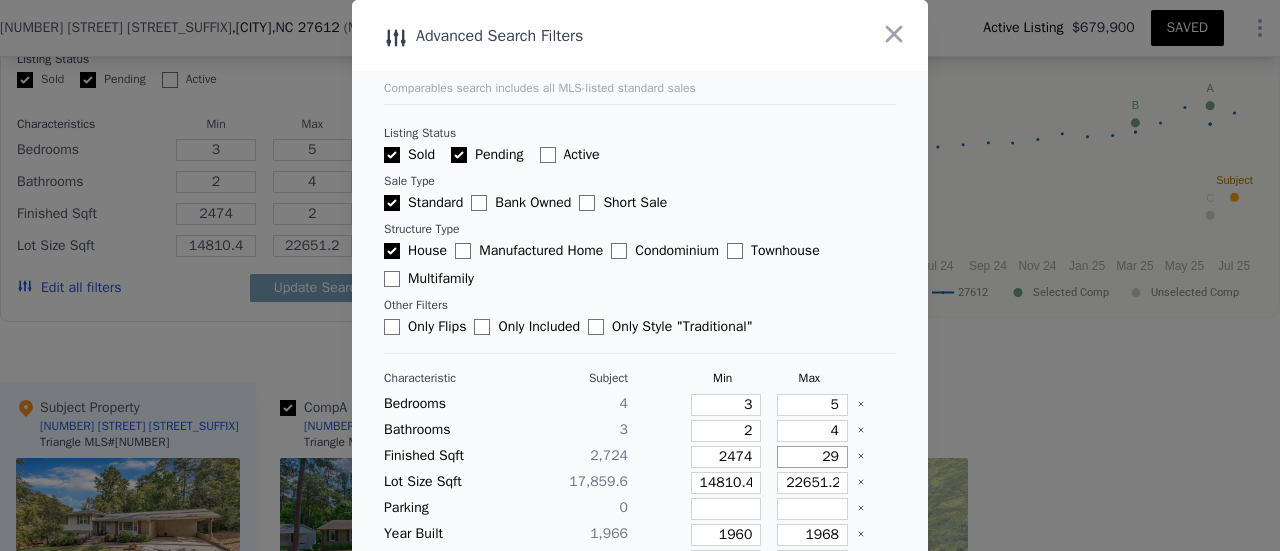 type on "29" 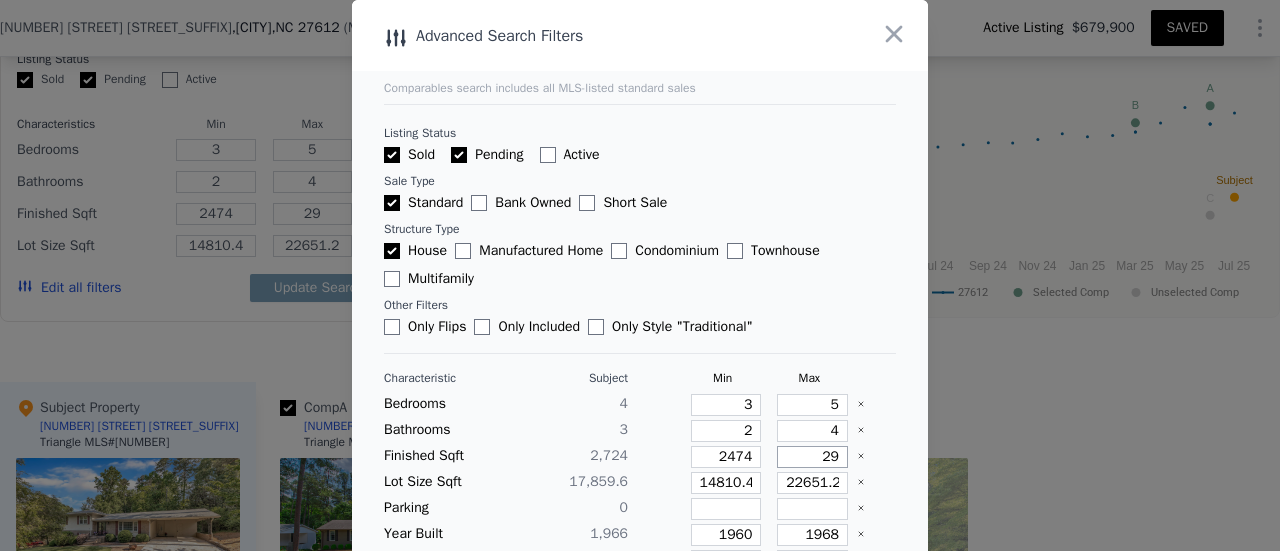 type on "297" 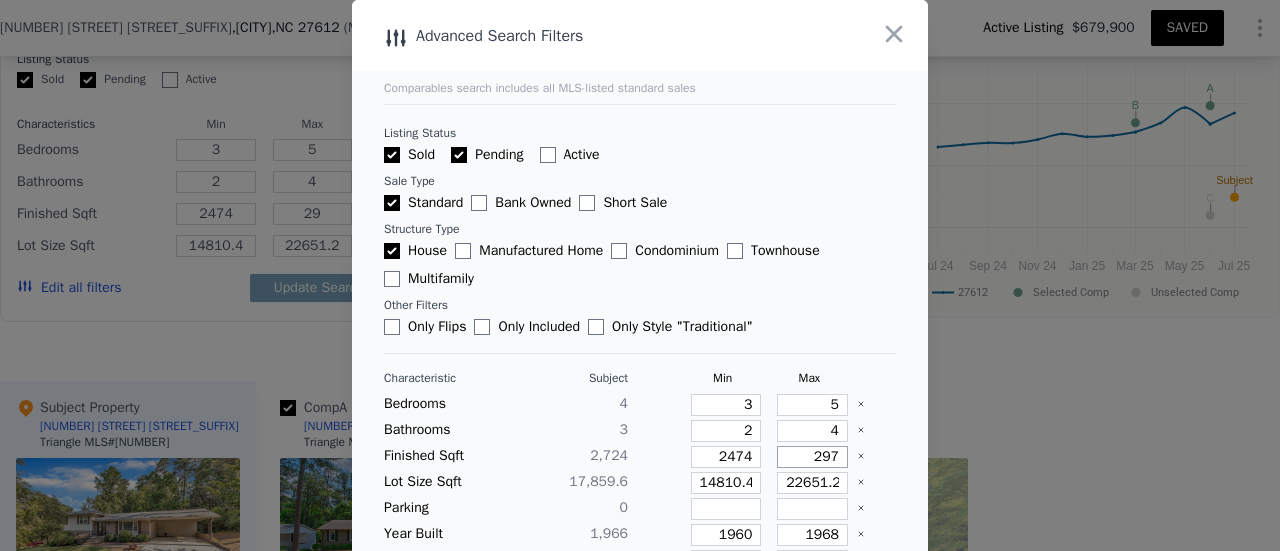 type on "297" 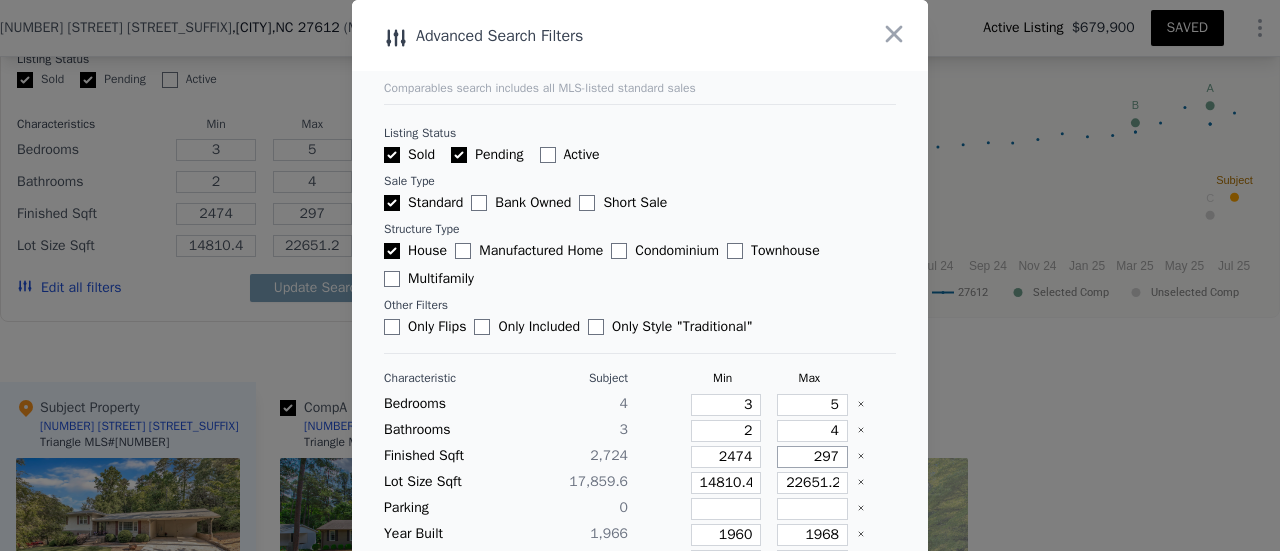 type on "2974" 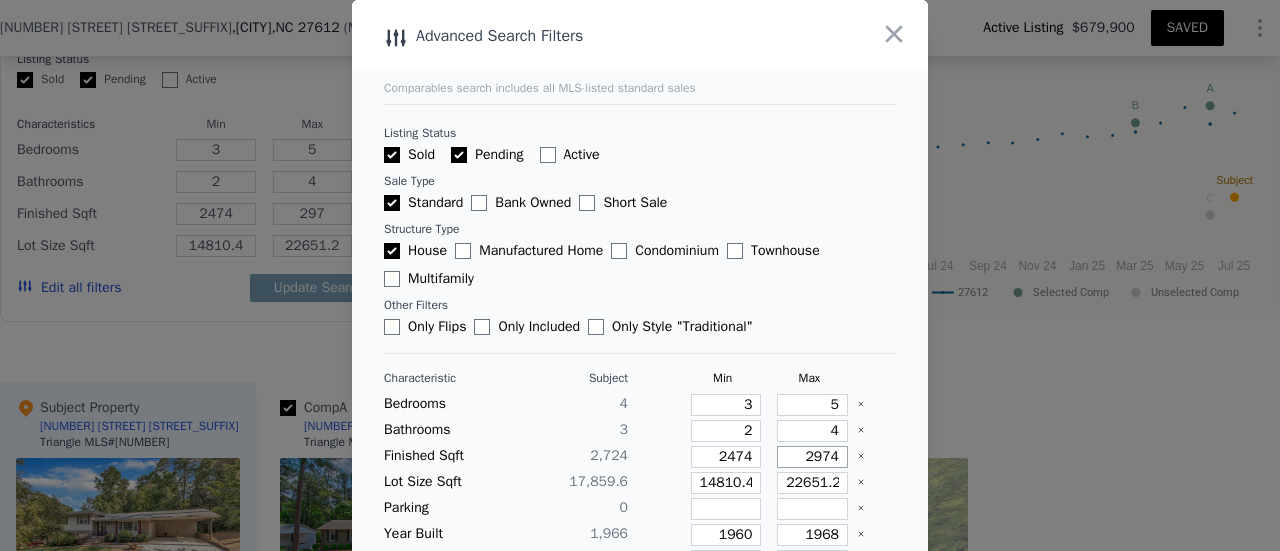 type on "2974" 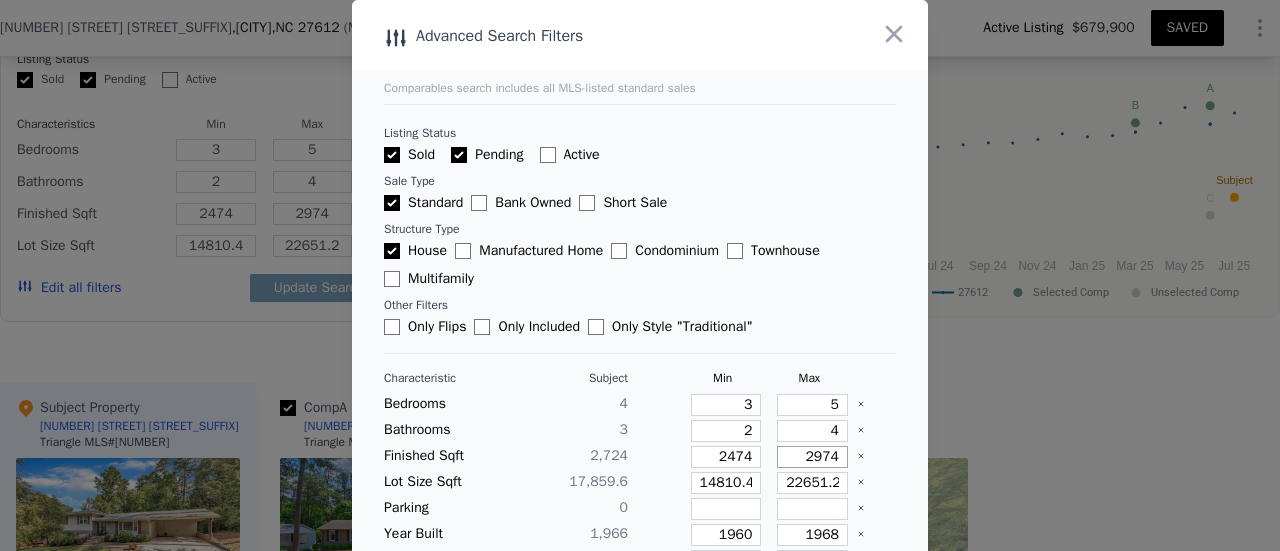 type on "2974" 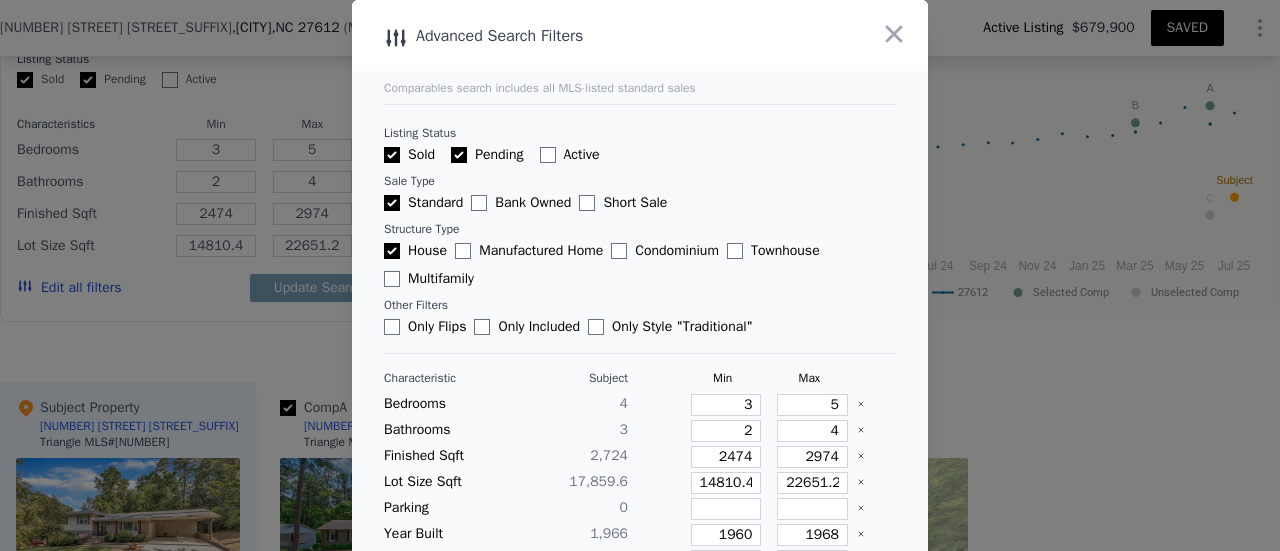 type 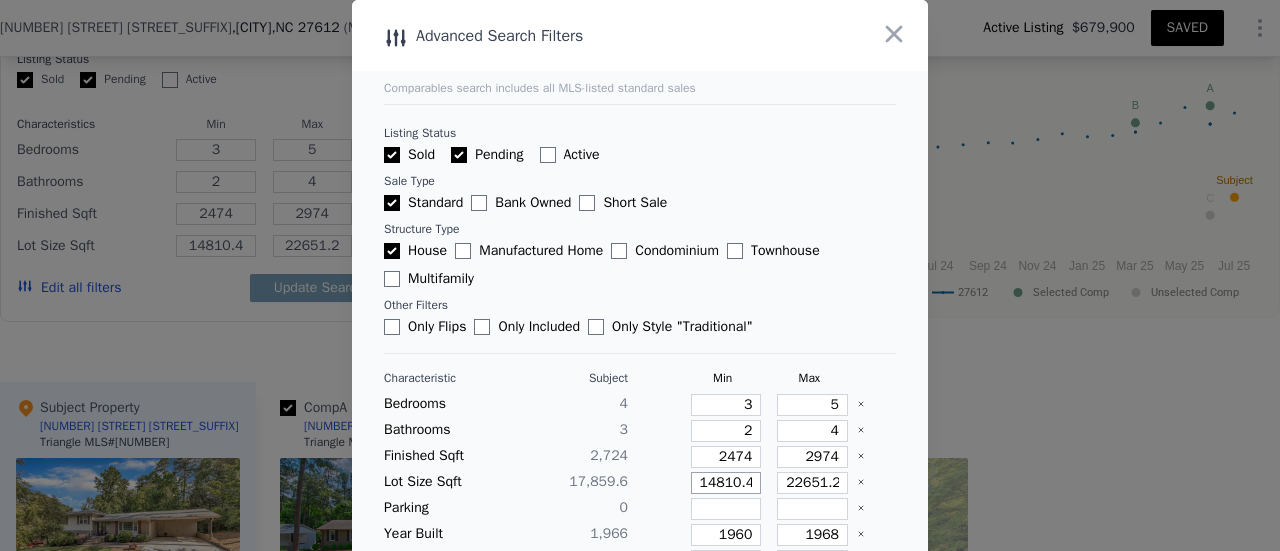 type on "1" 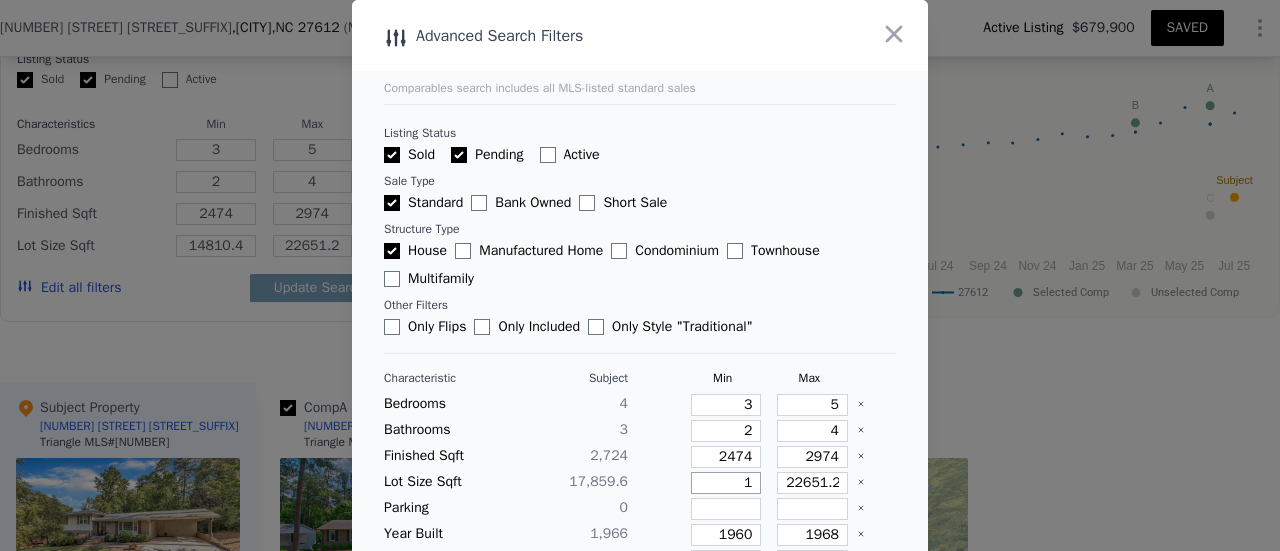 type on "1" 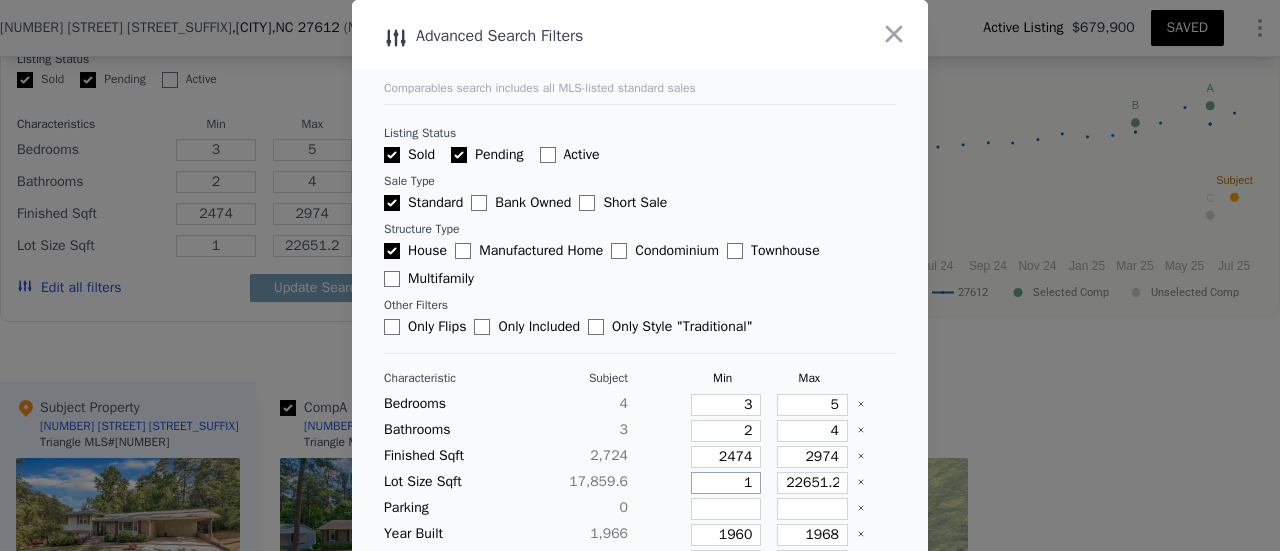 type on "10" 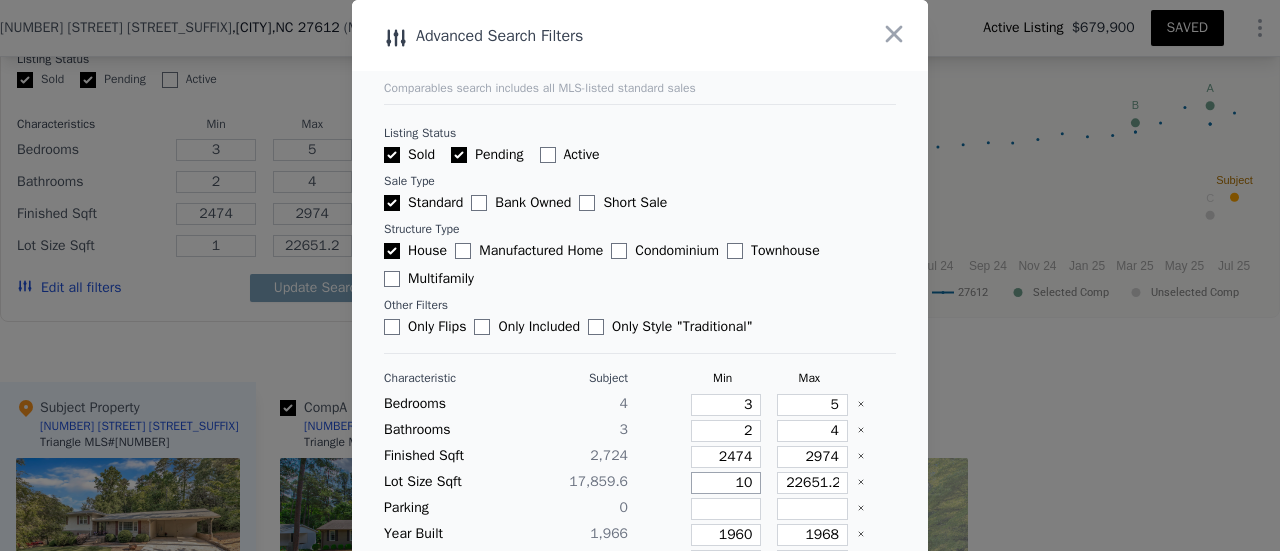 type on "10" 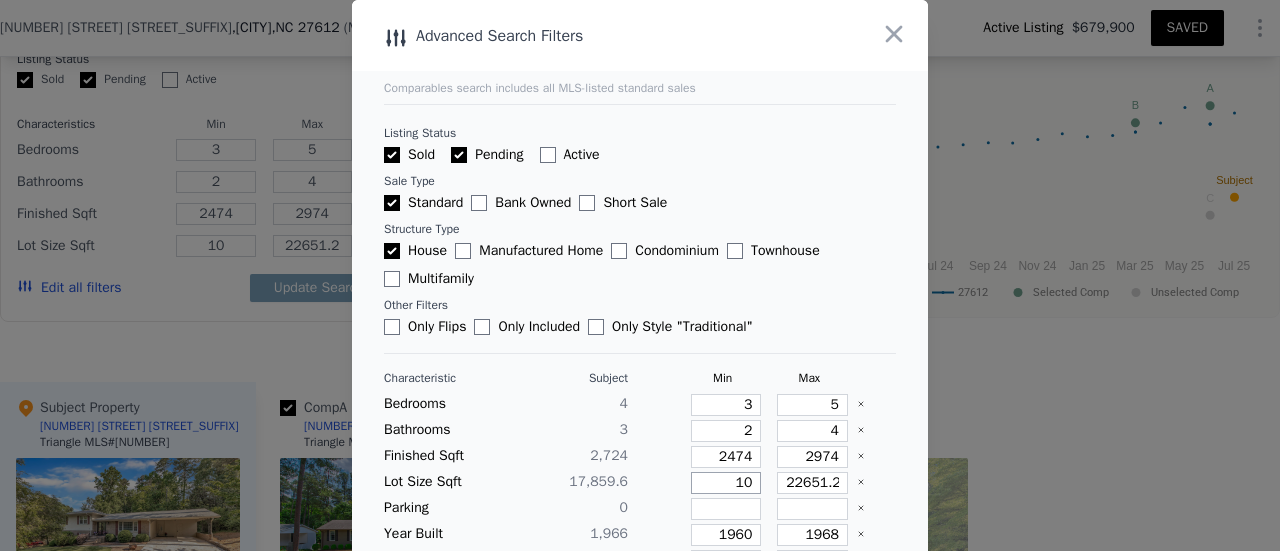 type on "107" 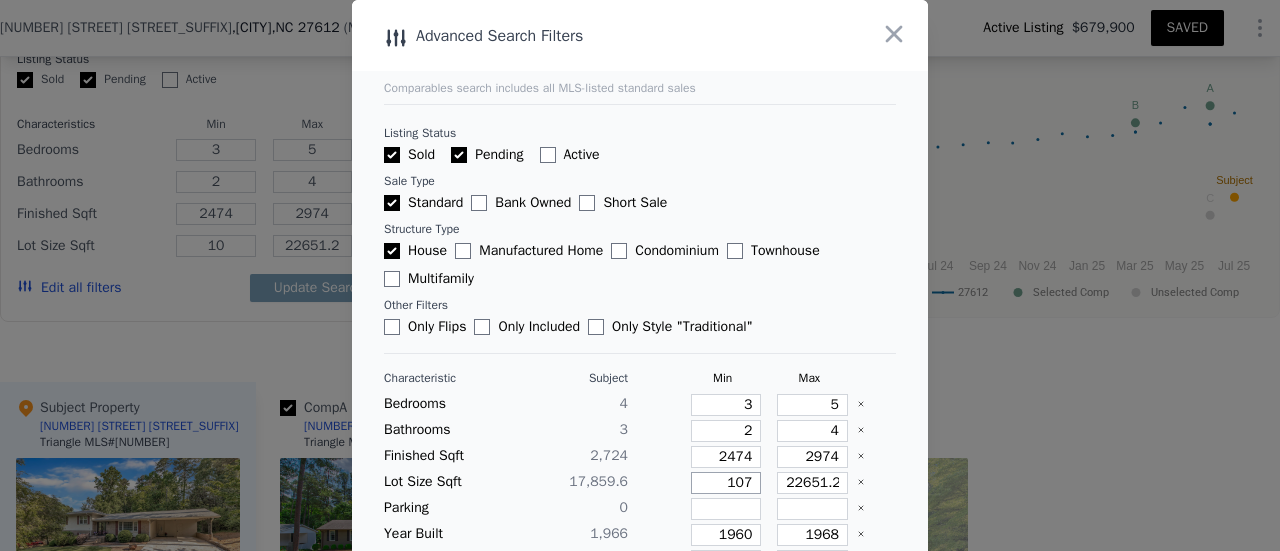 type on "107" 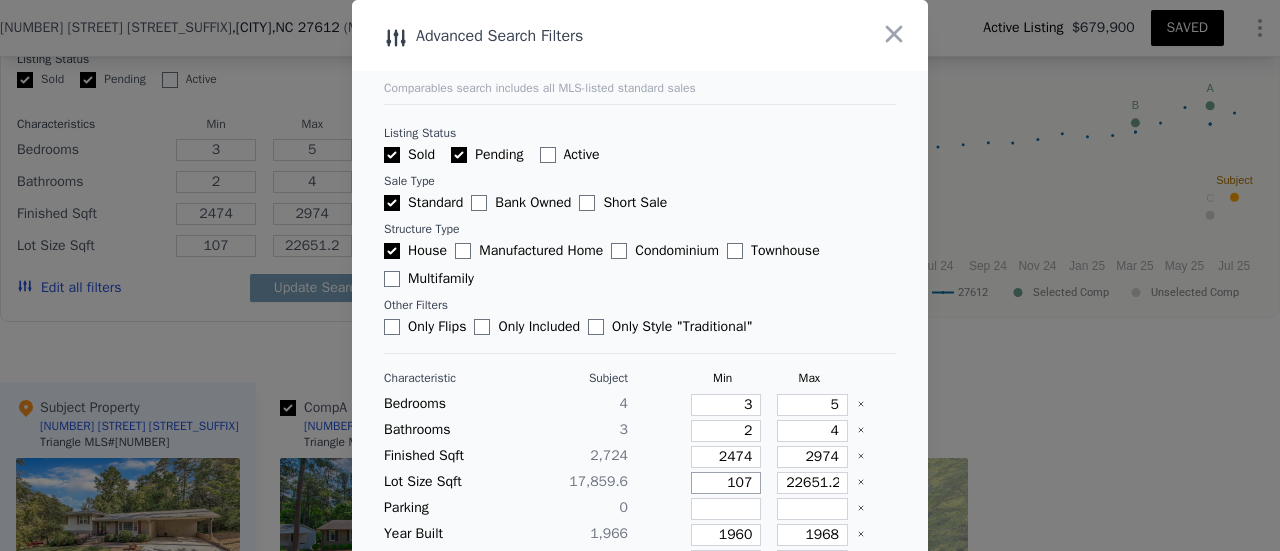 type on "1072" 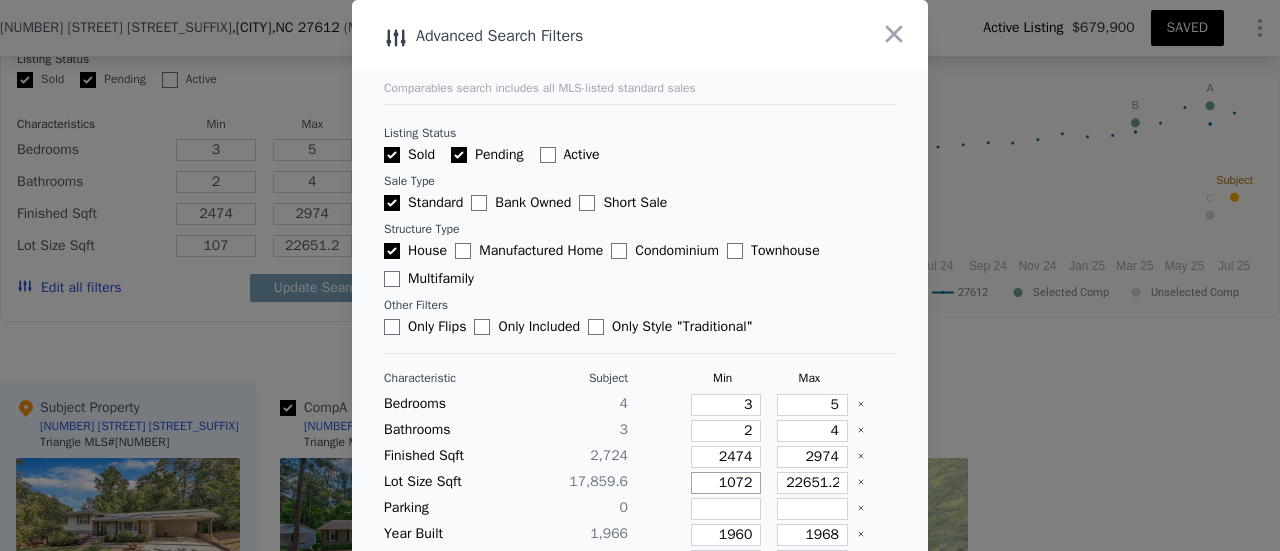 type on "1072" 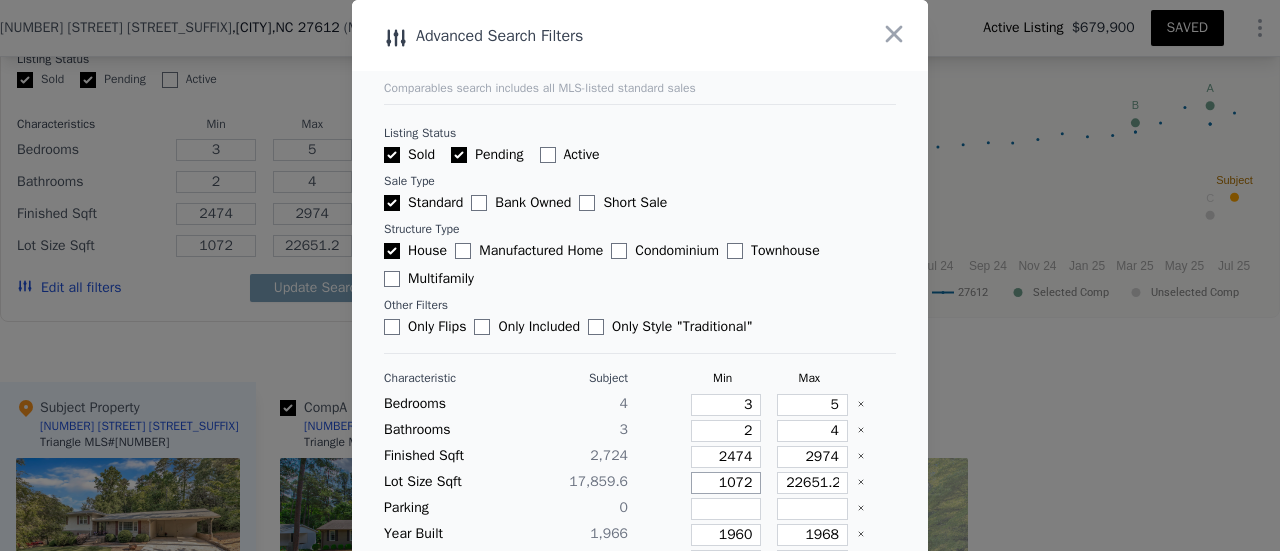 type on "10720" 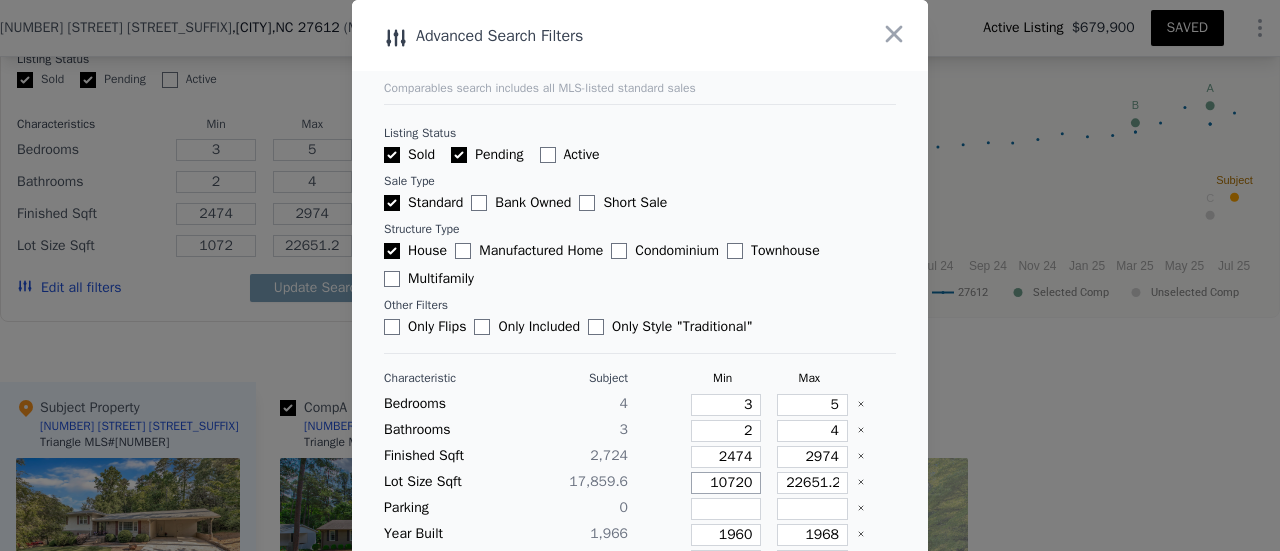 type on "10720" 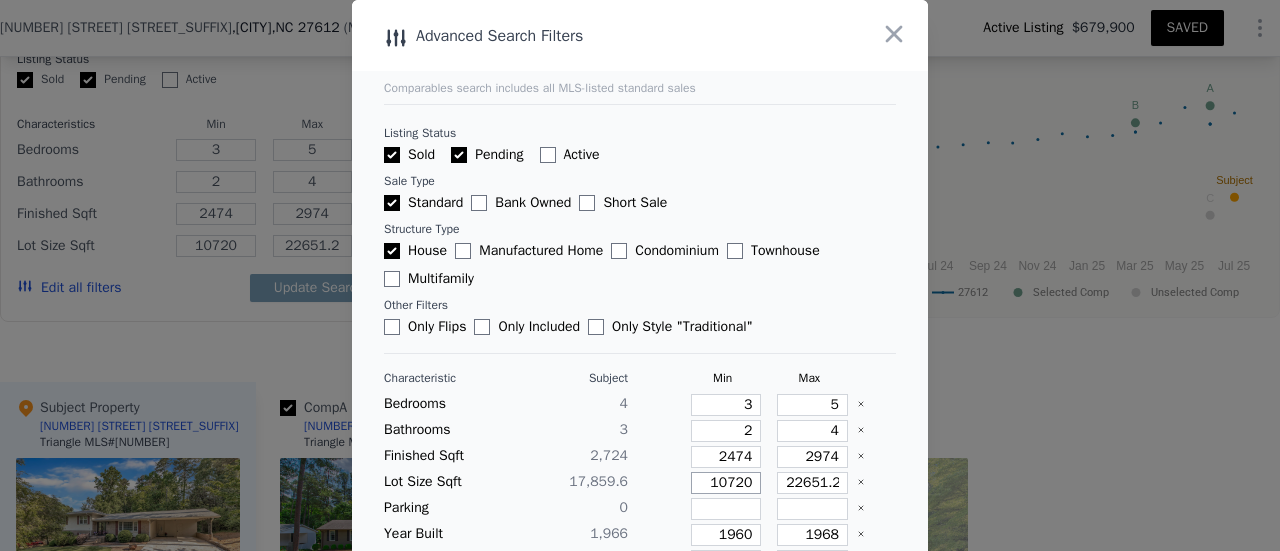 type on "10720" 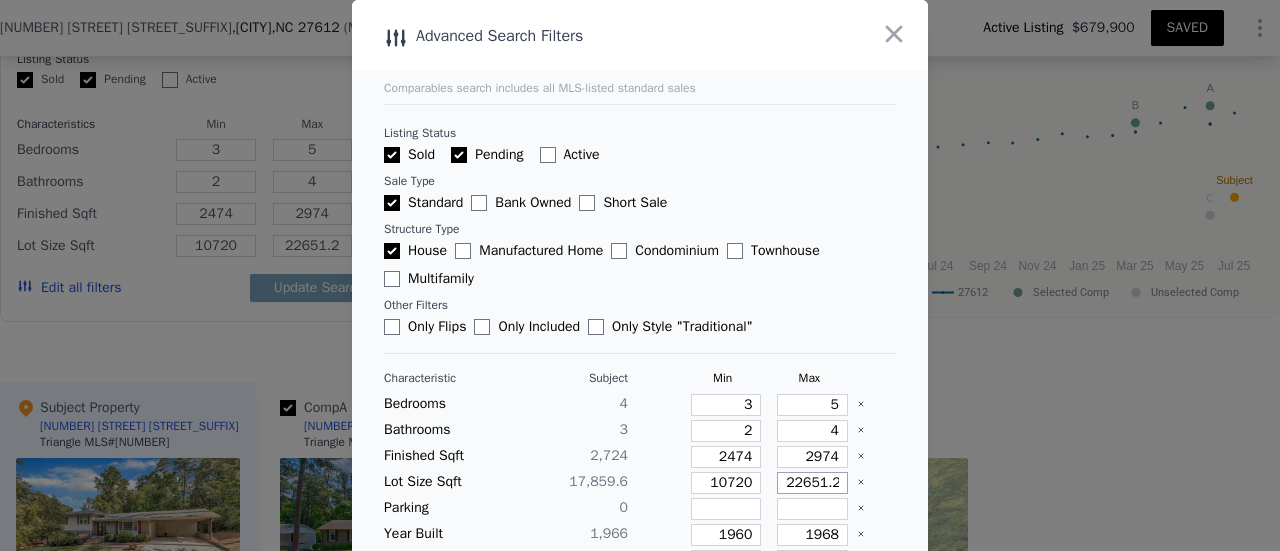 type on "2" 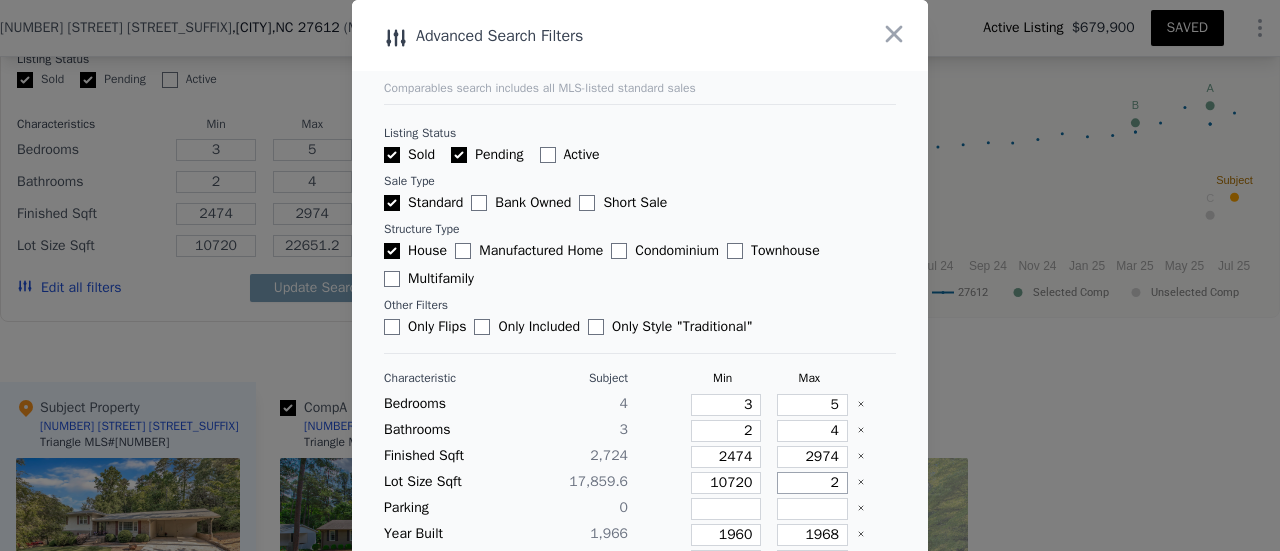 type on "2" 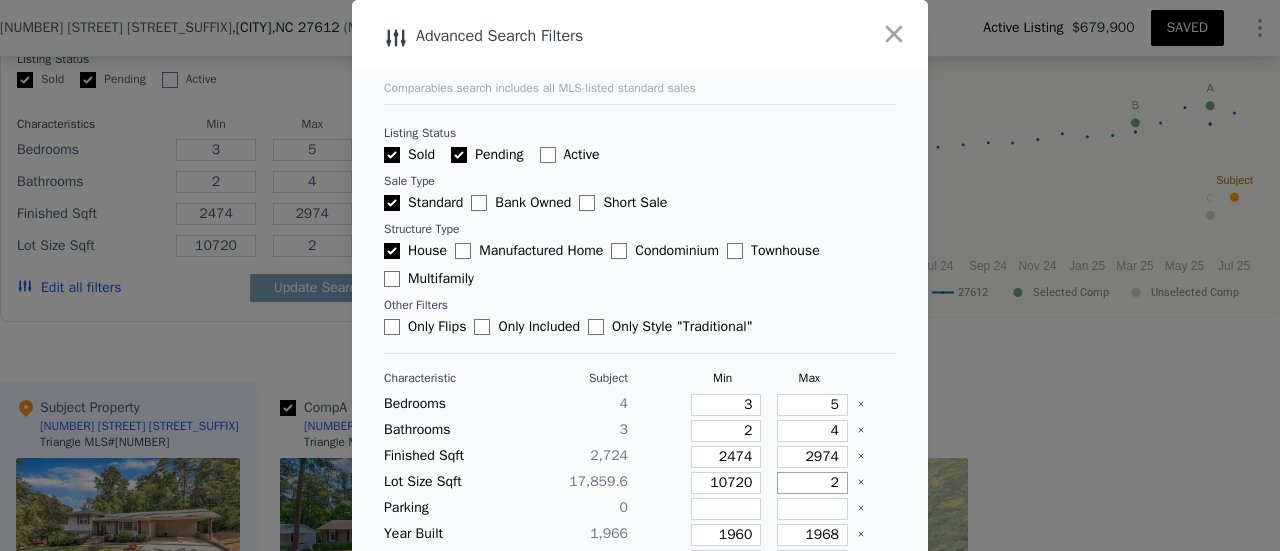 type on "25" 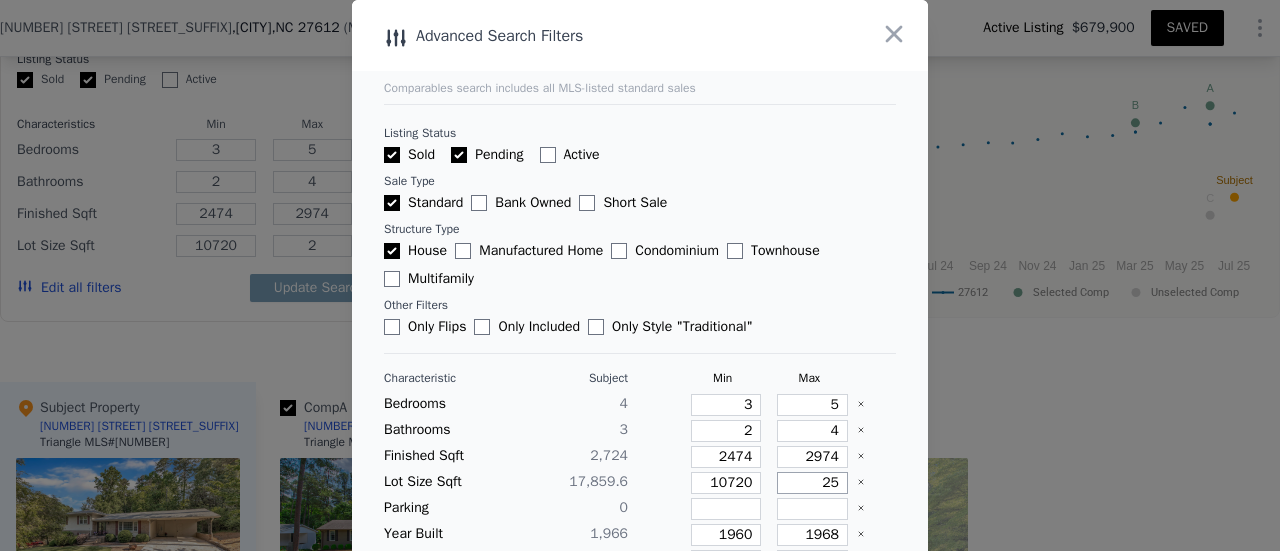 type on "25" 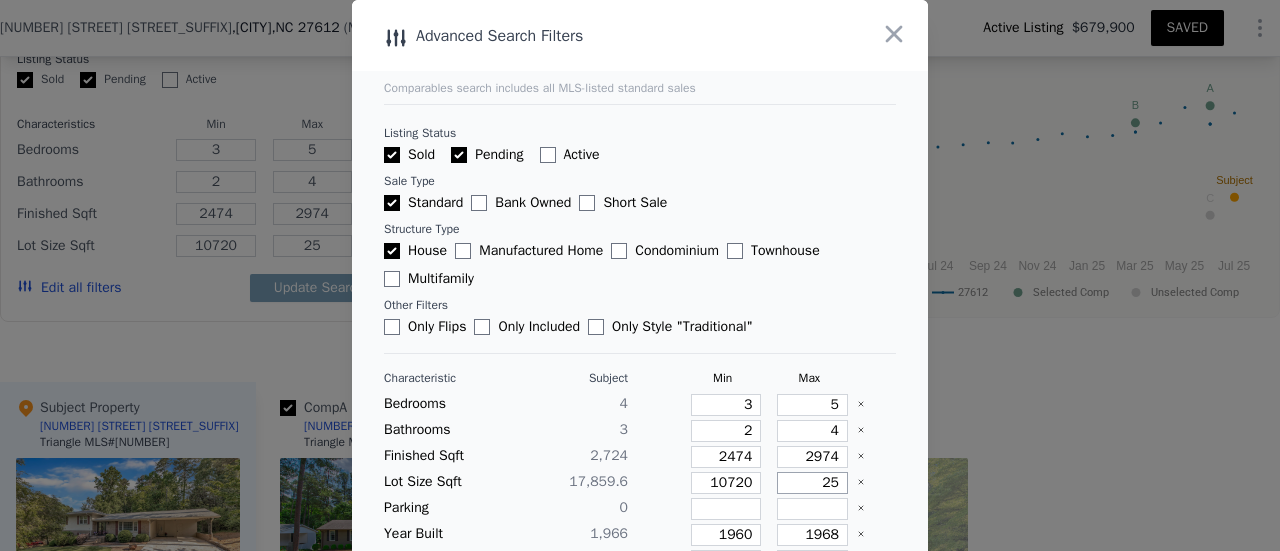 type on "250" 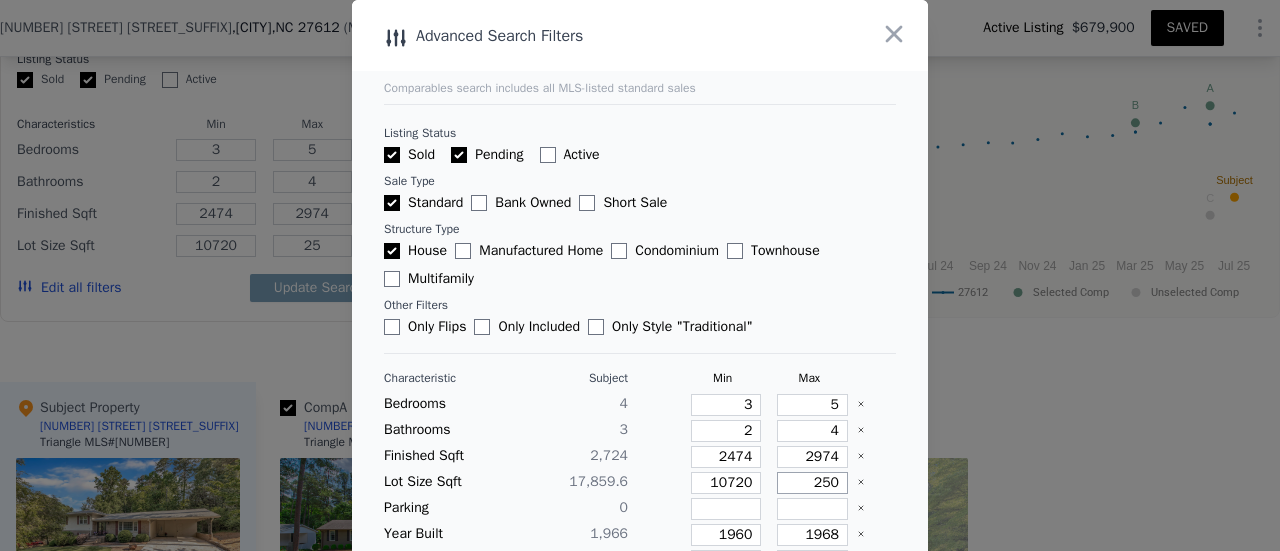 type on "250" 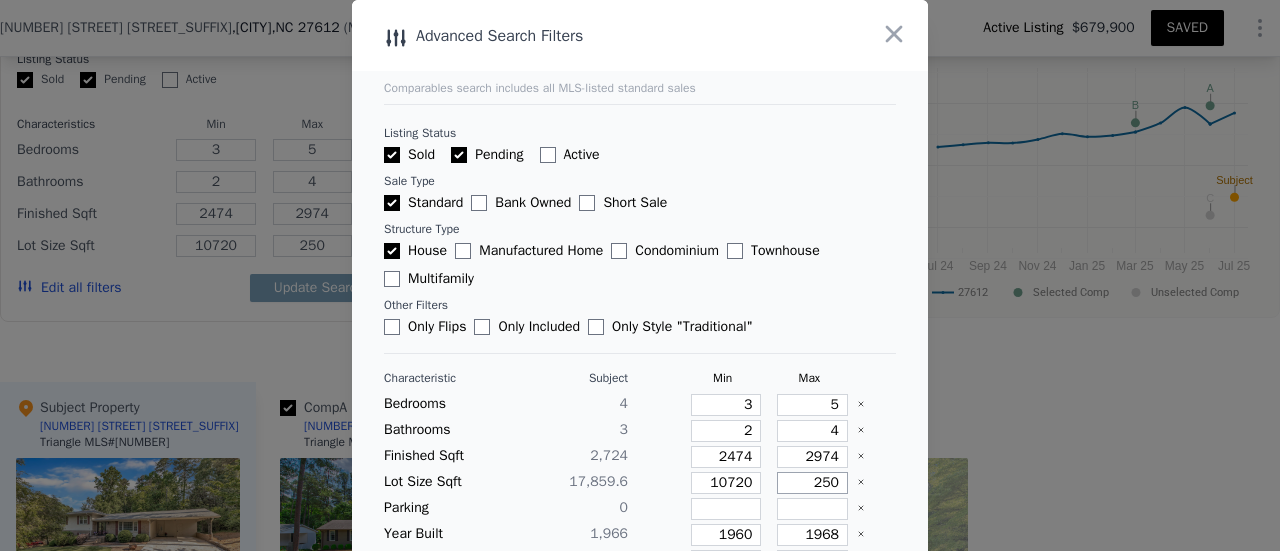 type on "2500" 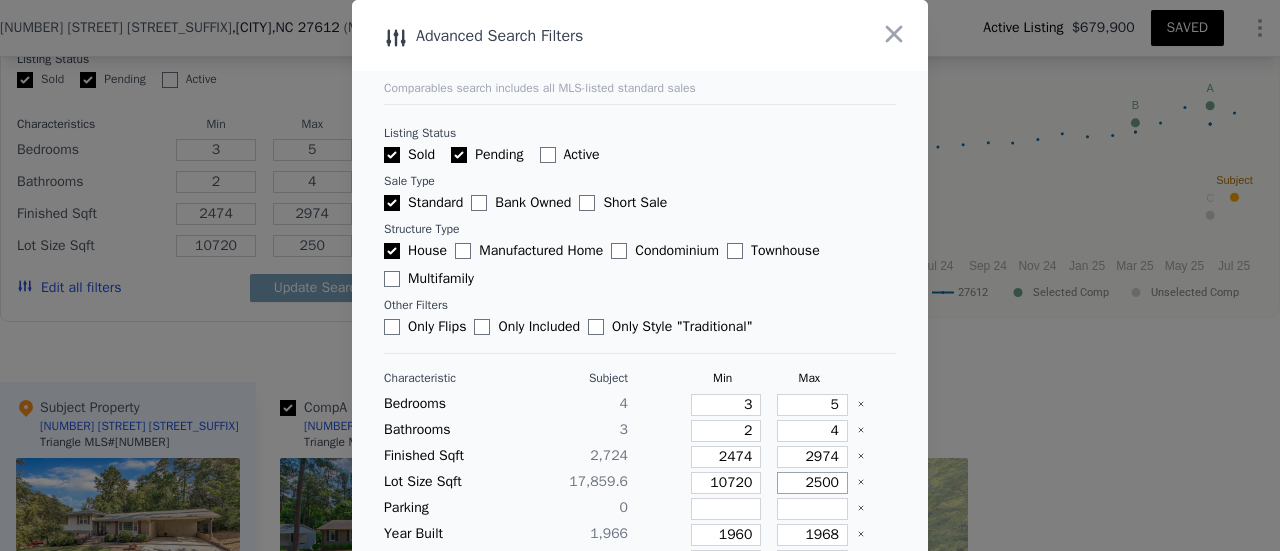 type on "2500" 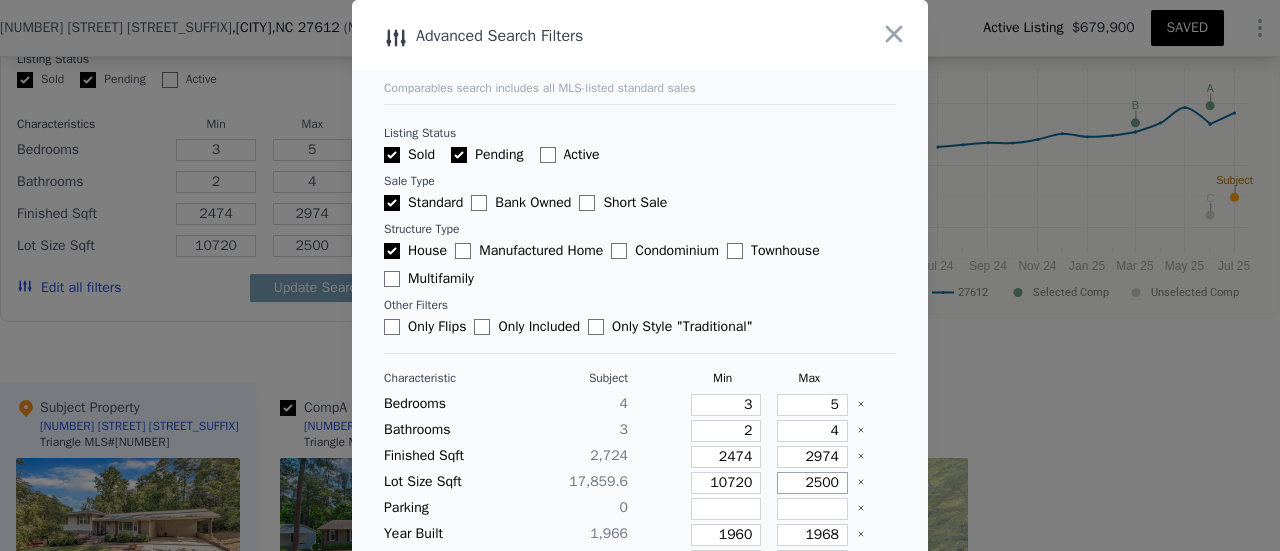 type on "25000" 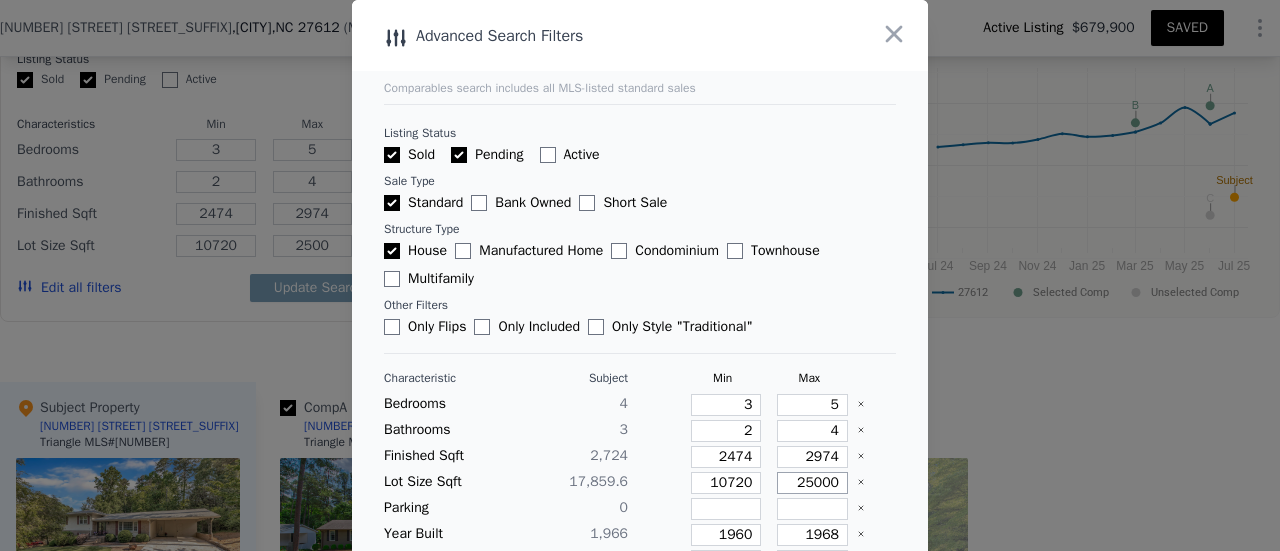 type on "25000" 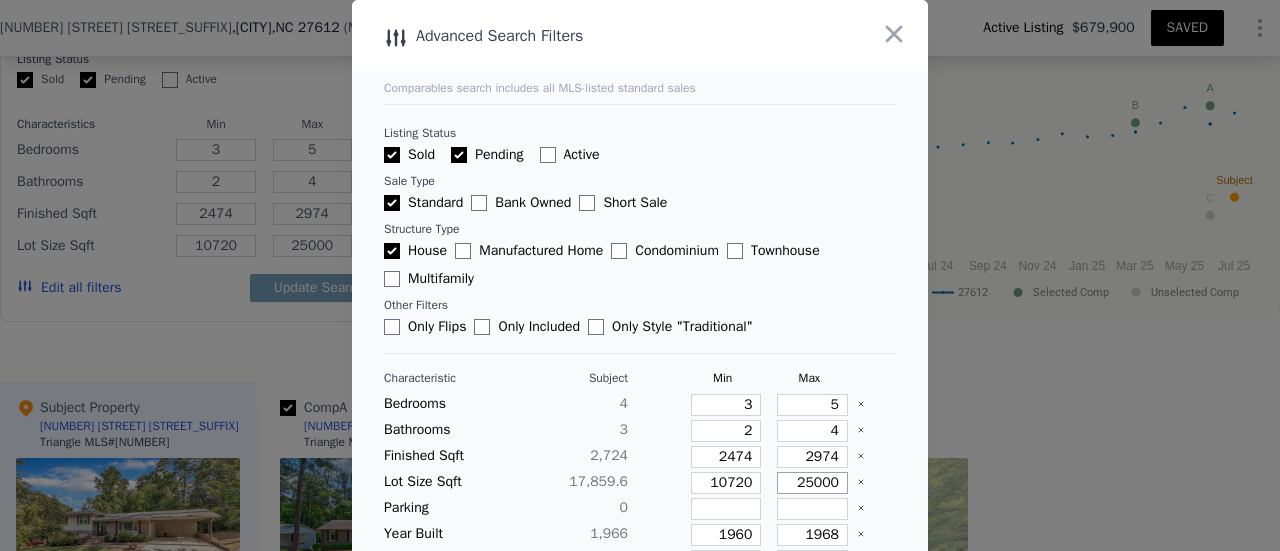 type on "25000" 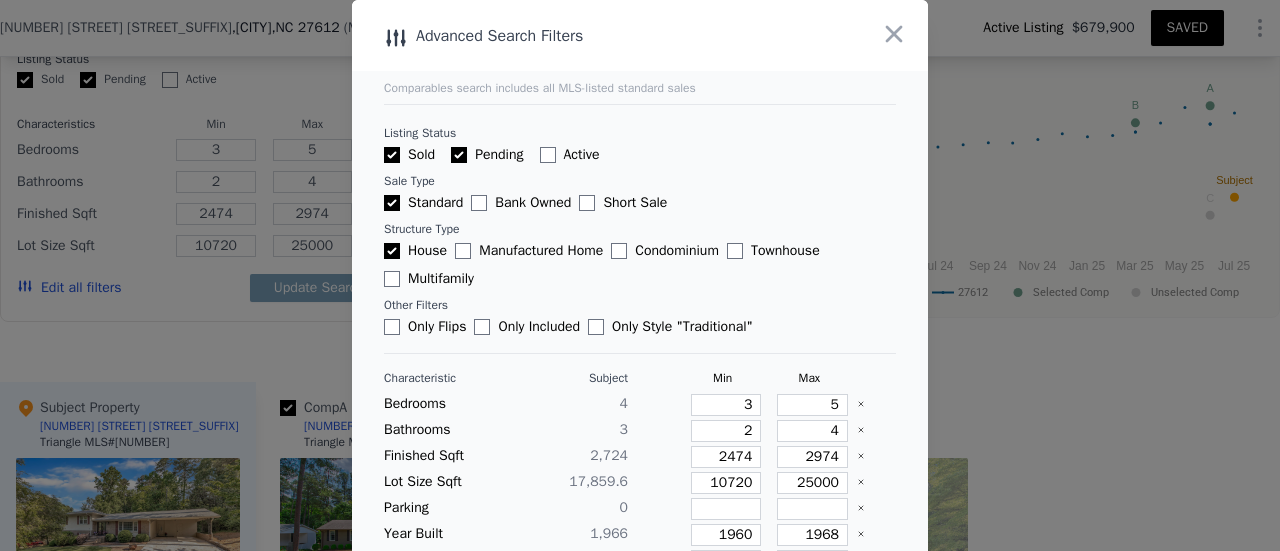 type 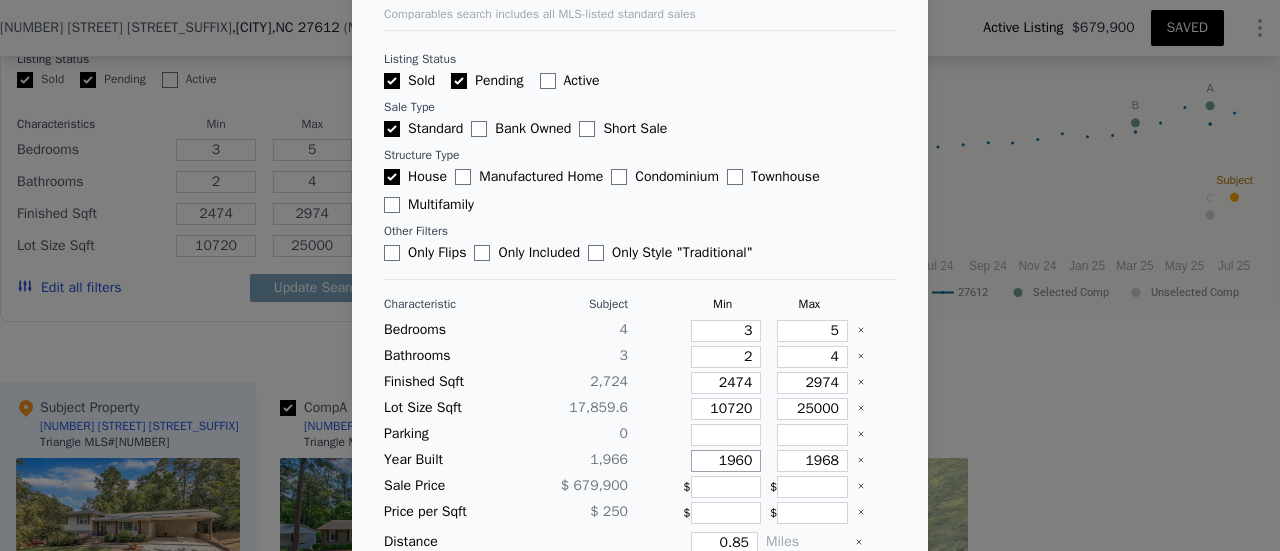 scroll, scrollTop: 100, scrollLeft: 0, axis: vertical 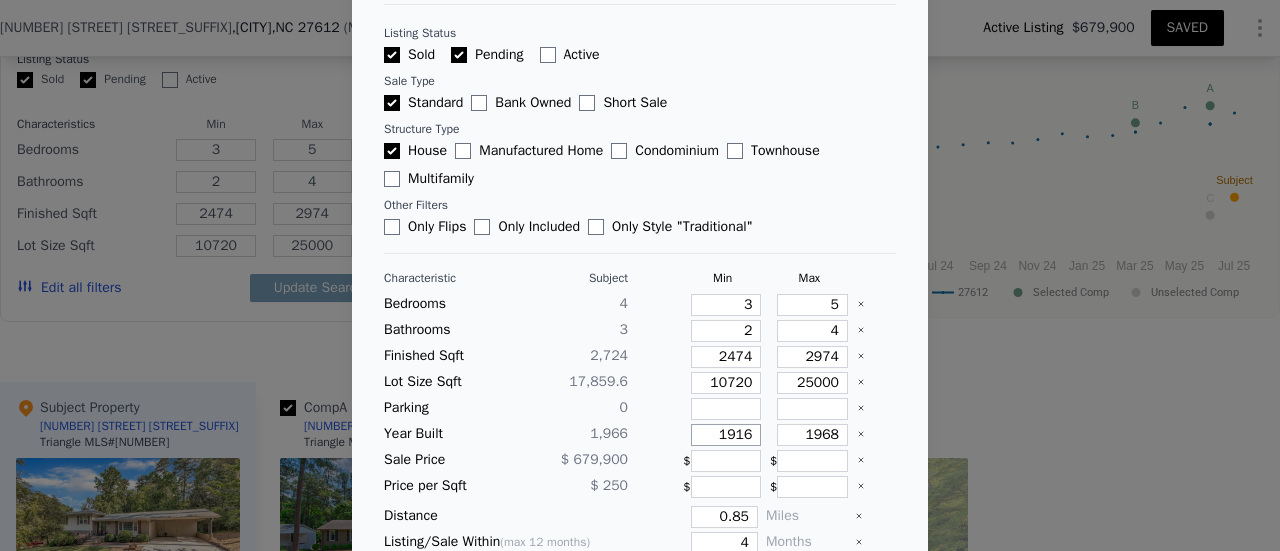 type on "1916" 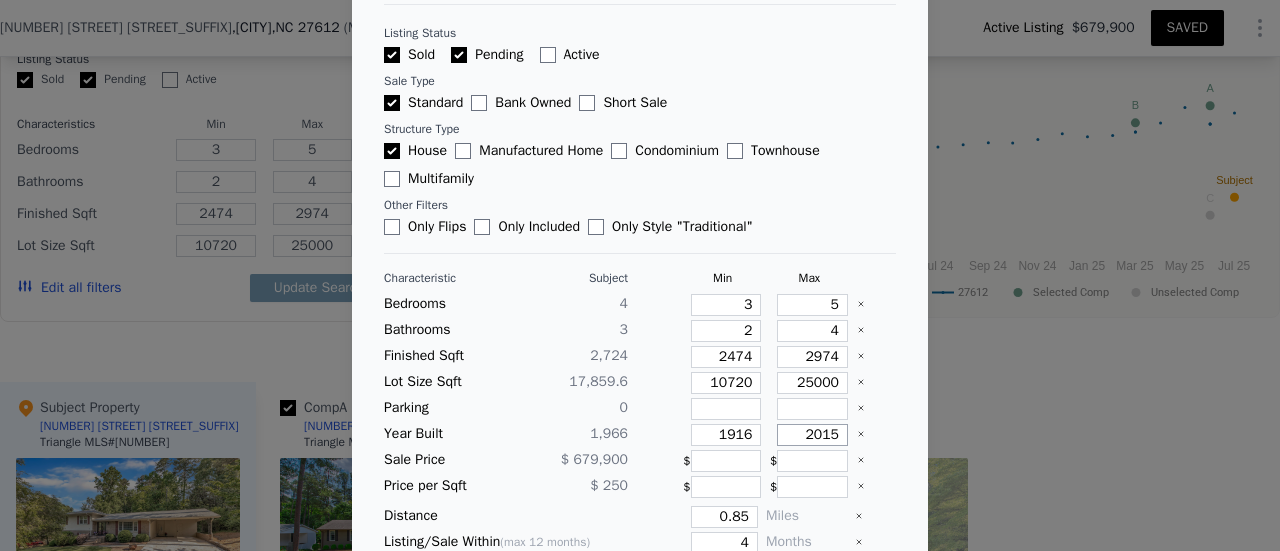 type on "2015" 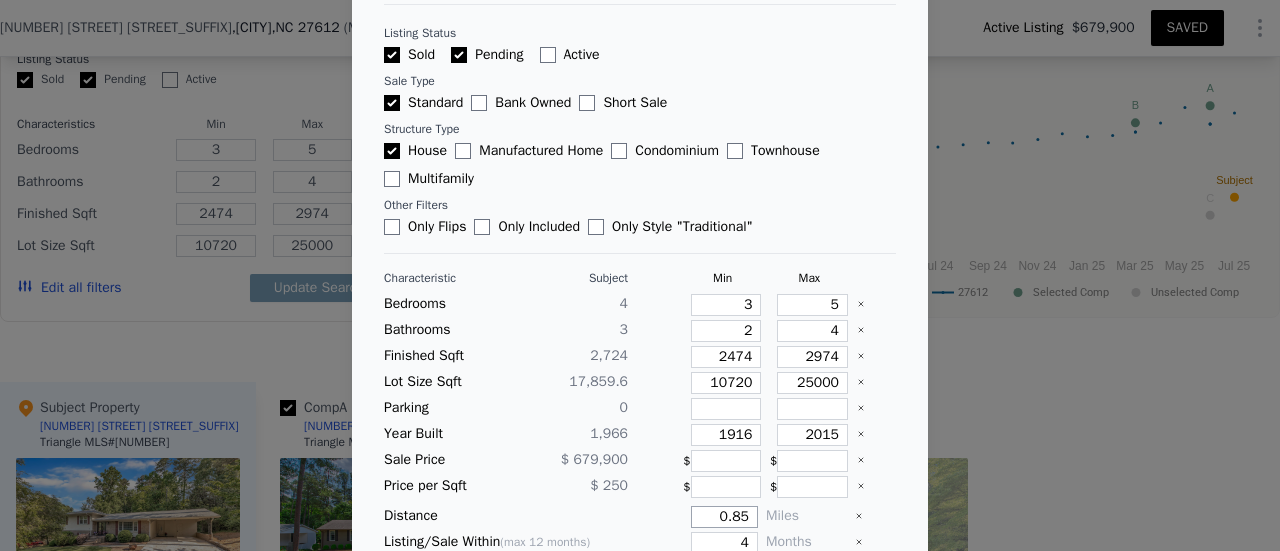 drag, startPoint x: 692, startPoint y: 508, endPoint x: 750, endPoint y: 504, distance: 58.137768 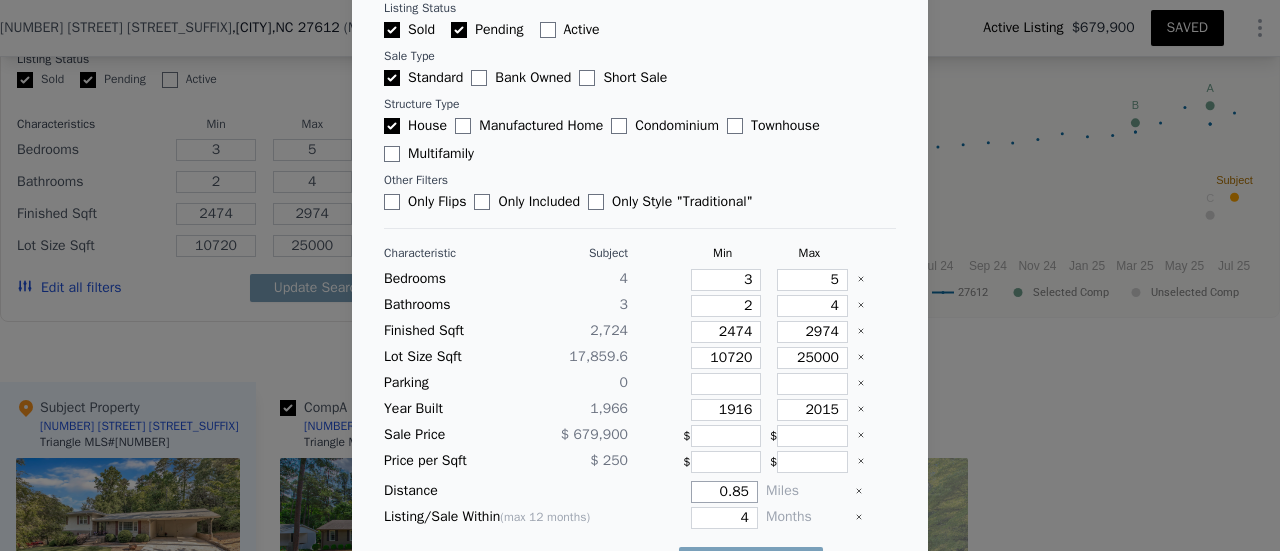 scroll, scrollTop: 167, scrollLeft: 0, axis: vertical 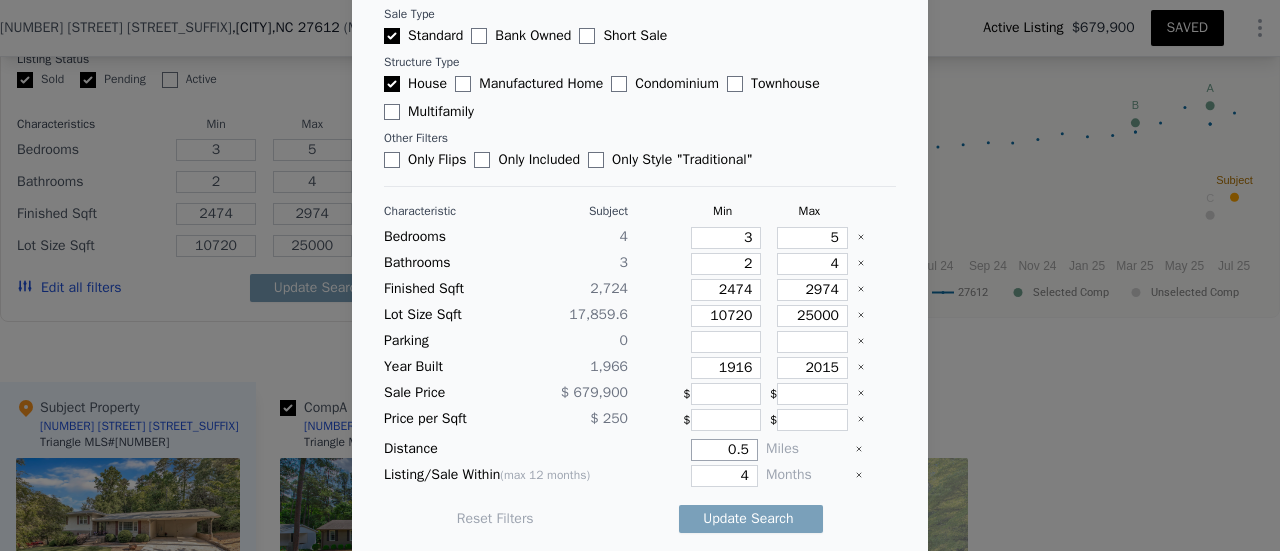 type on "0.5" 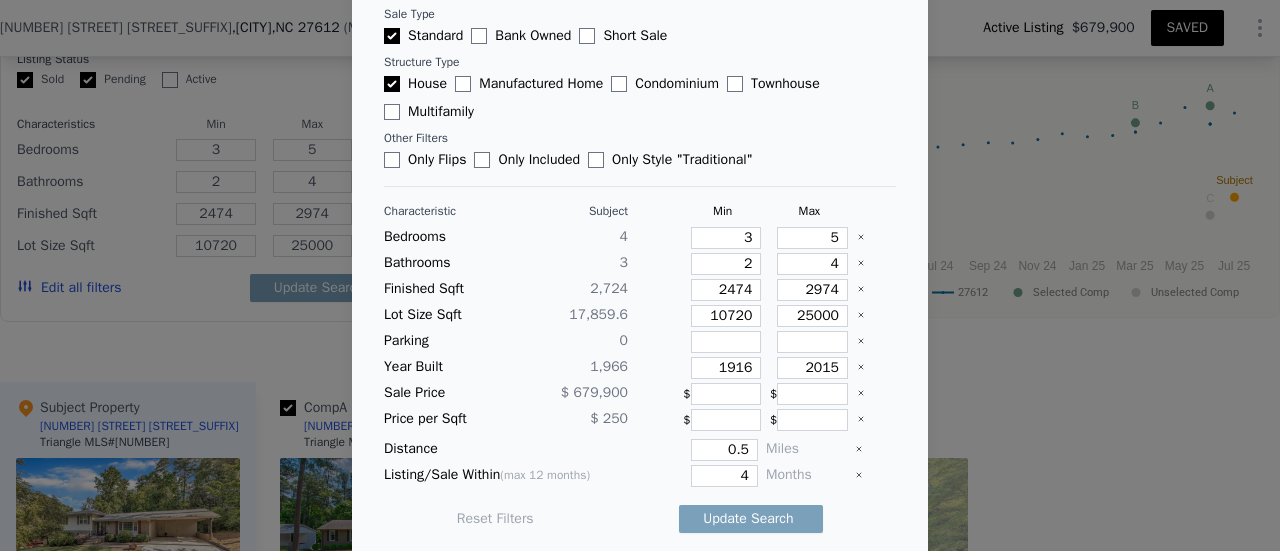 type 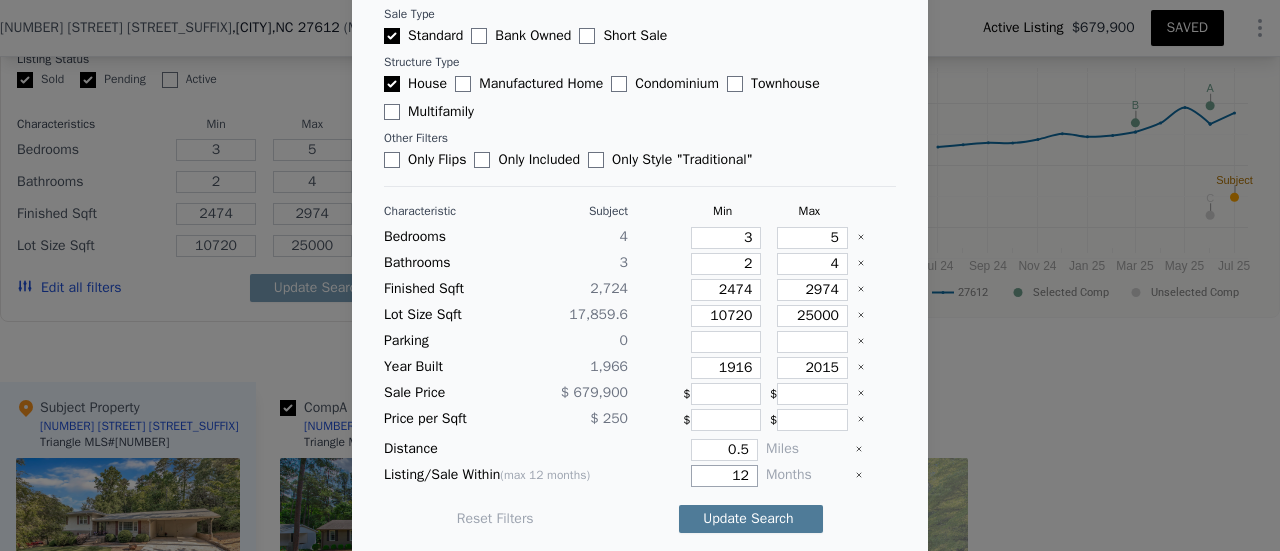 type on "12" 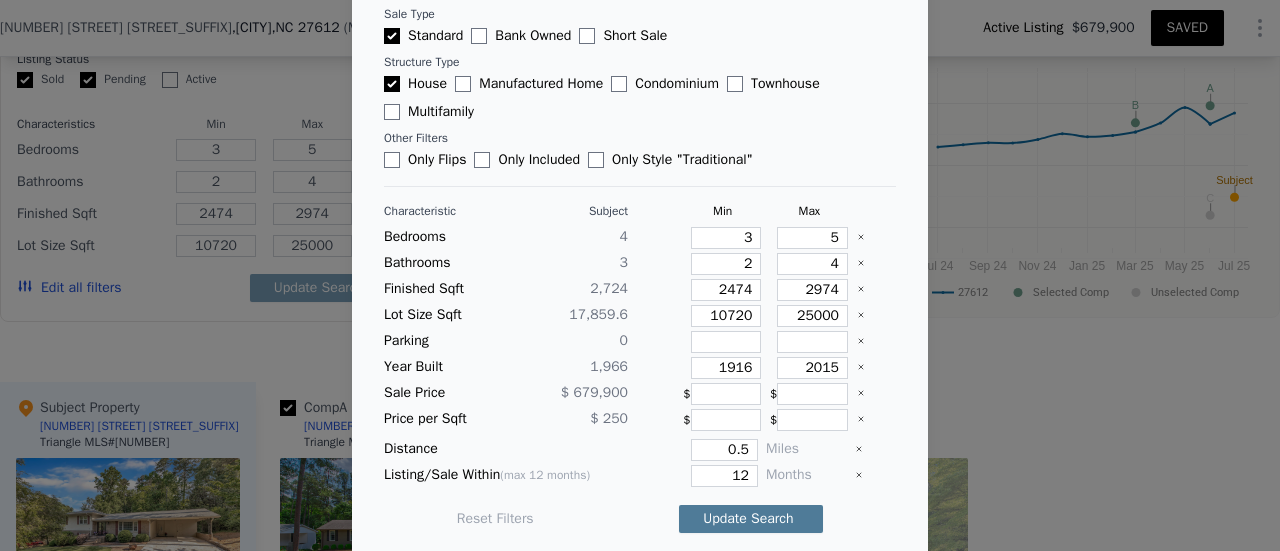 click on "Update Search" at bounding box center (751, 519) 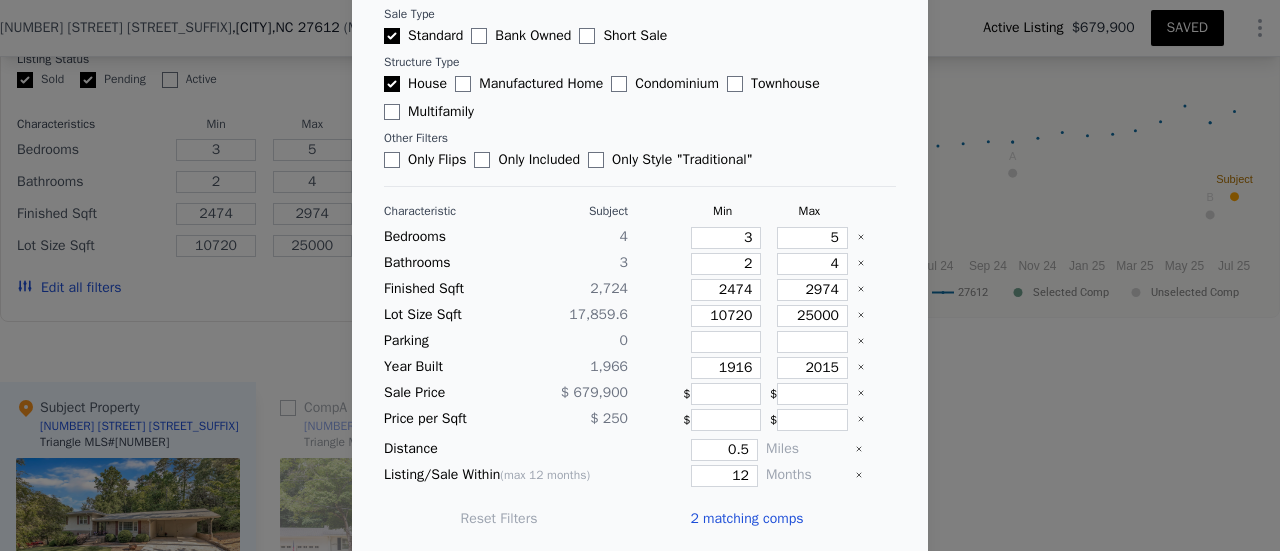 click on "2 matching comps" at bounding box center [746, 519] 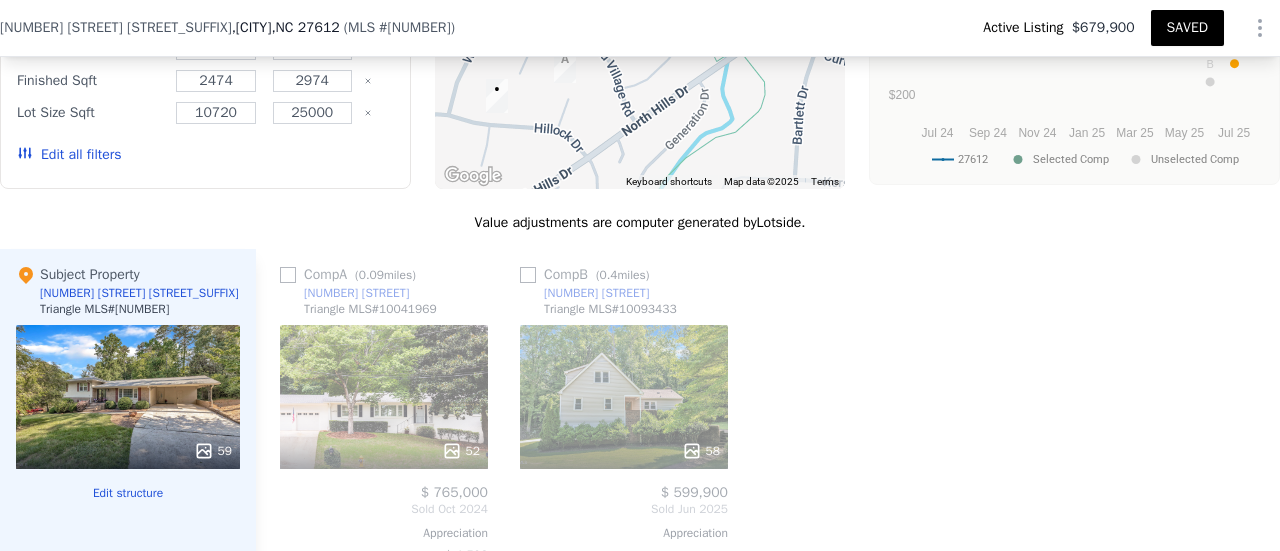 scroll, scrollTop: 1789, scrollLeft: 0, axis: vertical 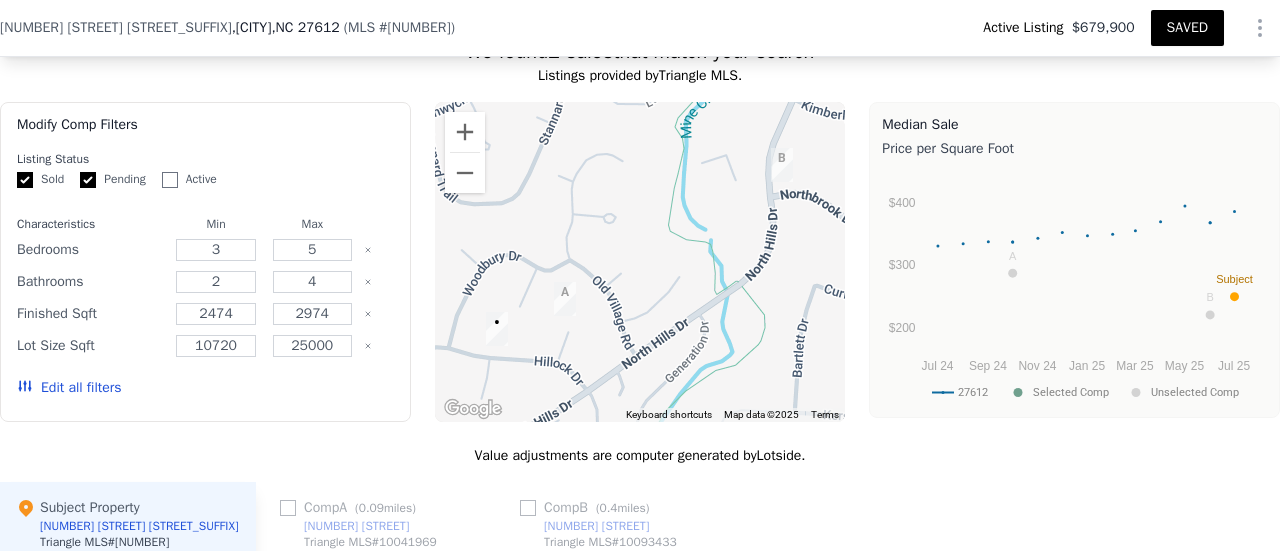 click on "Active" at bounding box center (170, 180) 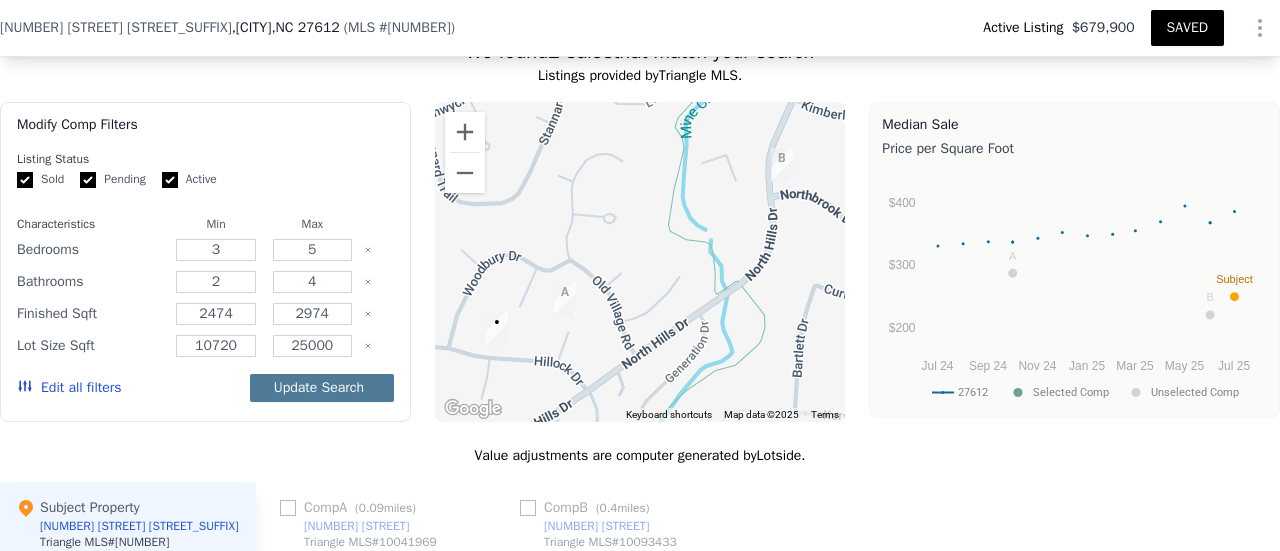click on "Update Search" at bounding box center [322, 388] 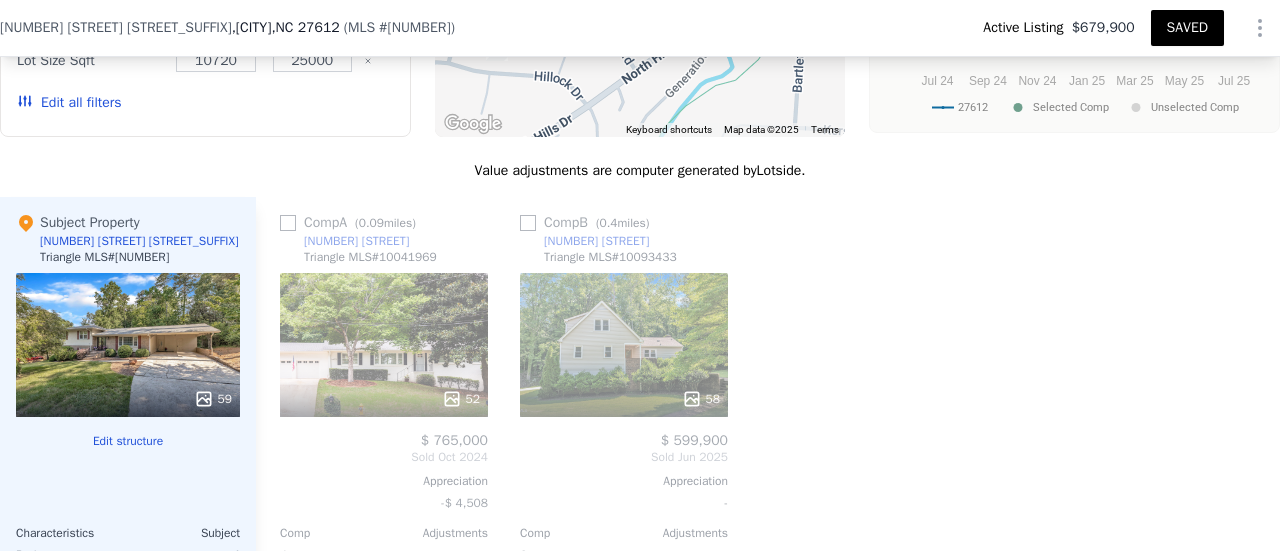 scroll, scrollTop: 2089, scrollLeft: 0, axis: vertical 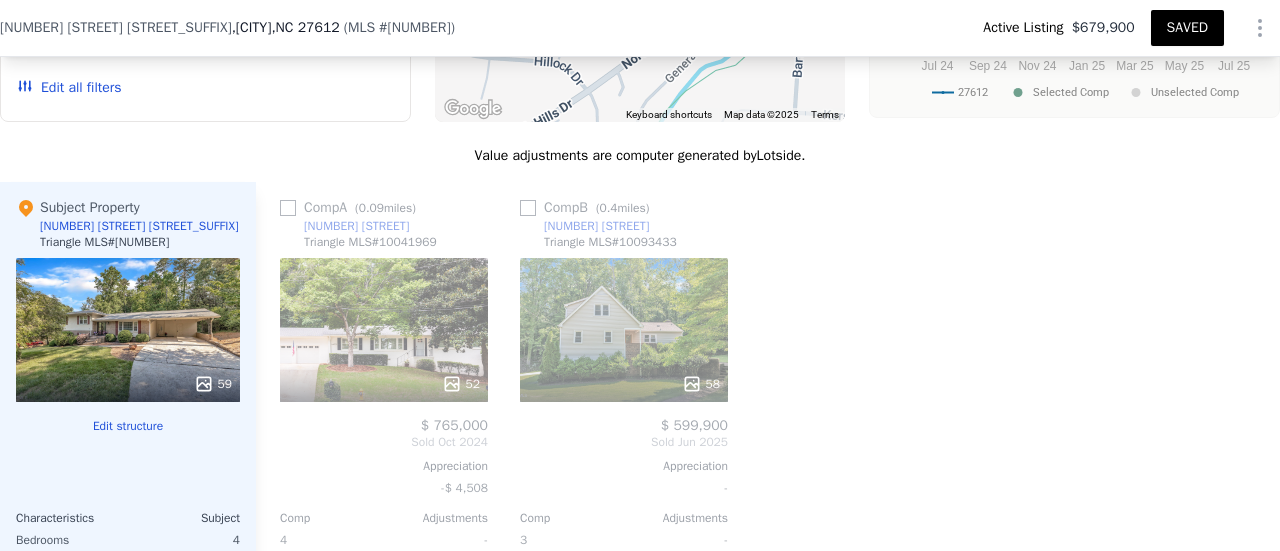 click on "52" at bounding box center [461, 384] 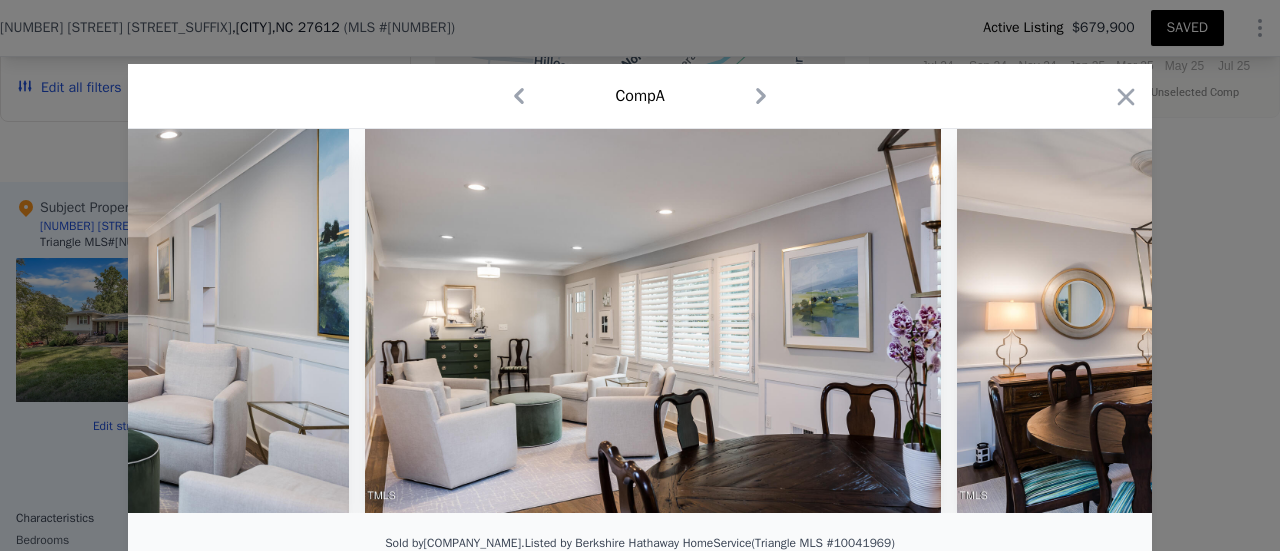 scroll, scrollTop: 0, scrollLeft: 6012, axis: horizontal 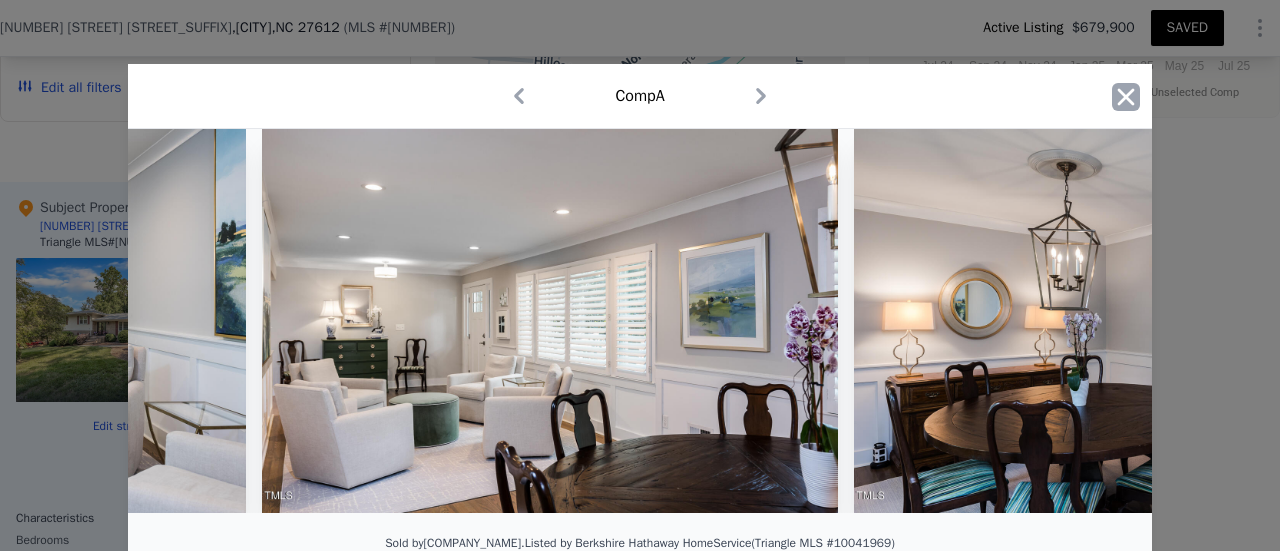 click 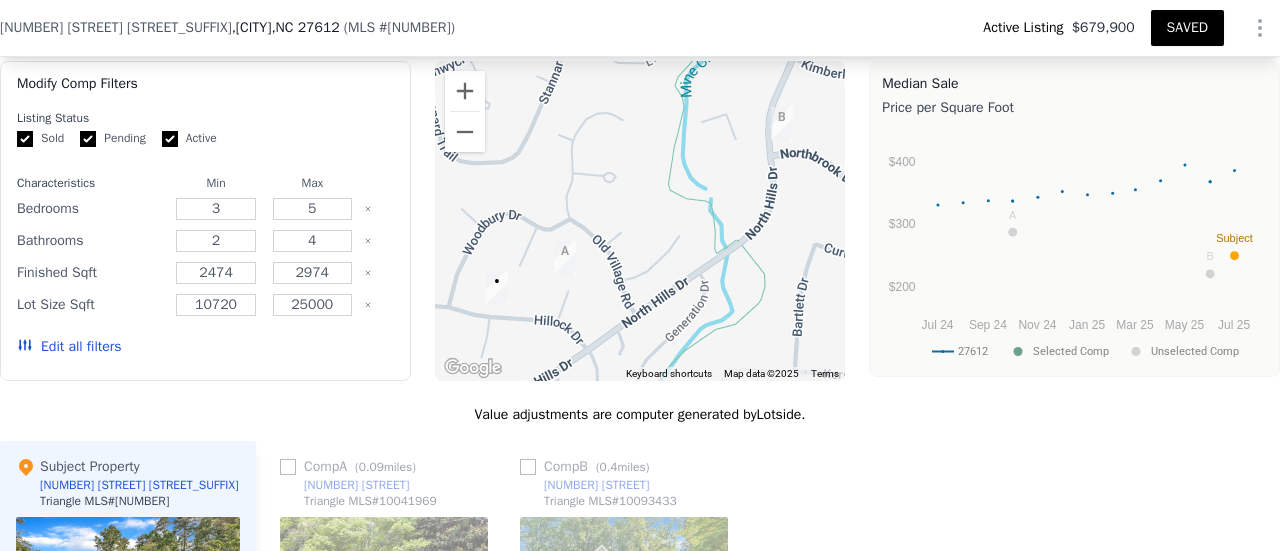 scroll, scrollTop: 1789, scrollLeft: 0, axis: vertical 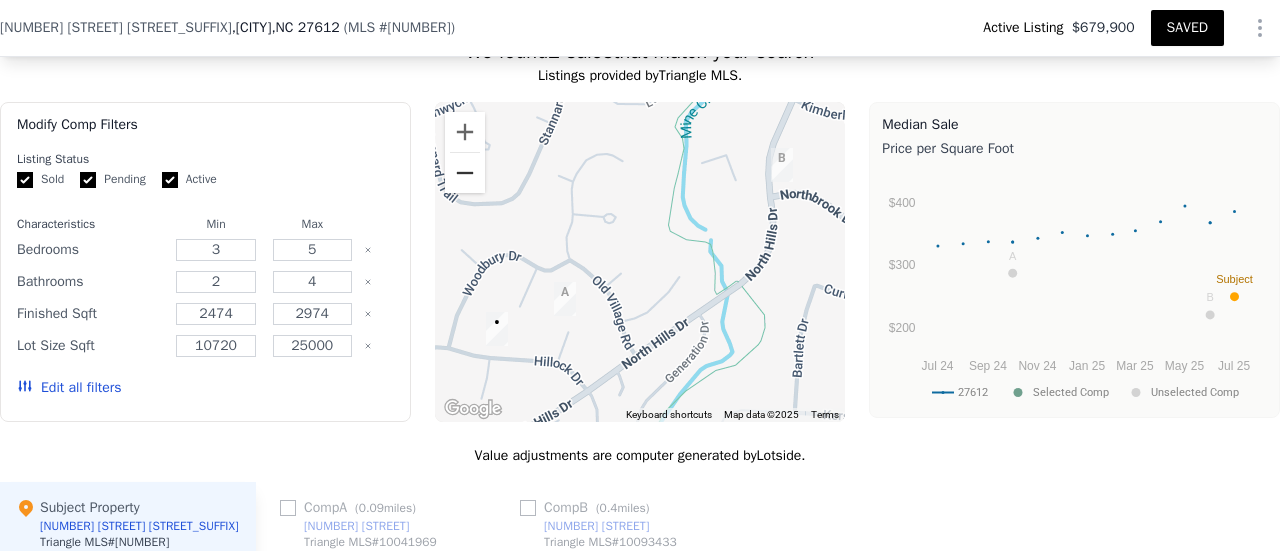 click at bounding box center (465, 173) 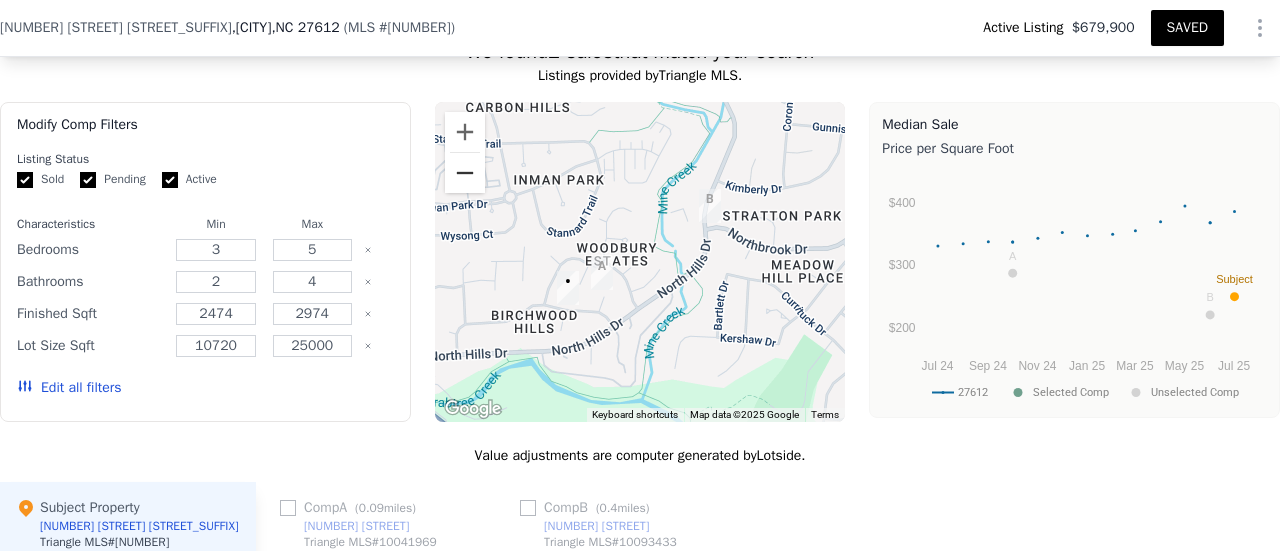 click at bounding box center [465, 173] 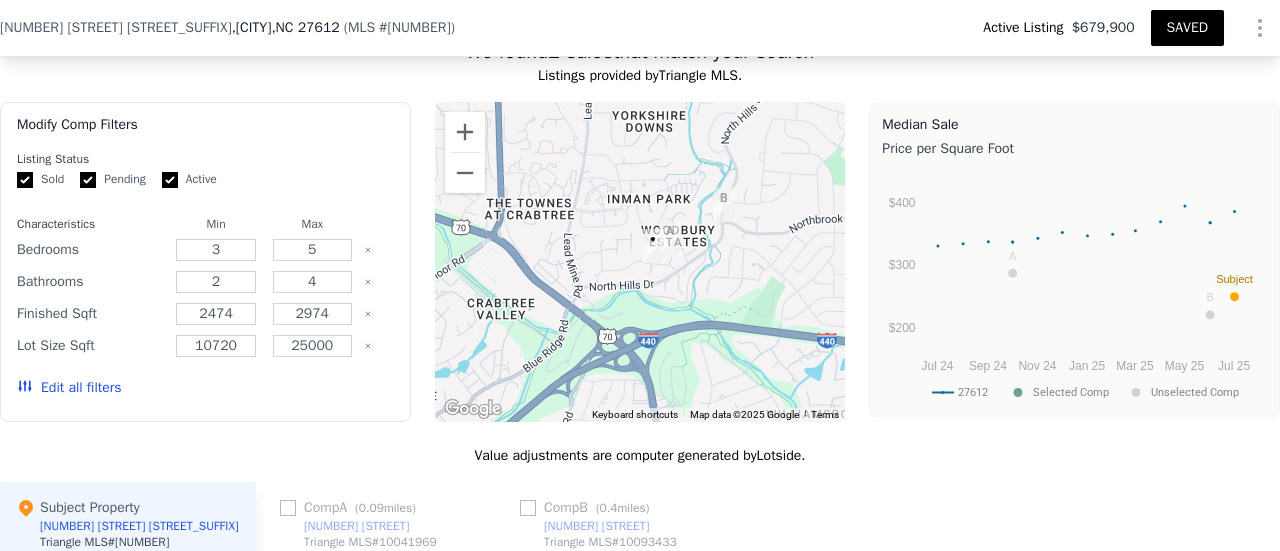 drag, startPoint x: 653, startPoint y: 300, endPoint x: 706, endPoint y: 277, distance: 57.77543 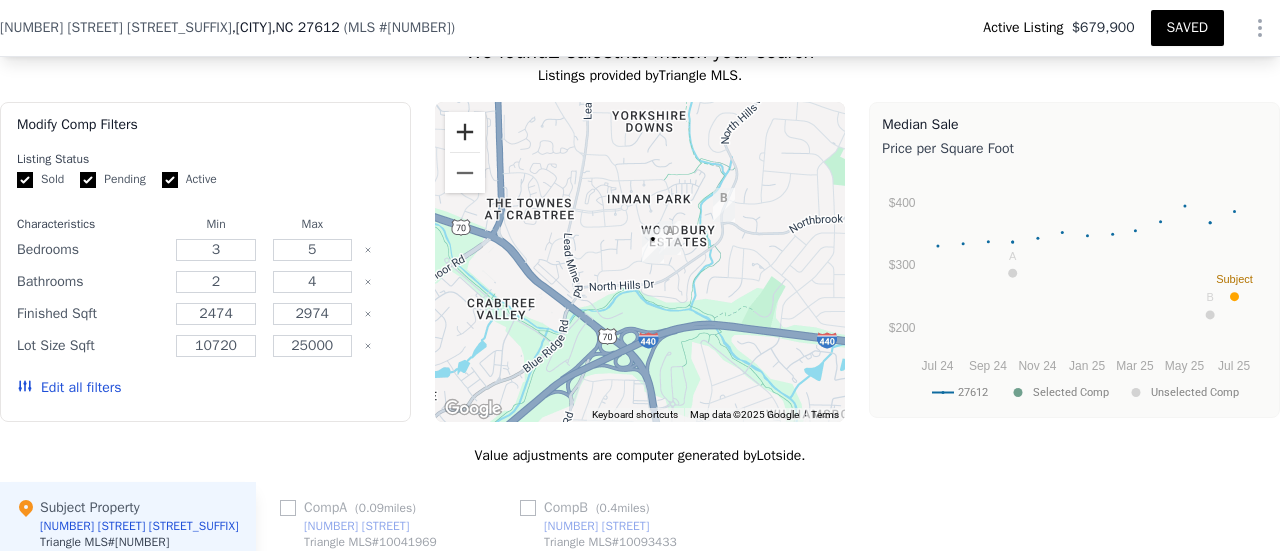 click at bounding box center (465, 132) 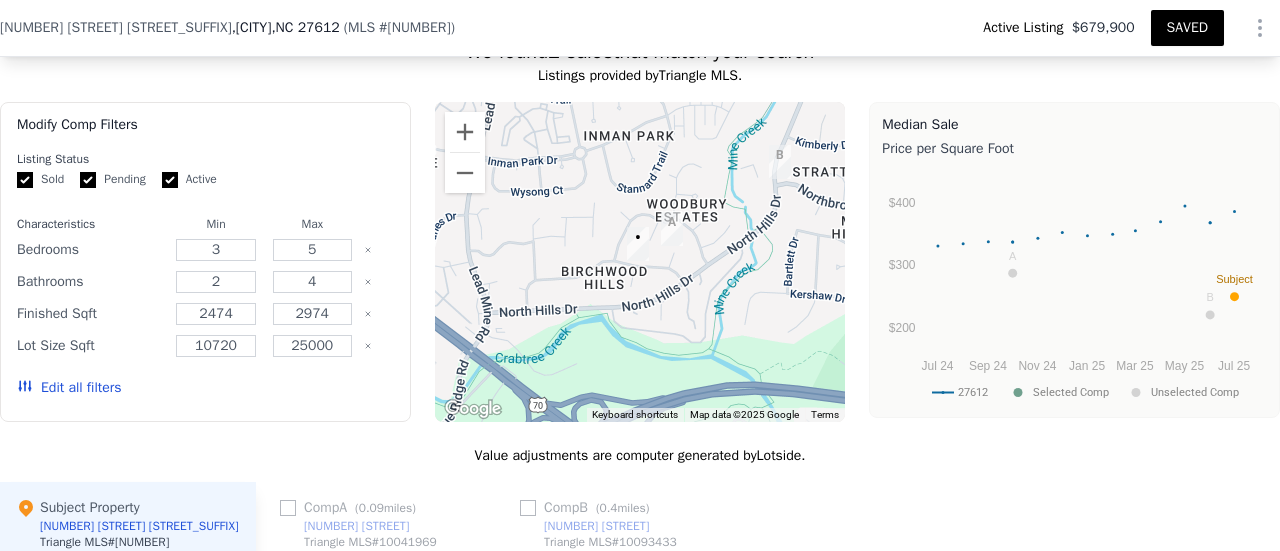 drag, startPoint x: 706, startPoint y: 319, endPoint x: 674, endPoint y: 319, distance: 32 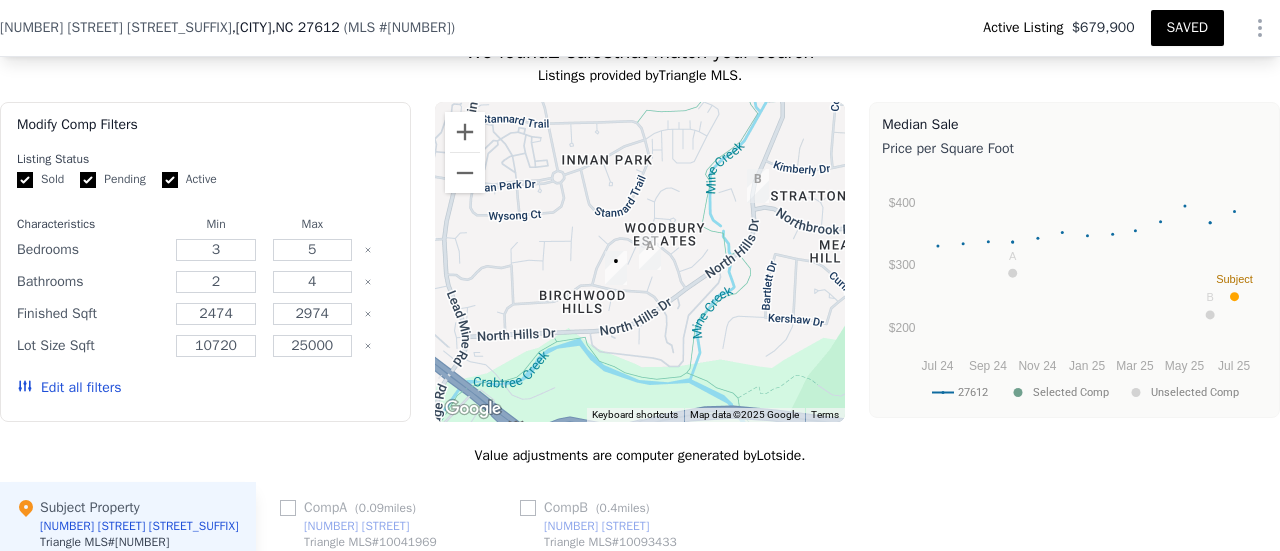 drag, startPoint x: 706, startPoint y: 280, endPoint x: 683, endPoint y: 306, distance: 34.713108 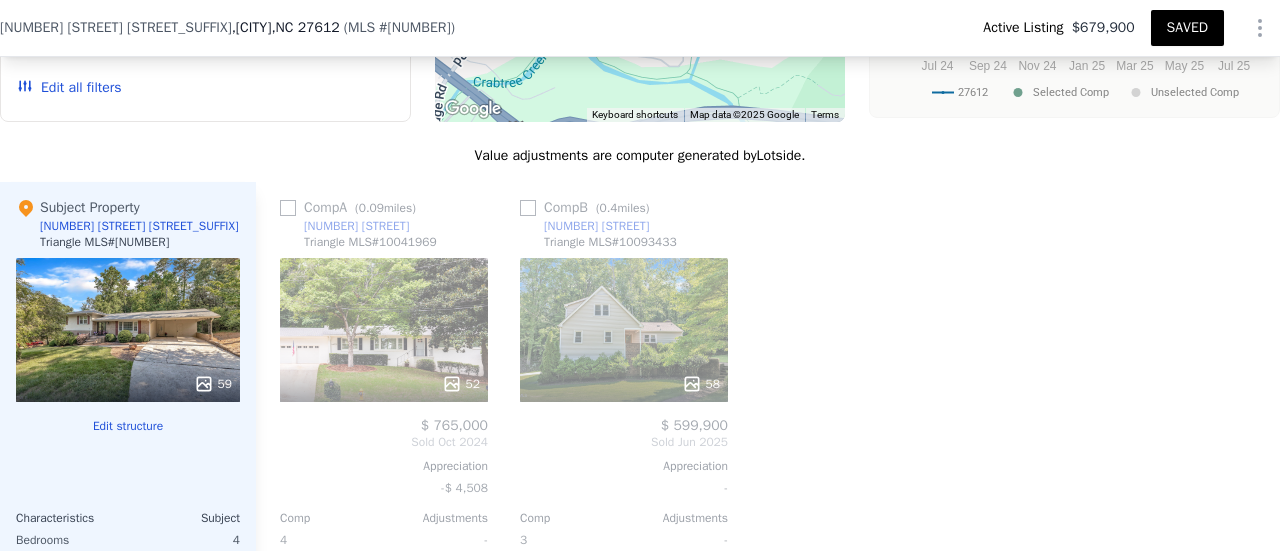 scroll, scrollTop: 2289, scrollLeft: 0, axis: vertical 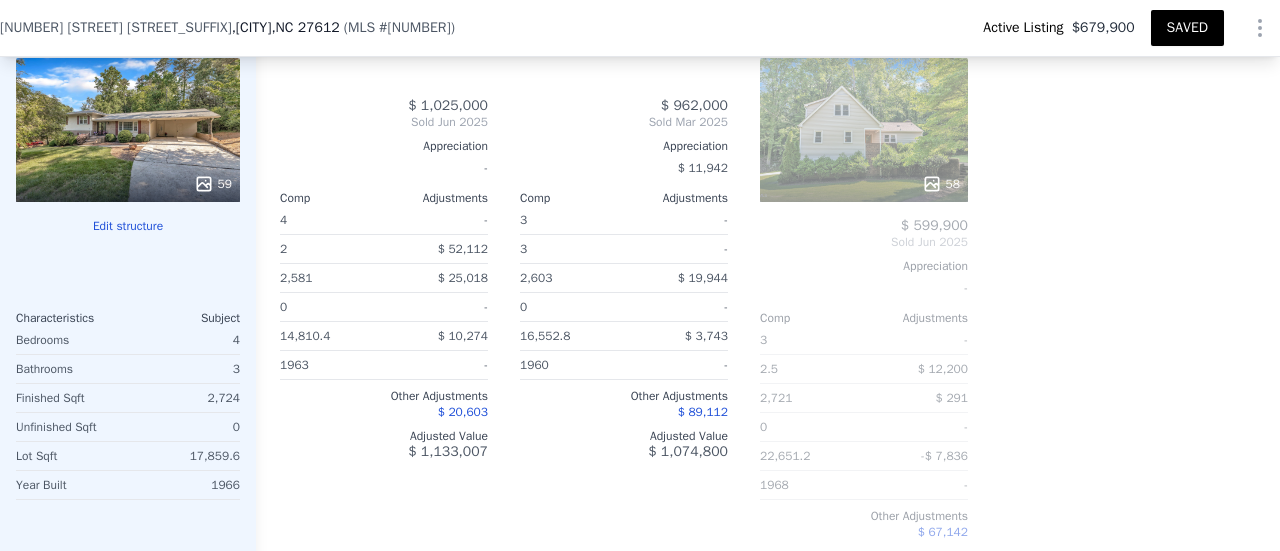type on "4" 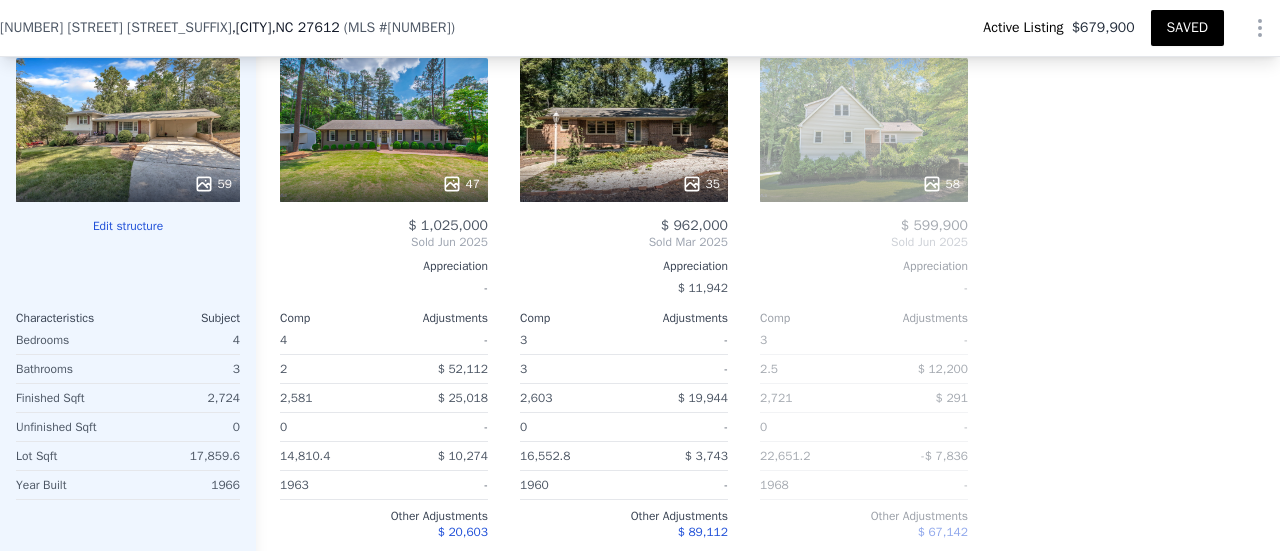 drag, startPoint x: 1130, startPoint y: 253, endPoint x: 1125, endPoint y: 286, distance: 33.37664 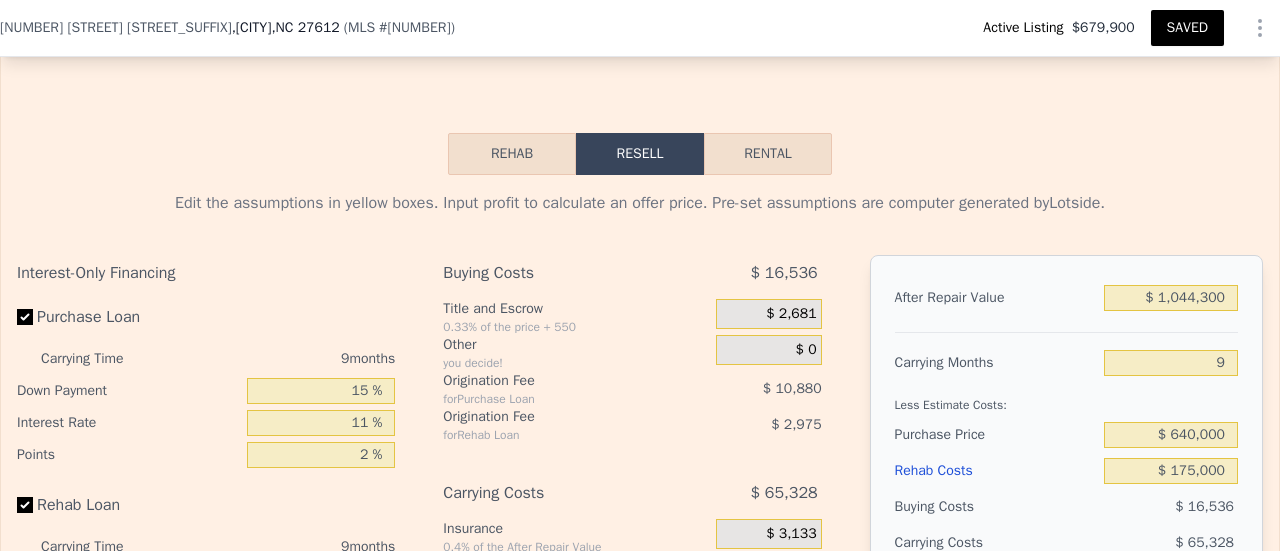 scroll, scrollTop: 2889, scrollLeft: 0, axis: vertical 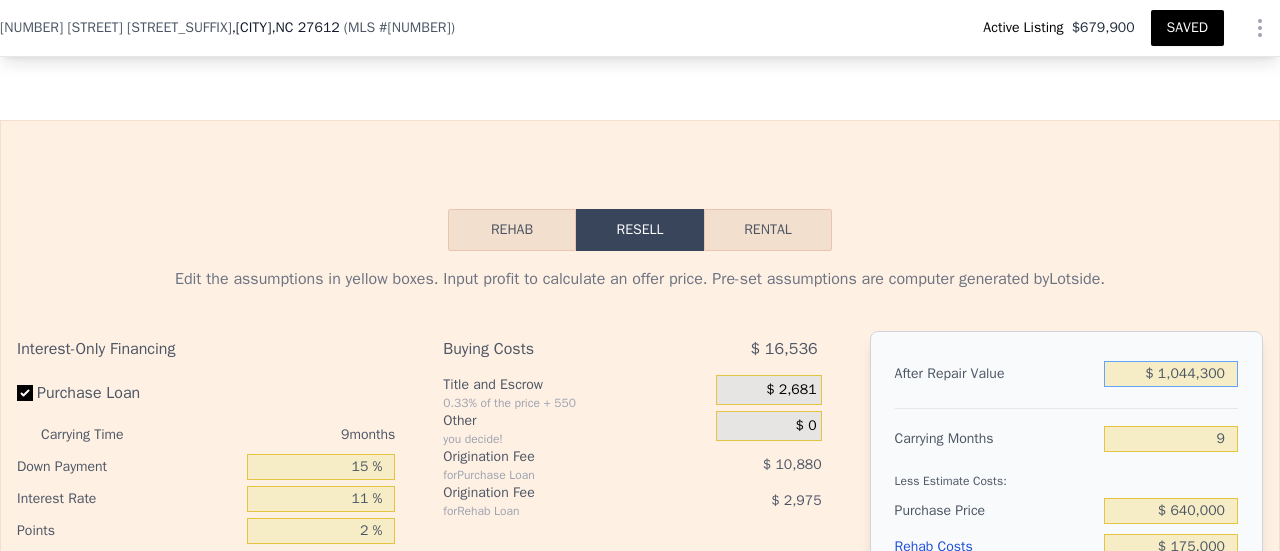 click on "$ 1,044,300" at bounding box center (1171, 374) 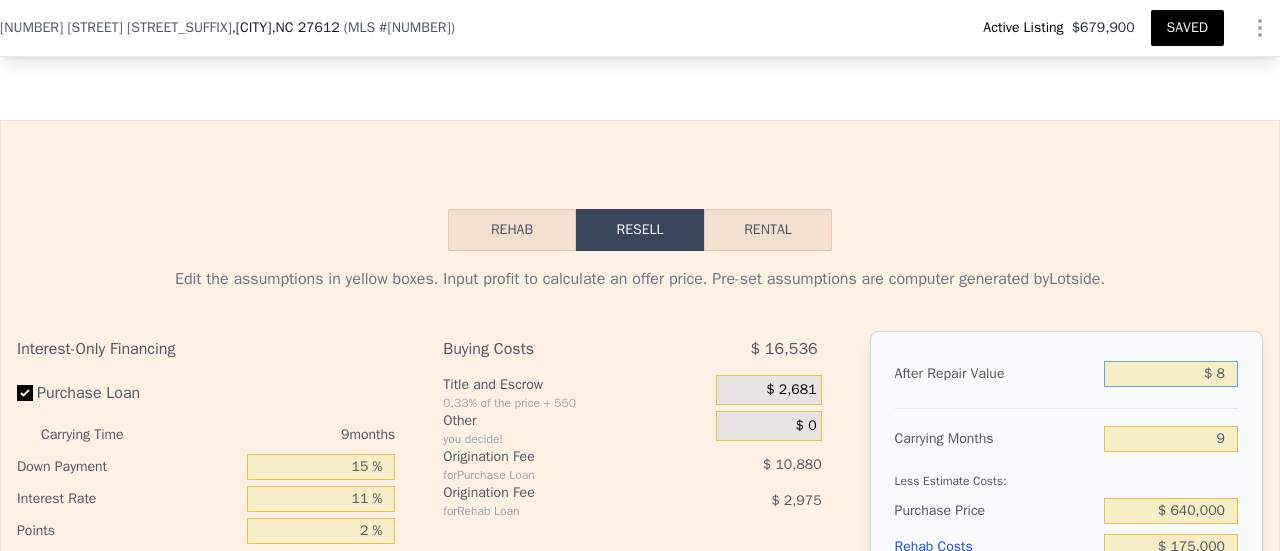type on "-$ 894,273" 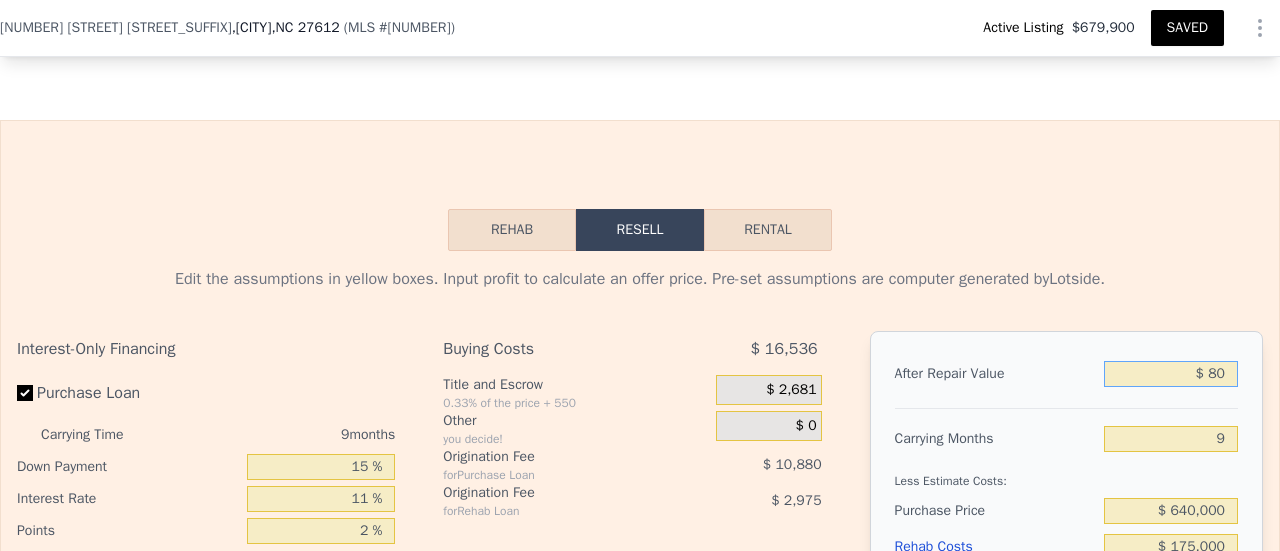 type on "-$ 894,205" 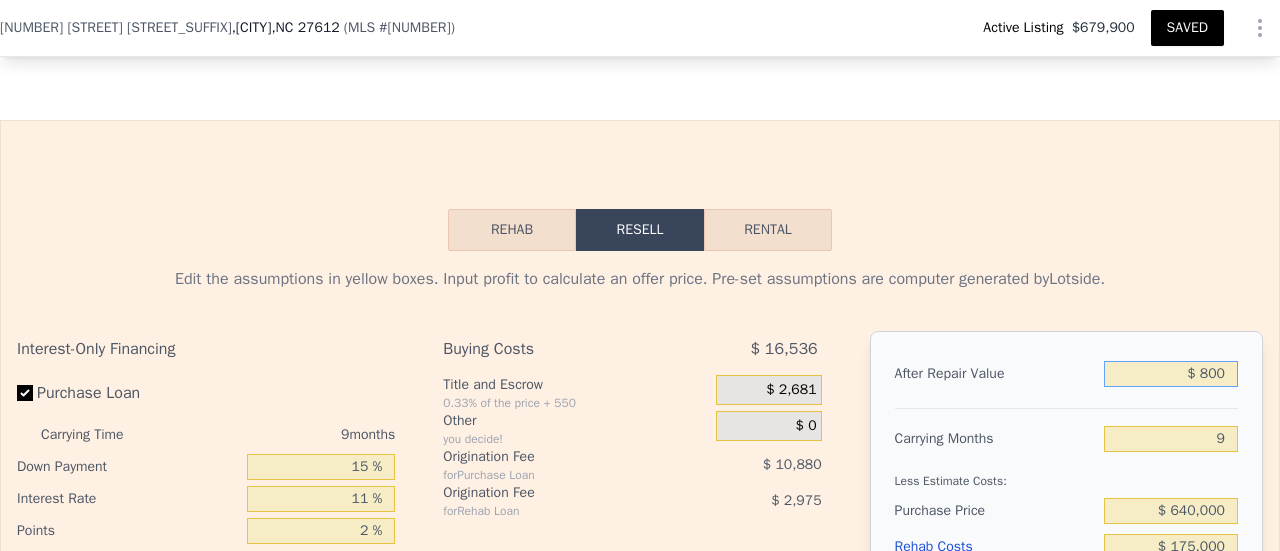 type on "-$ 893,530" 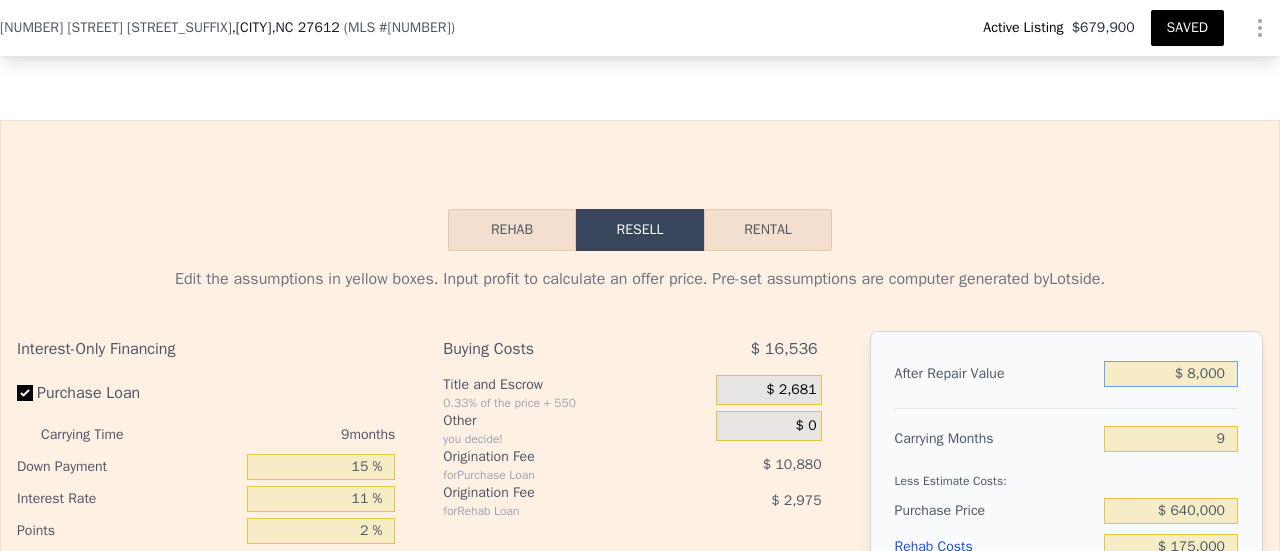 type on "-$ 886,772" 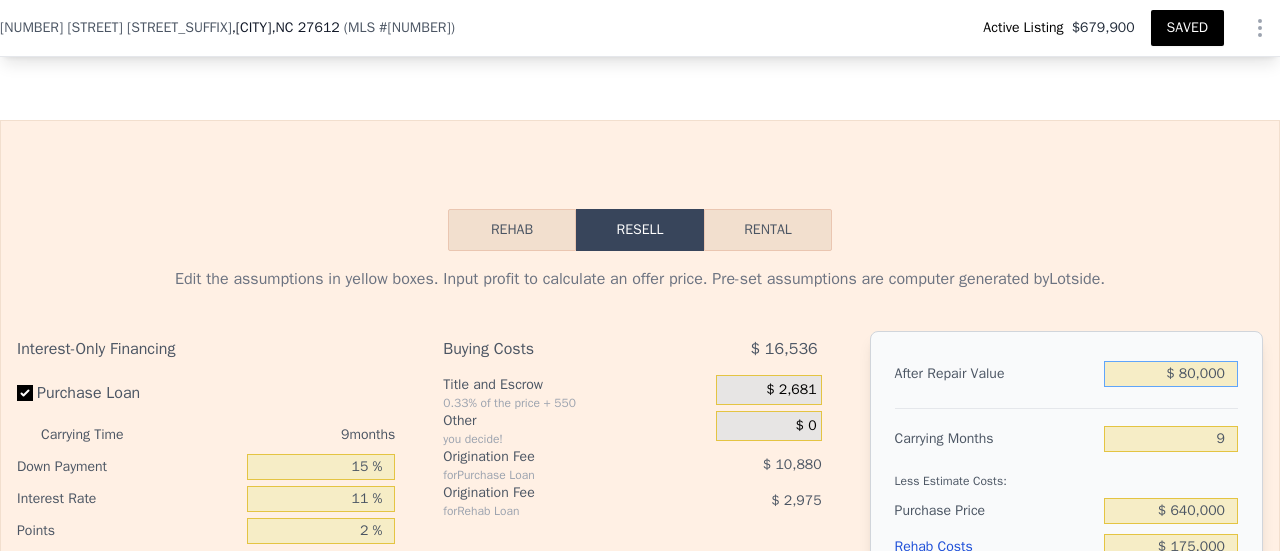 type on "-$ 819,187" 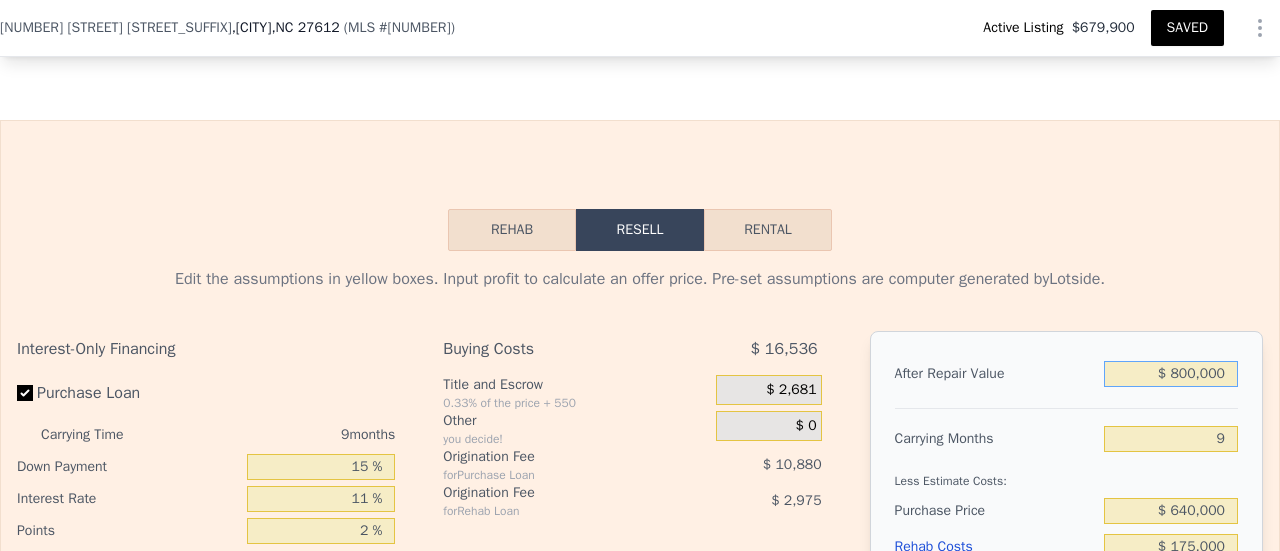 type on "-$ 143,345" 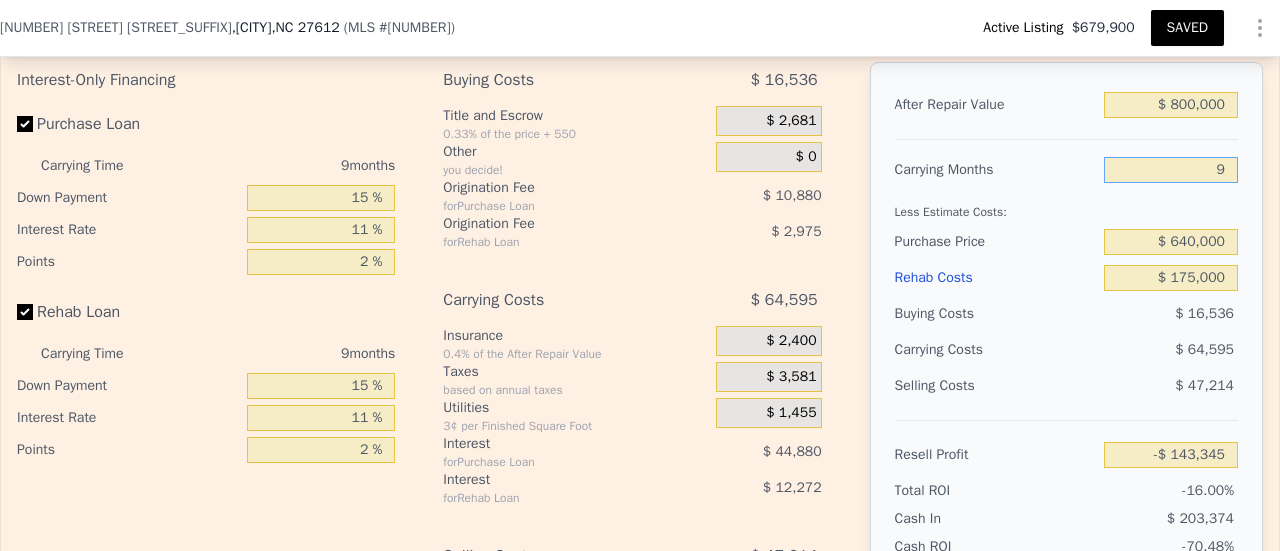 scroll, scrollTop: 3189, scrollLeft: 0, axis: vertical 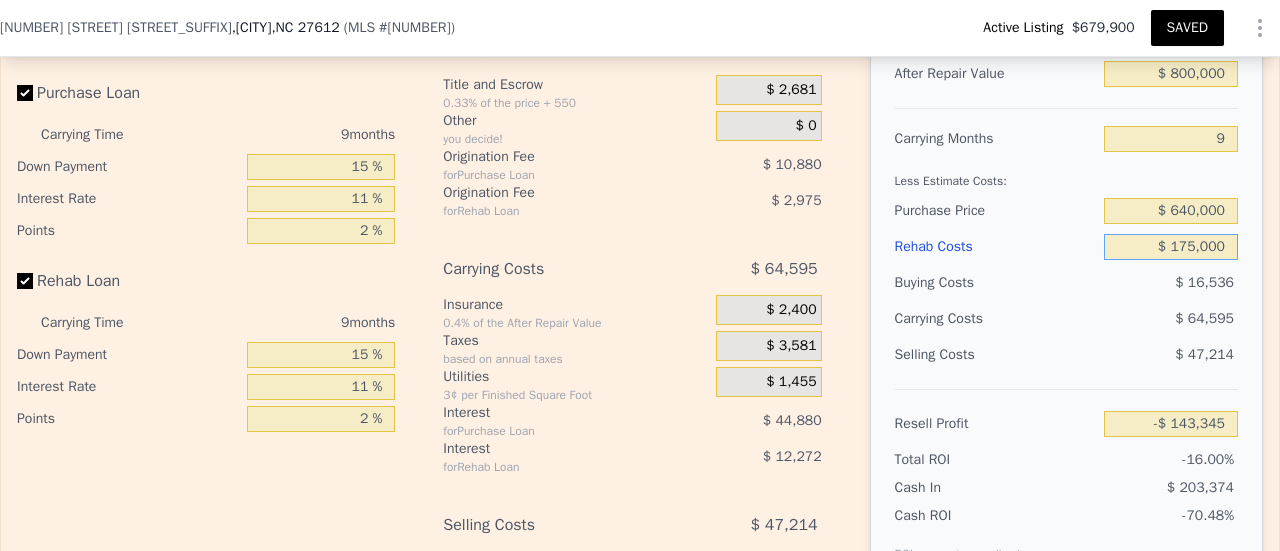 click on "$ 175,000" at bounding box center (1171, 247) 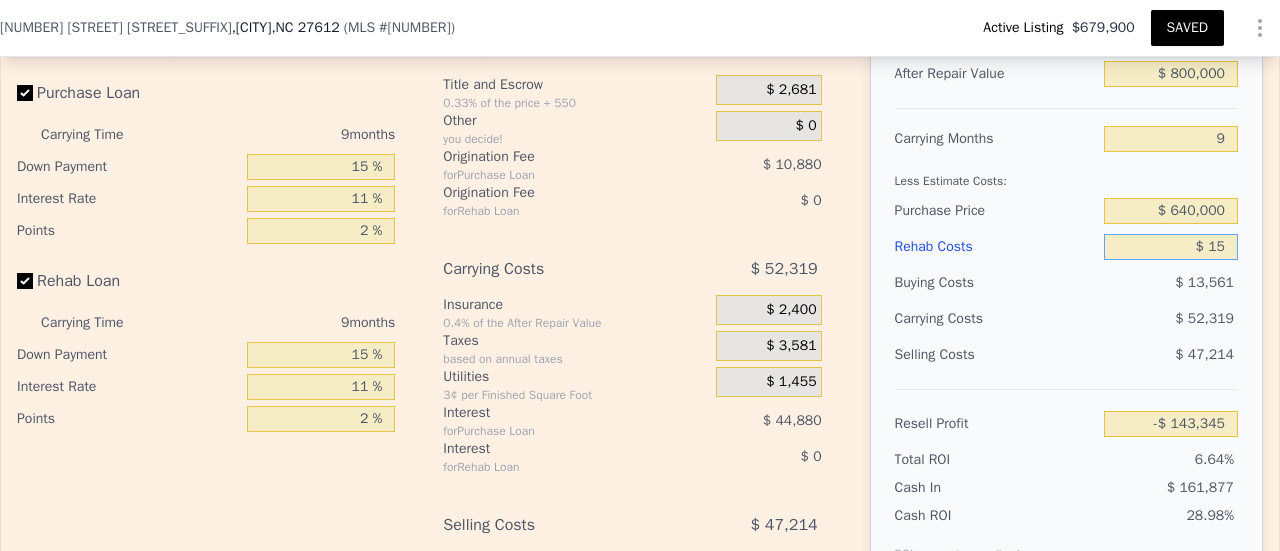 type on "$ 150" 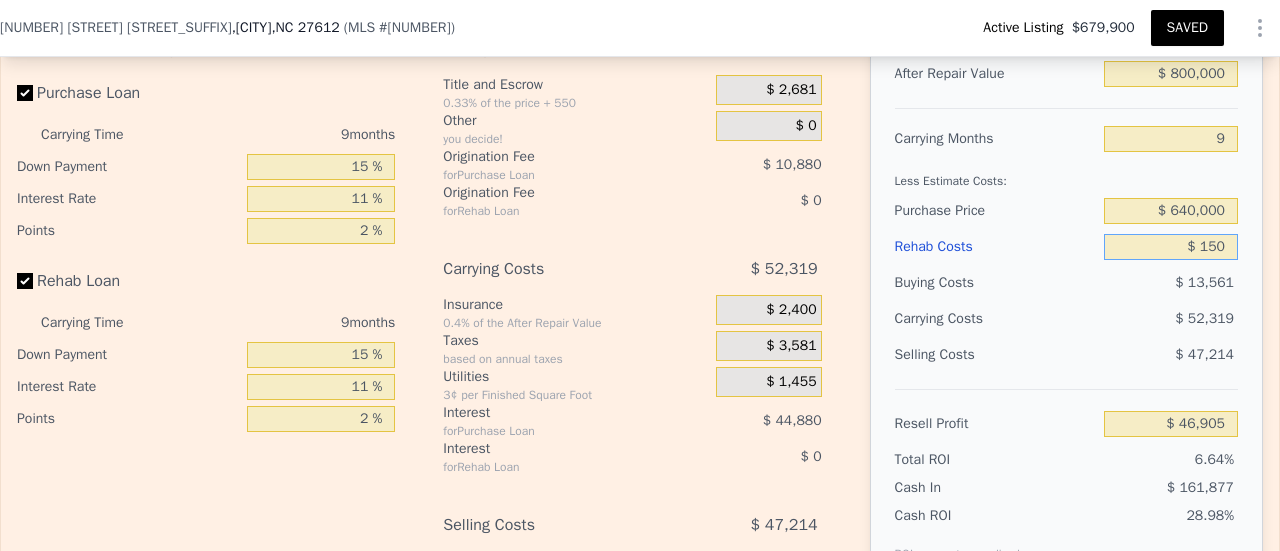 type on "$ 46,744" 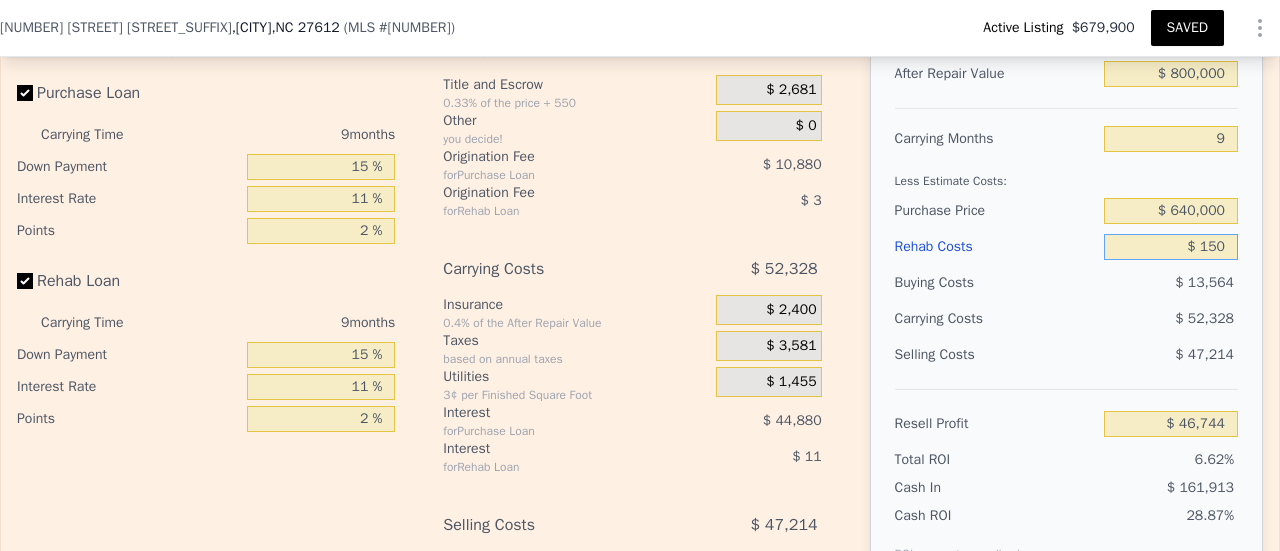 type on "$ 1,500" 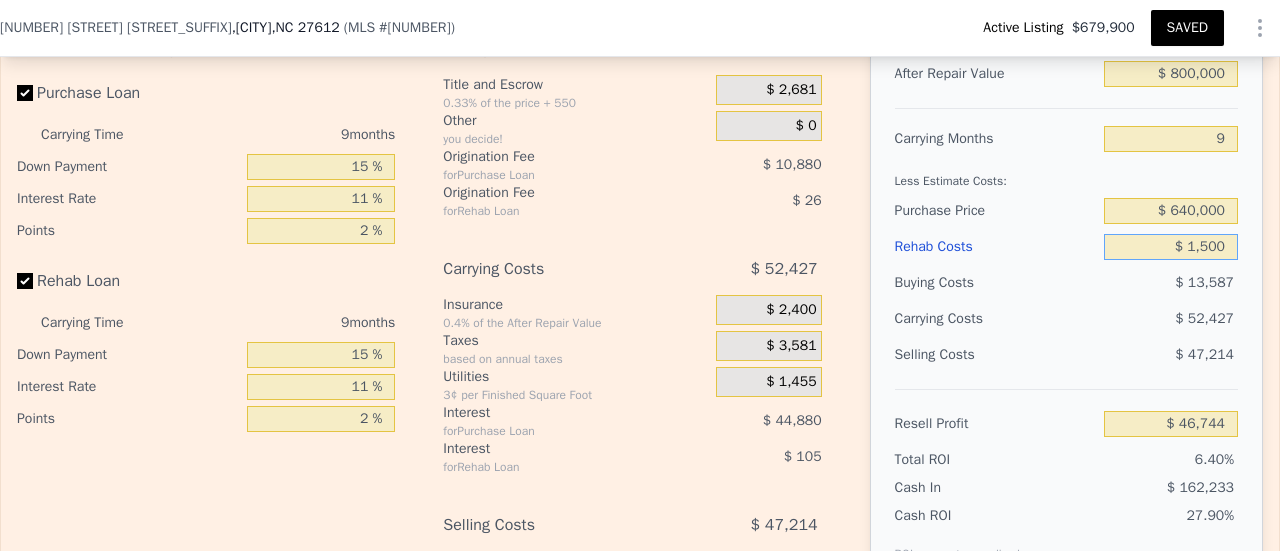 type on "$ 45,272" 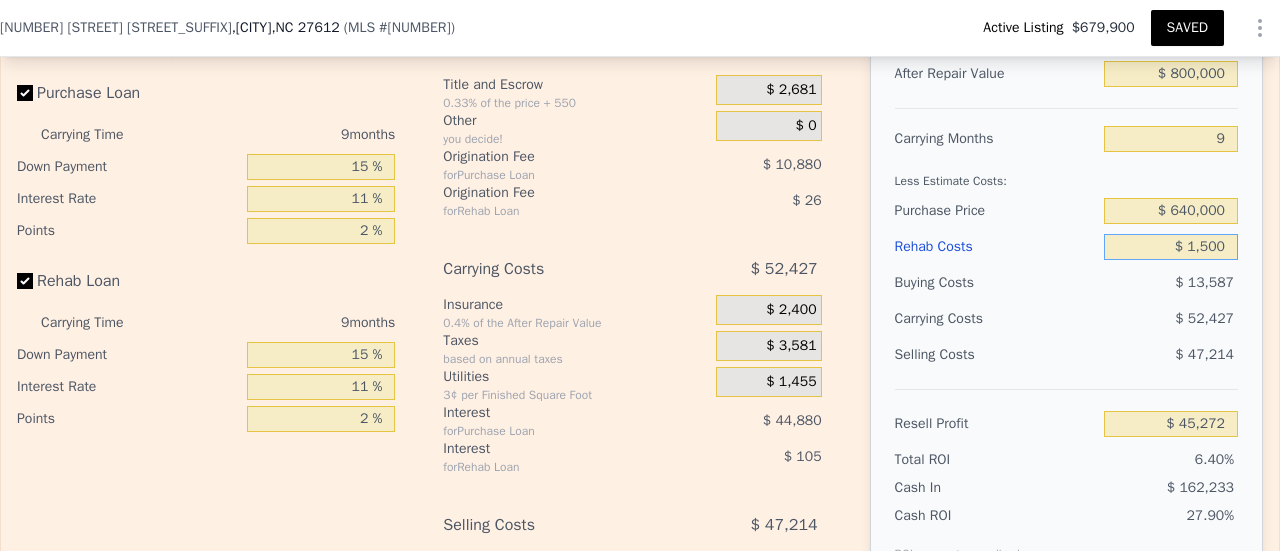 type on "$ 15,000" 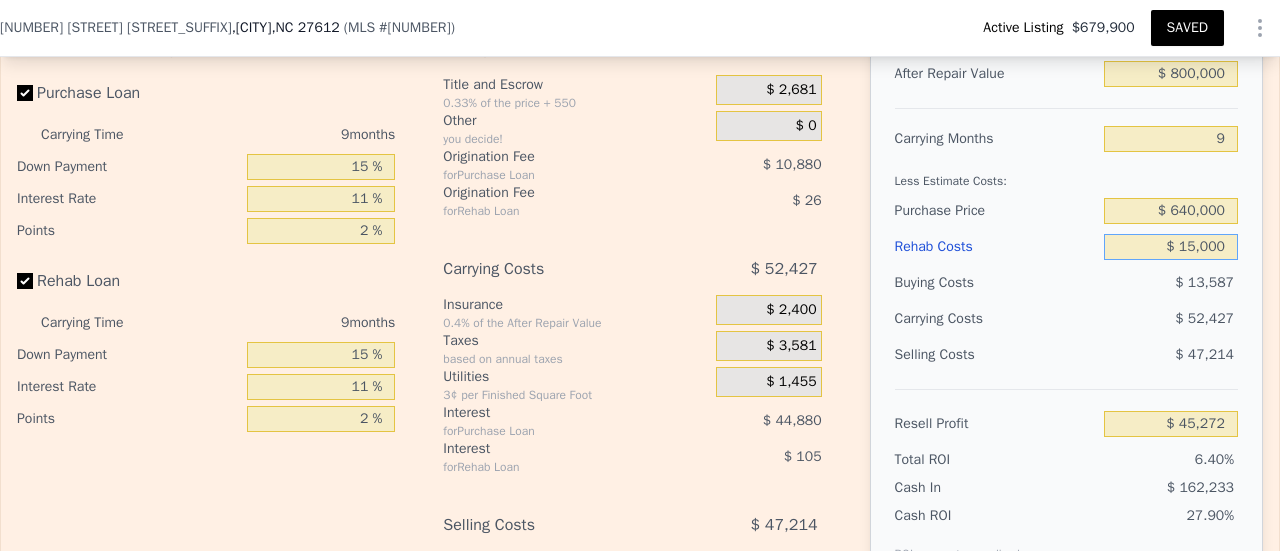 type on "$ 30,598" 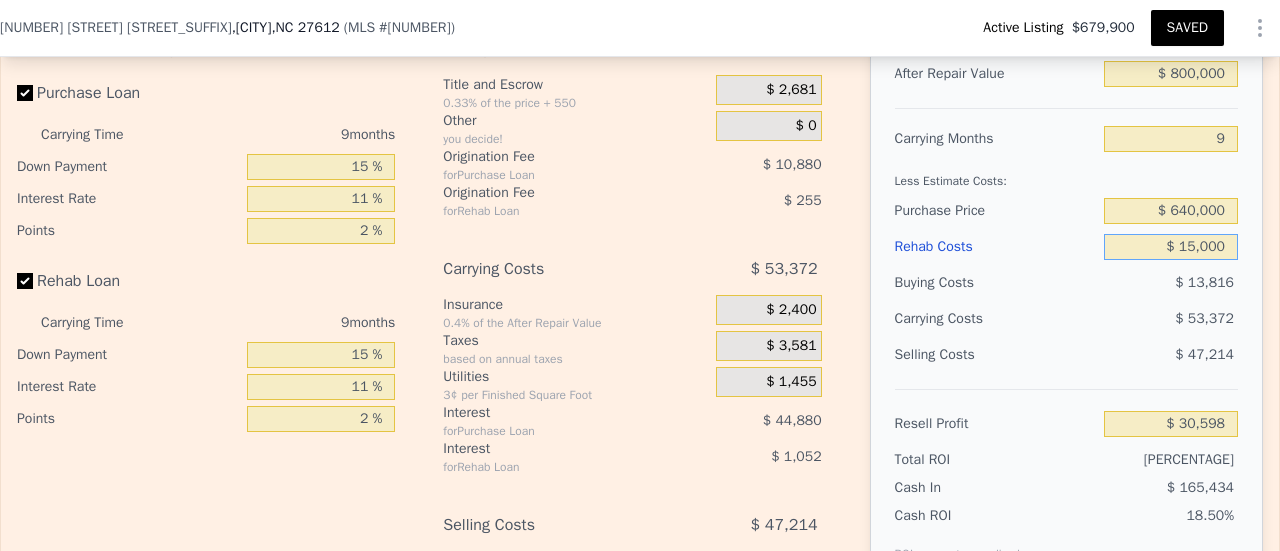 type on "$ 150,000" 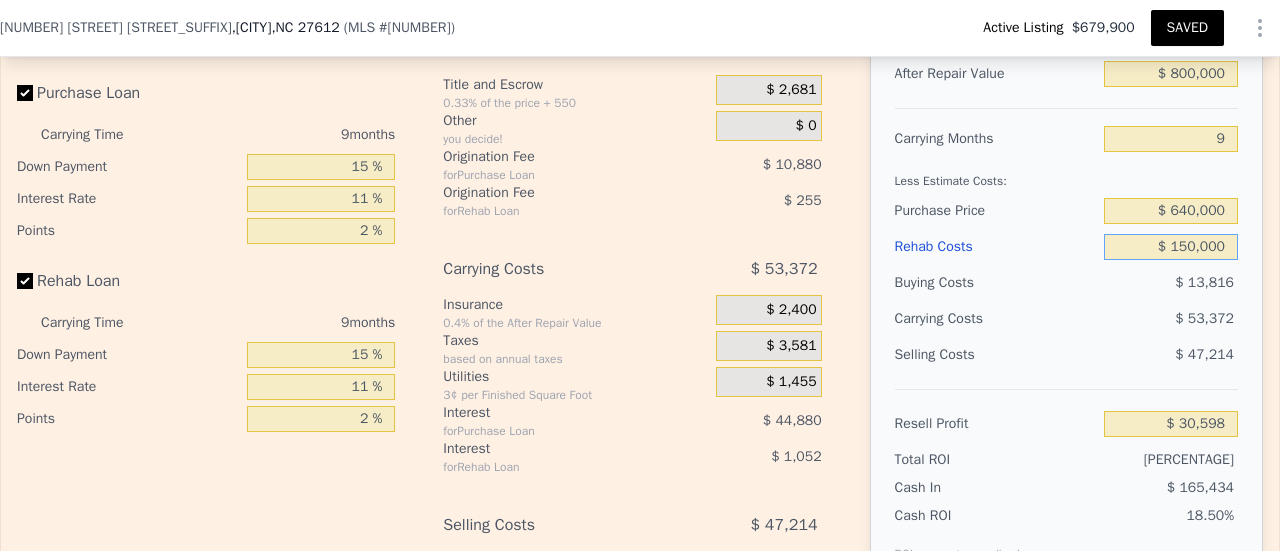 type on "-$ 116,165" 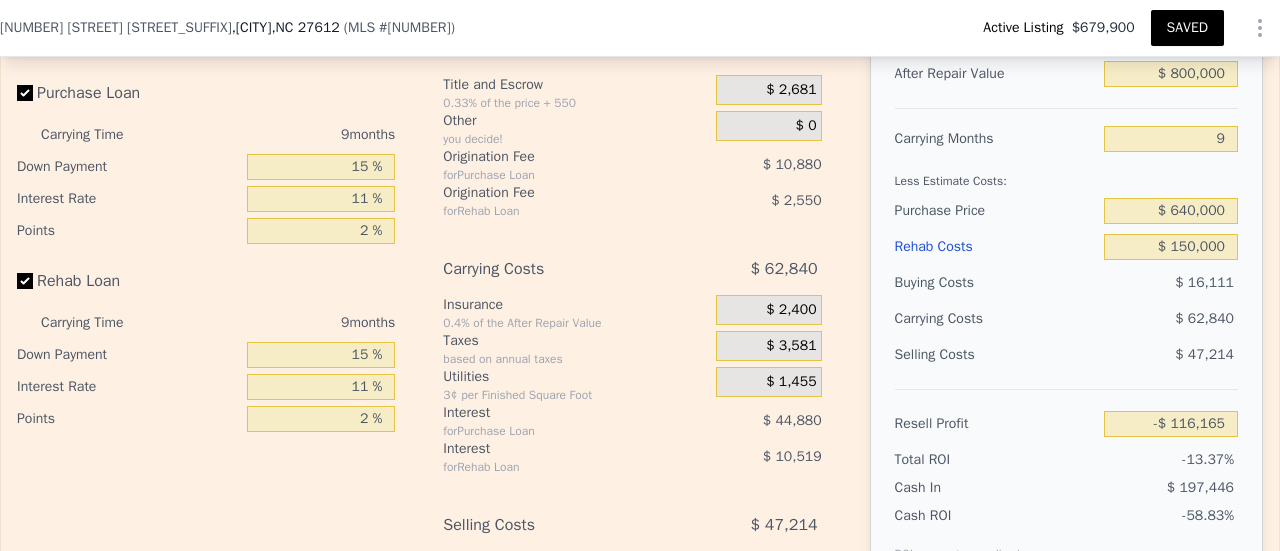click on "SAVED" at bounding box center (1187, 28) 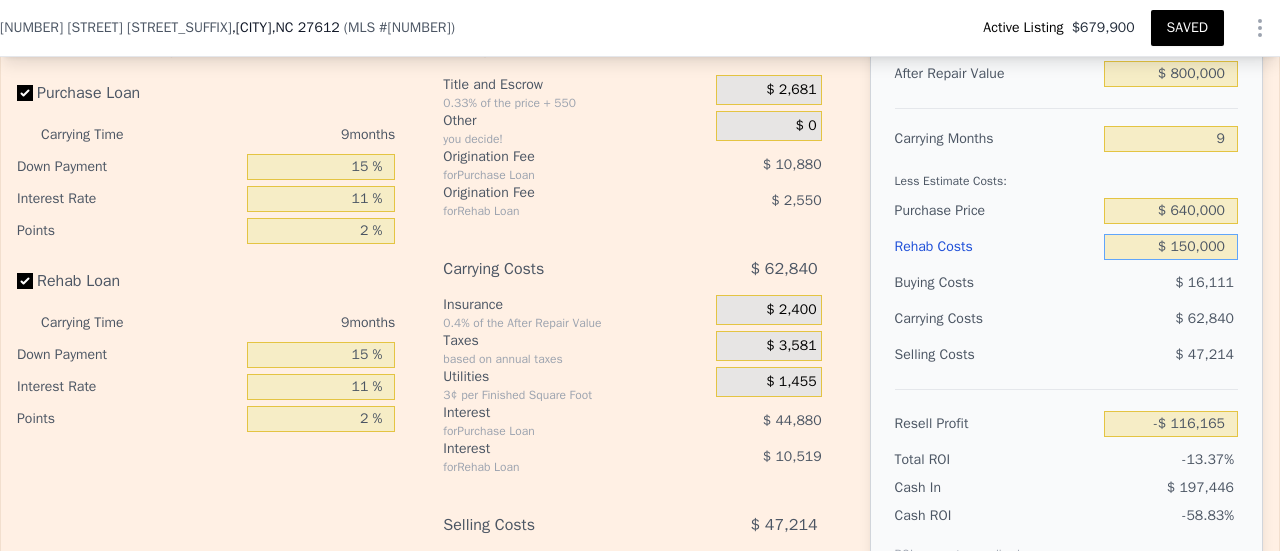click on "$ 150,000" at bounding box center [1171, 247] 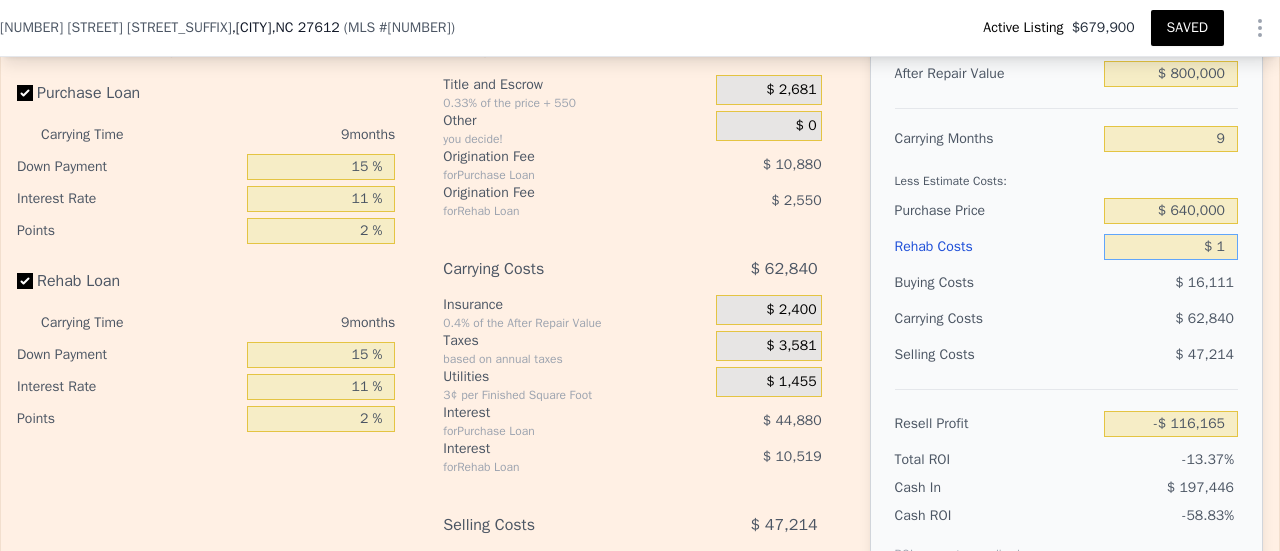 type on "$ 46,905" 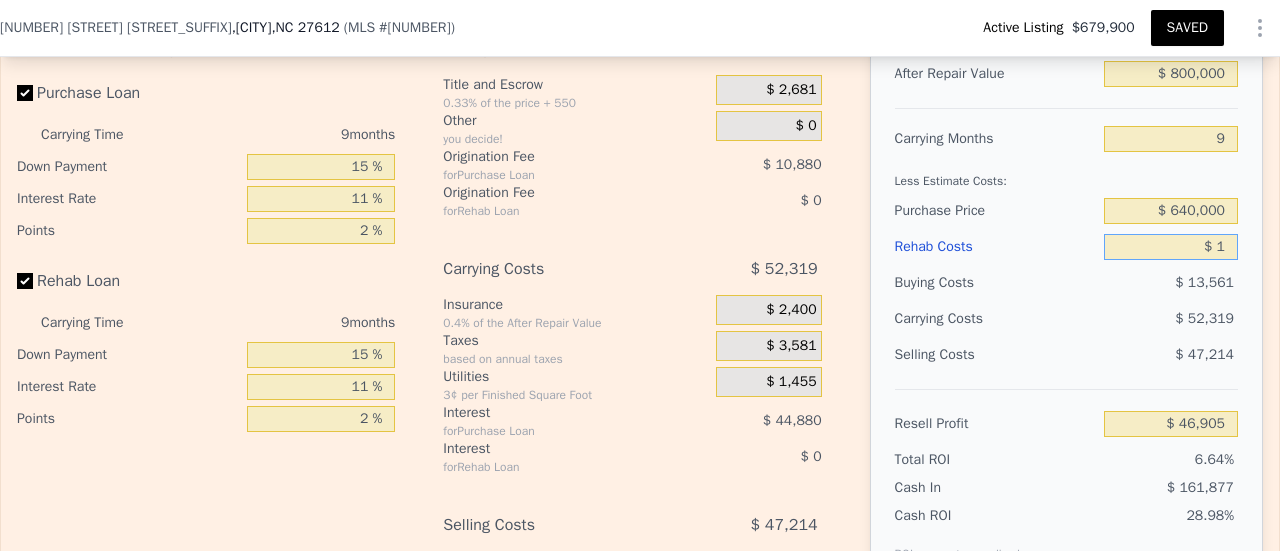 type on "$ 14" 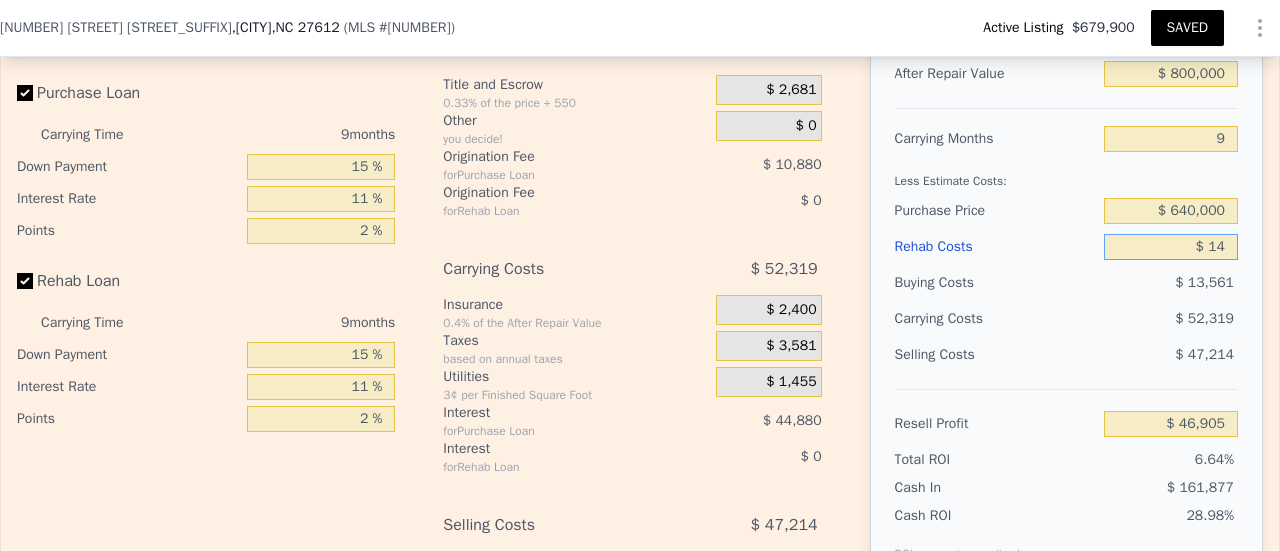 type on "$ 46,892" 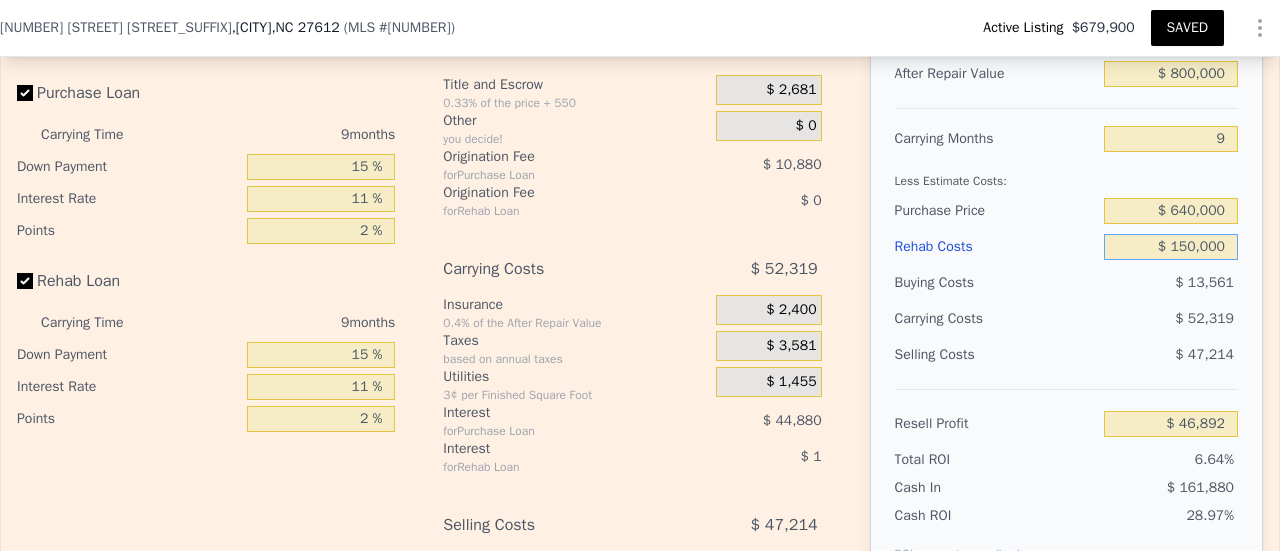 type on "$ 1,500,009" 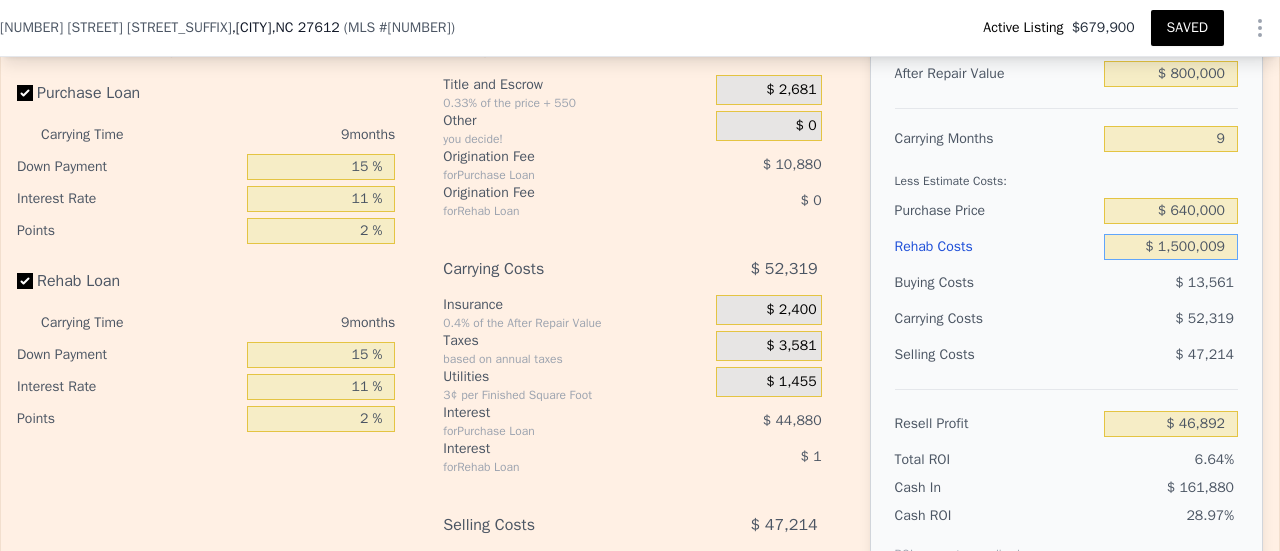 type on "-$ 1,583,795" 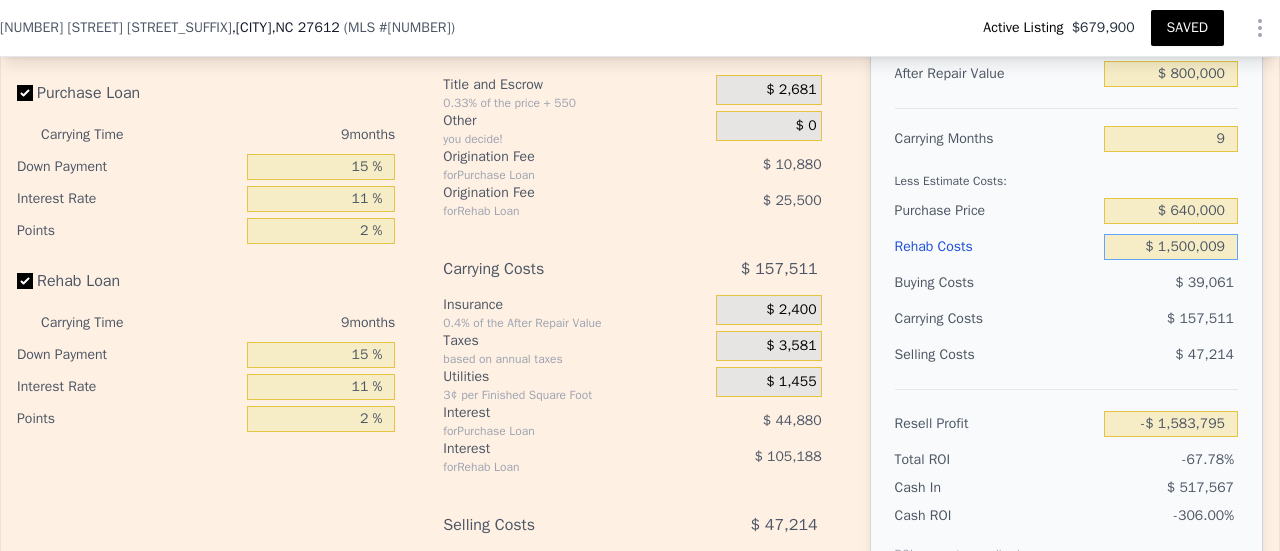 type on "$ 15,000,098" 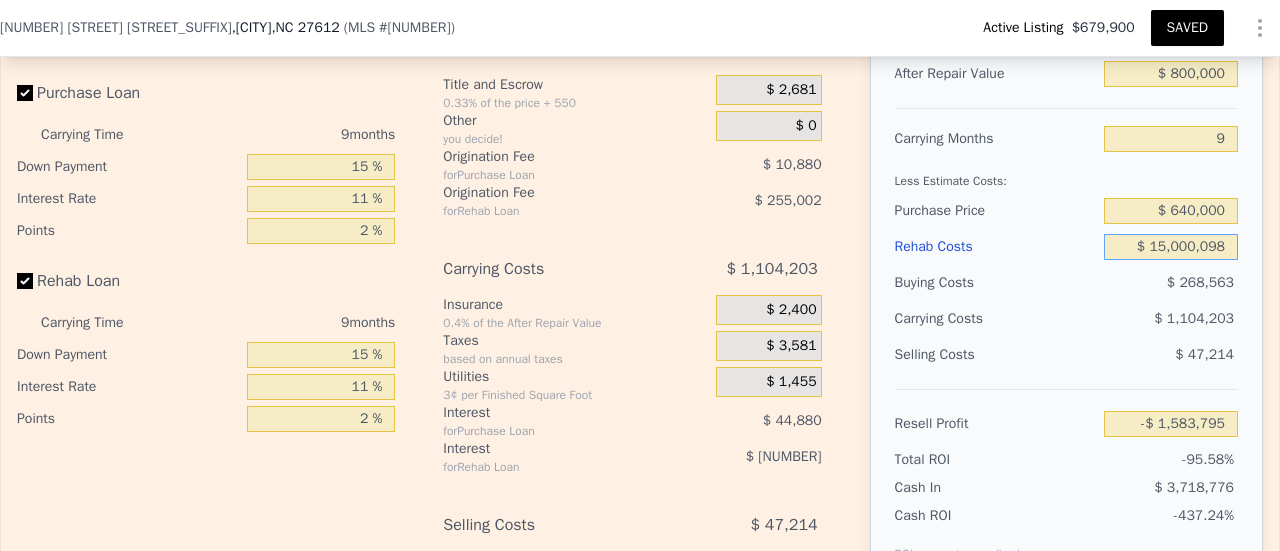 type on "-$ 16,260,078" 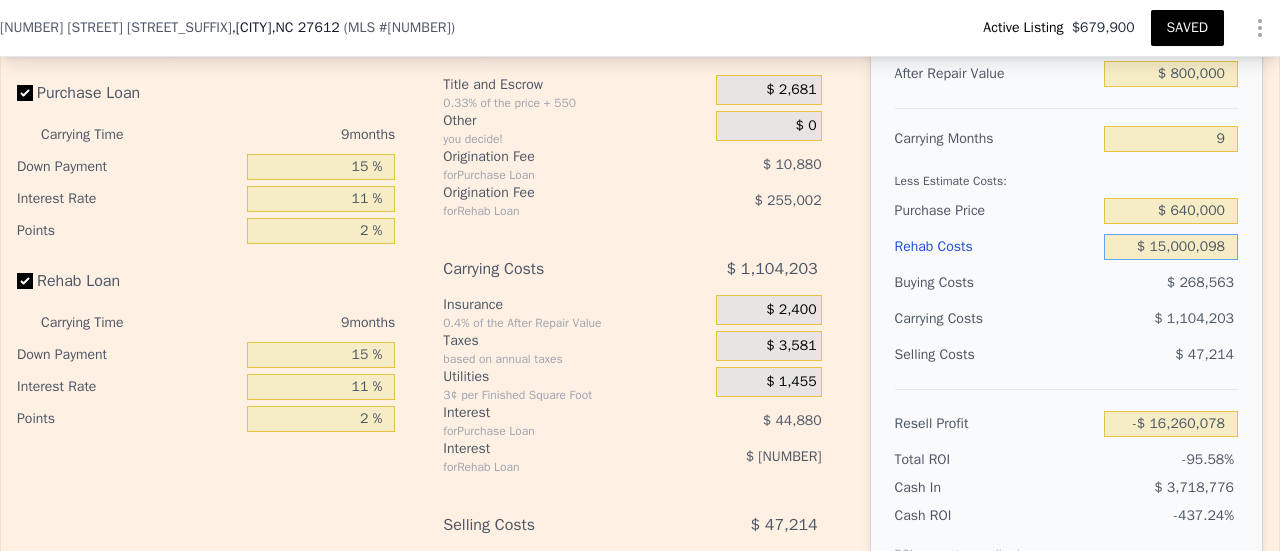 type on "$ 150,000,982" 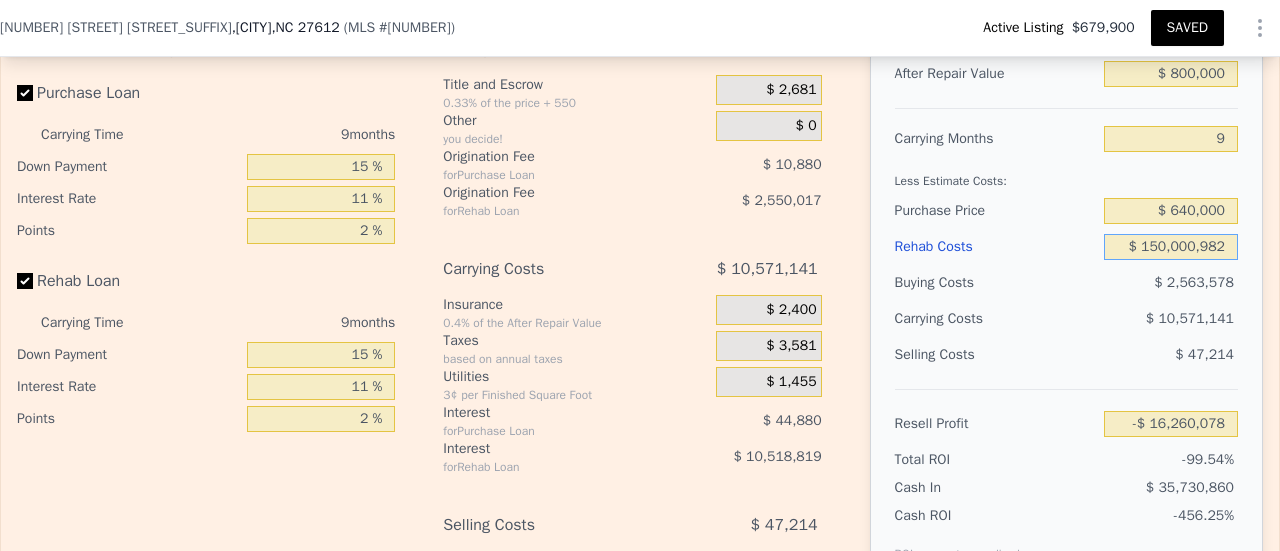 type on "-$ 163,022,915" 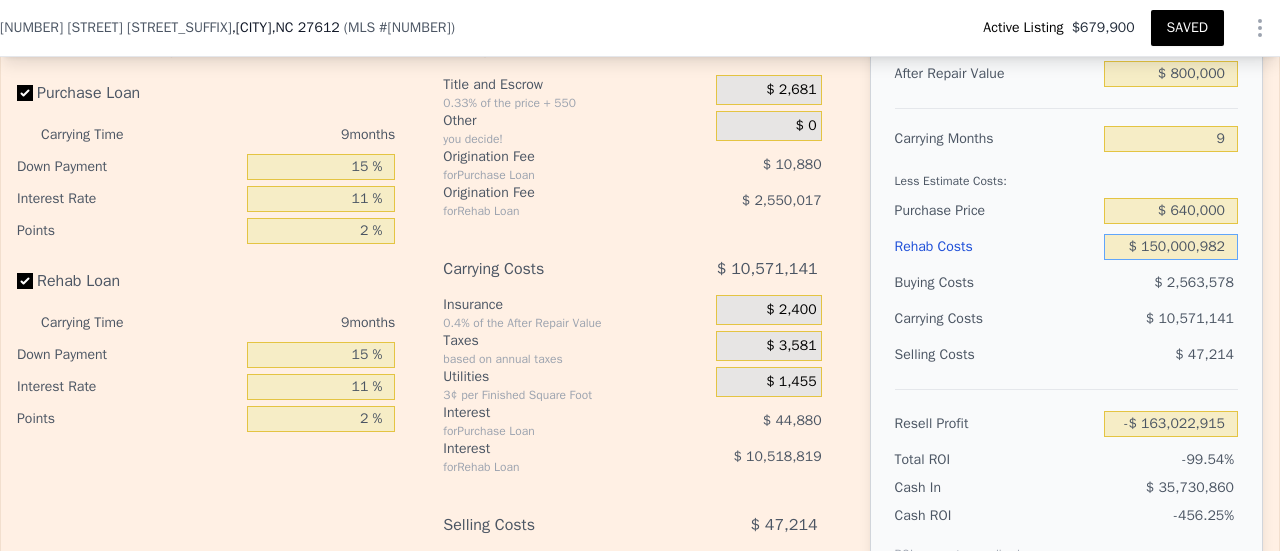 type on "$ 1,500,009,820" 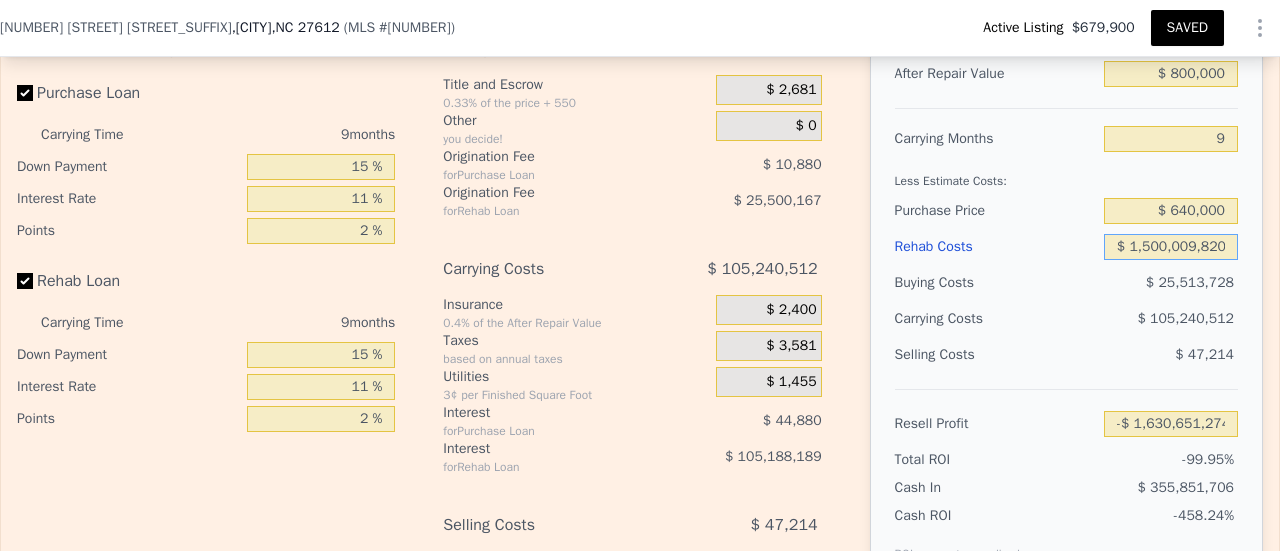 type on "$ 1" 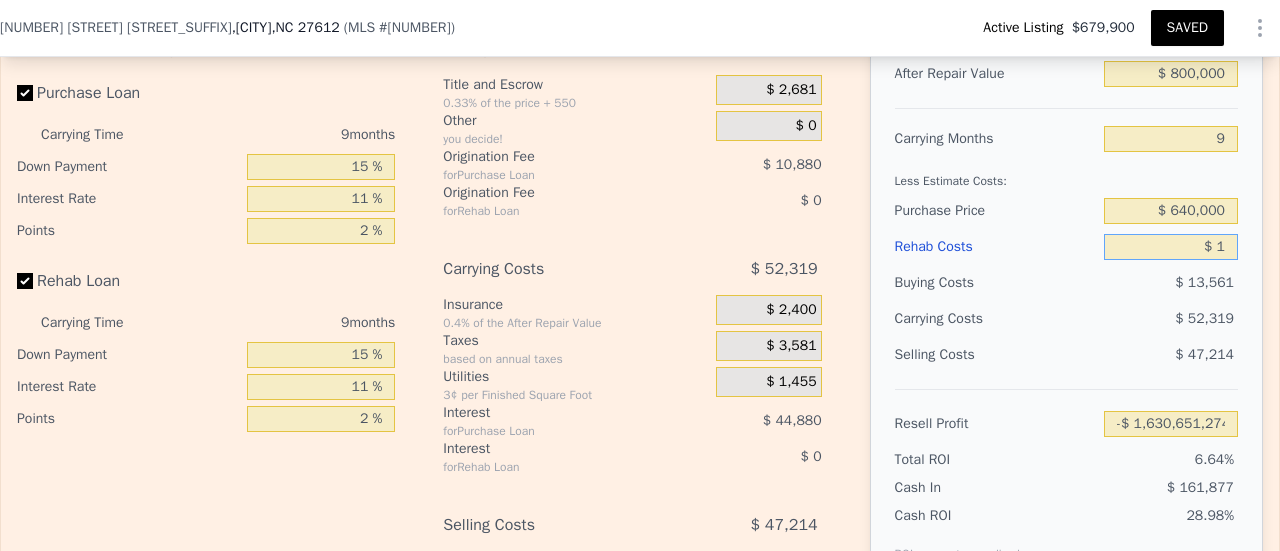 type on "$ 46,905" 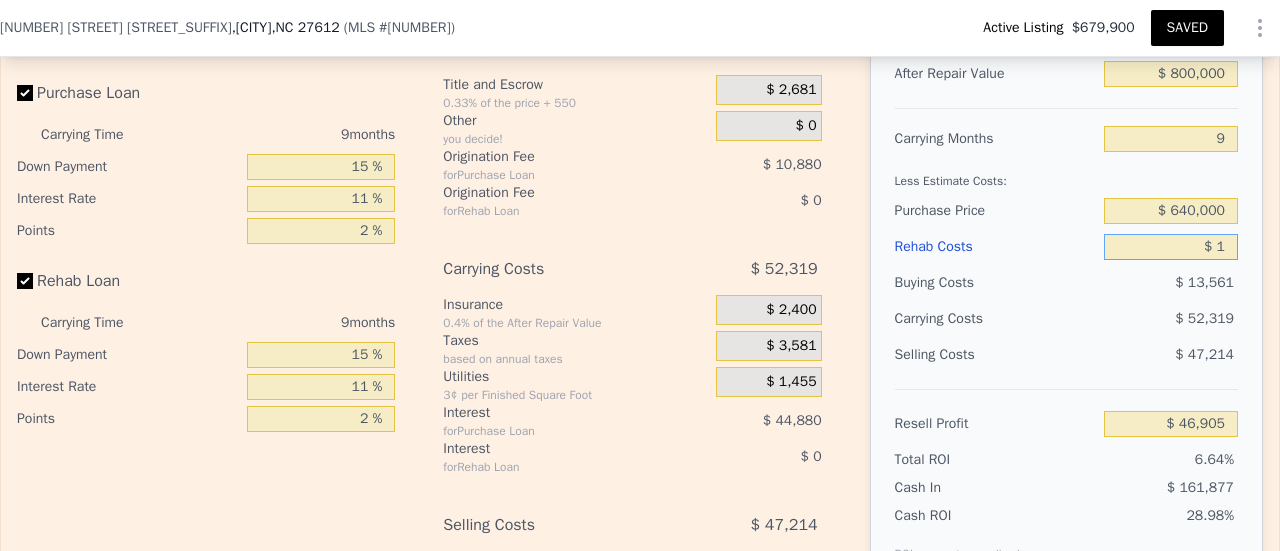 type on "$ 14" 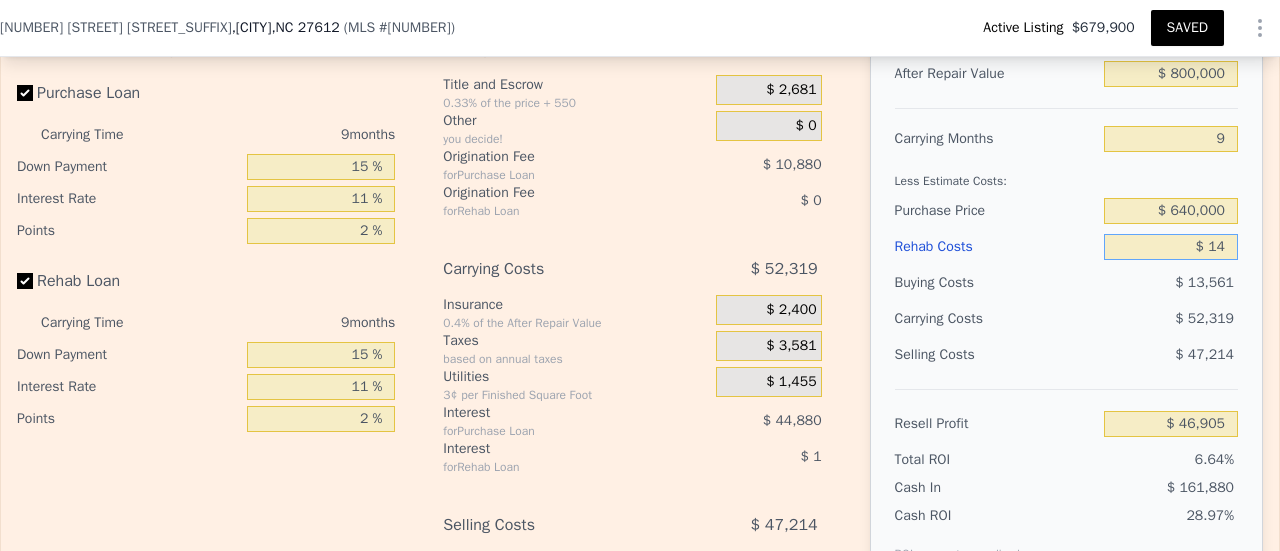 type on "$ 46,892" 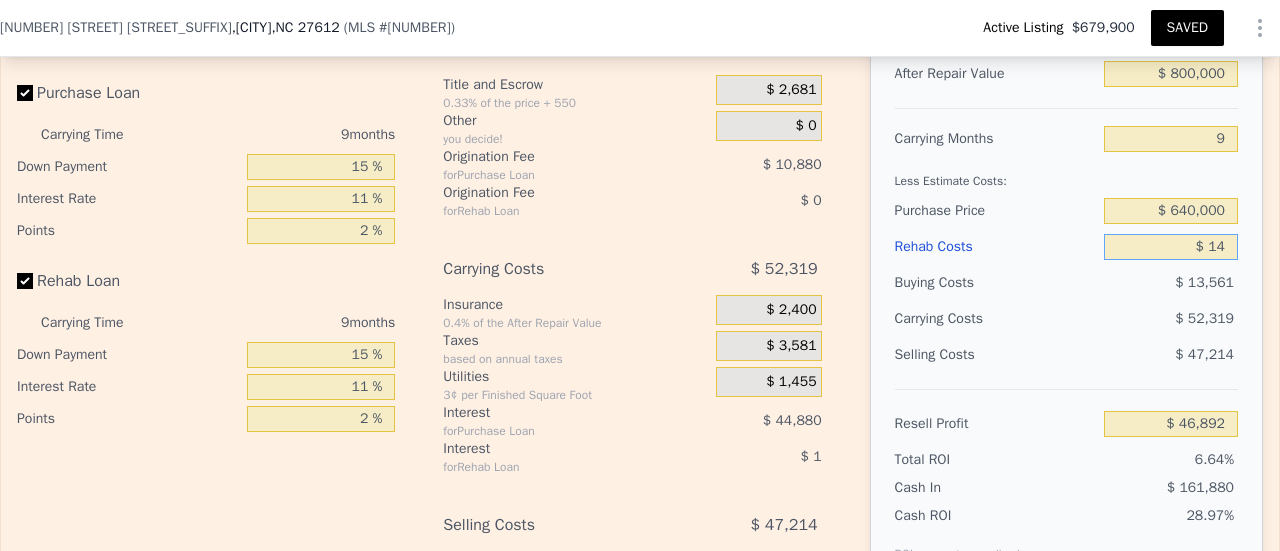 type on "$ 149" 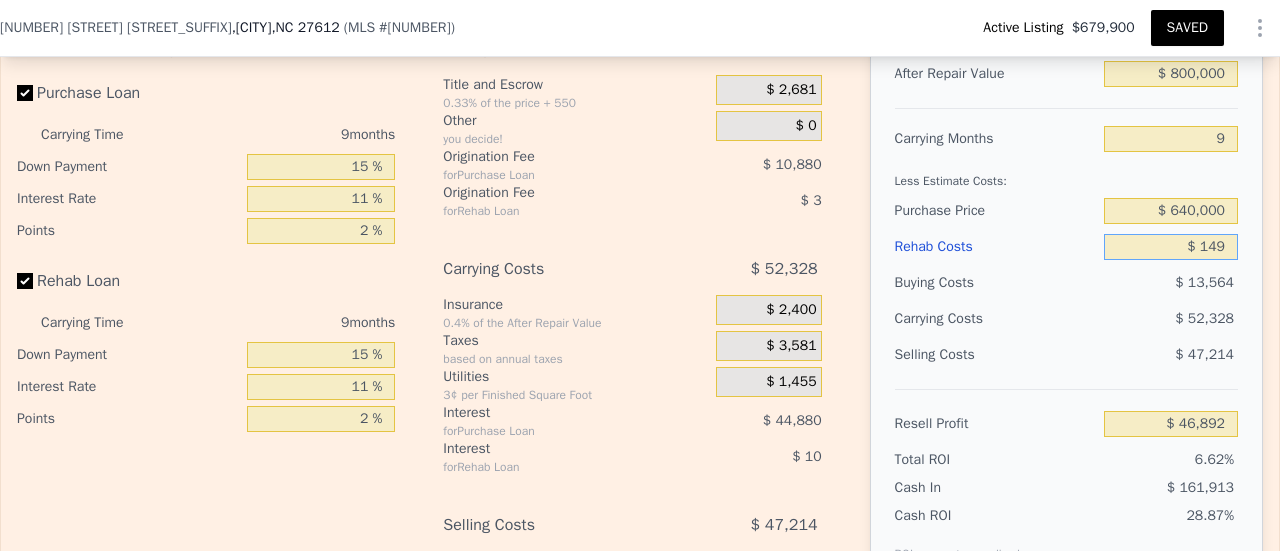 type on "$ 46,745" 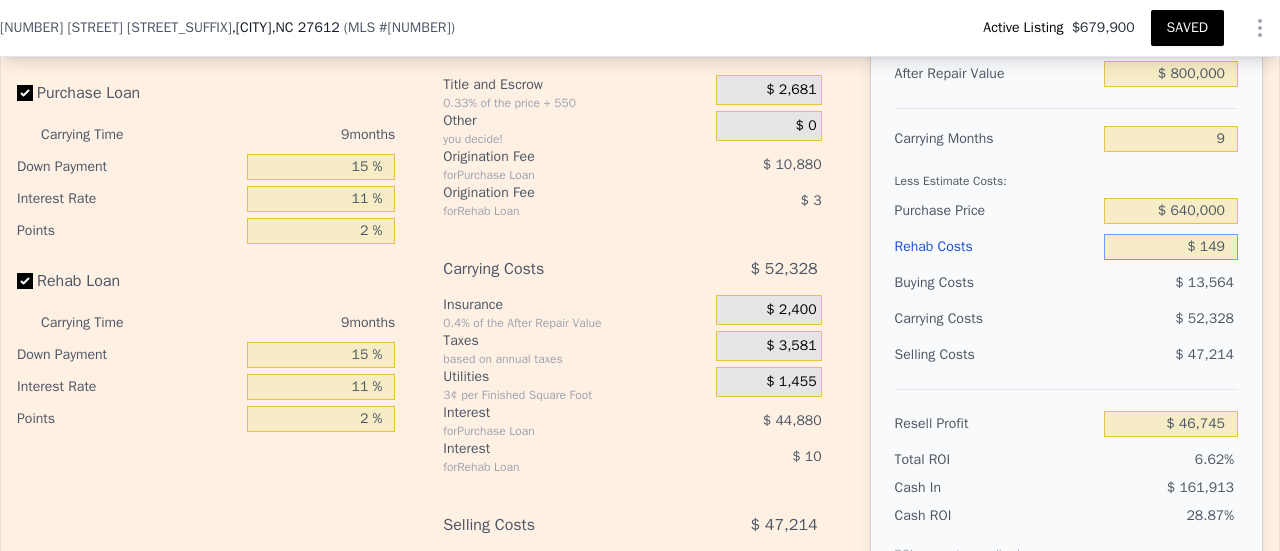 type on "$ 1,498" 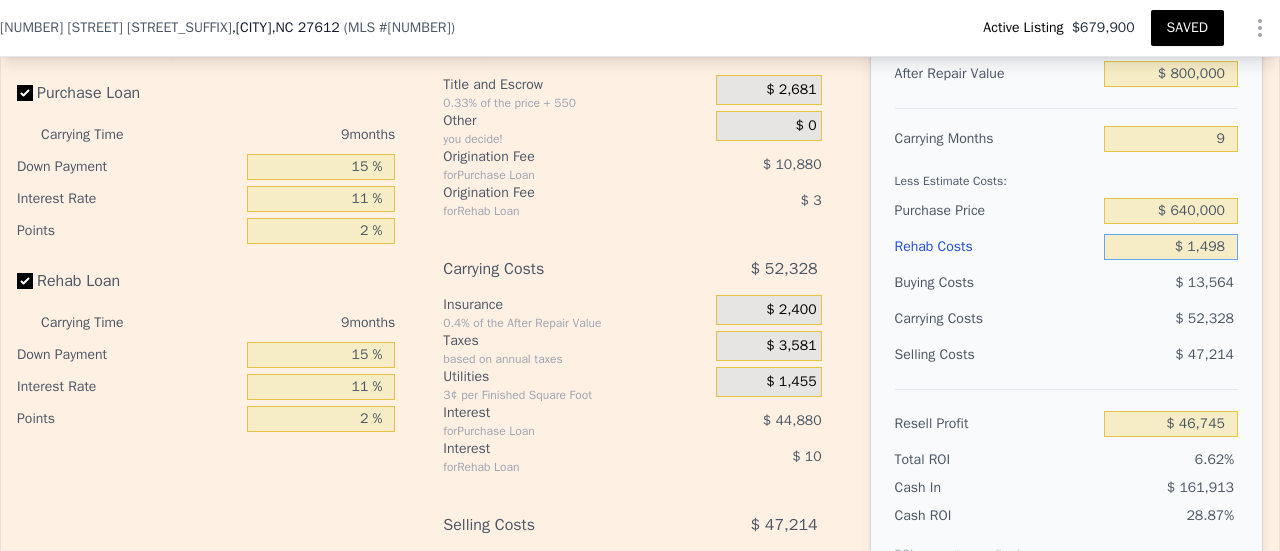 type on "$ 45,275" 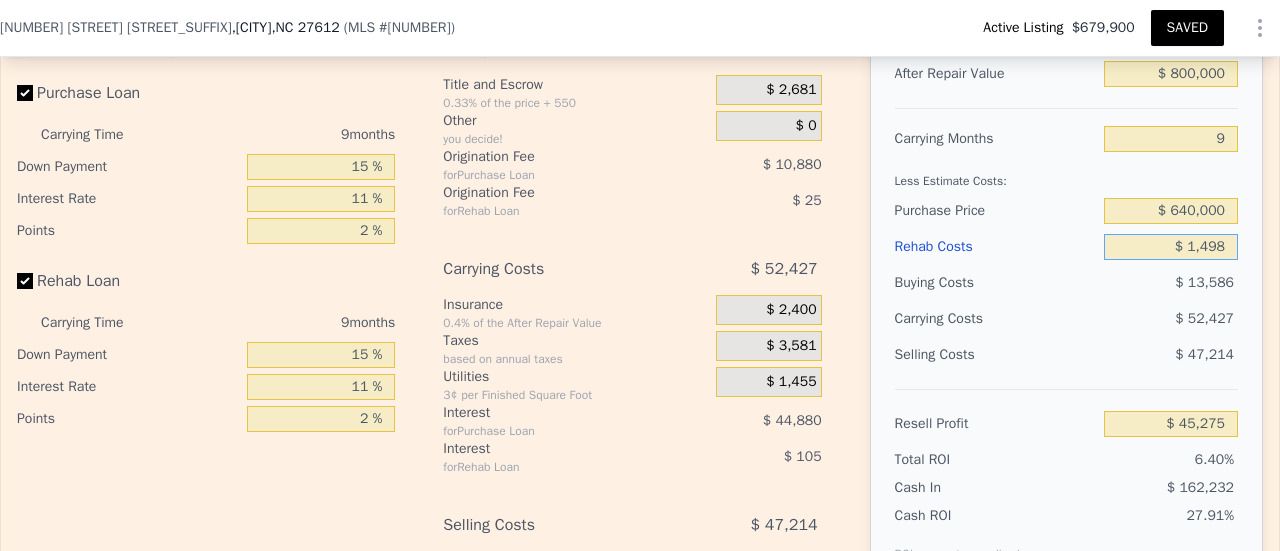 type on "$ 14,982" 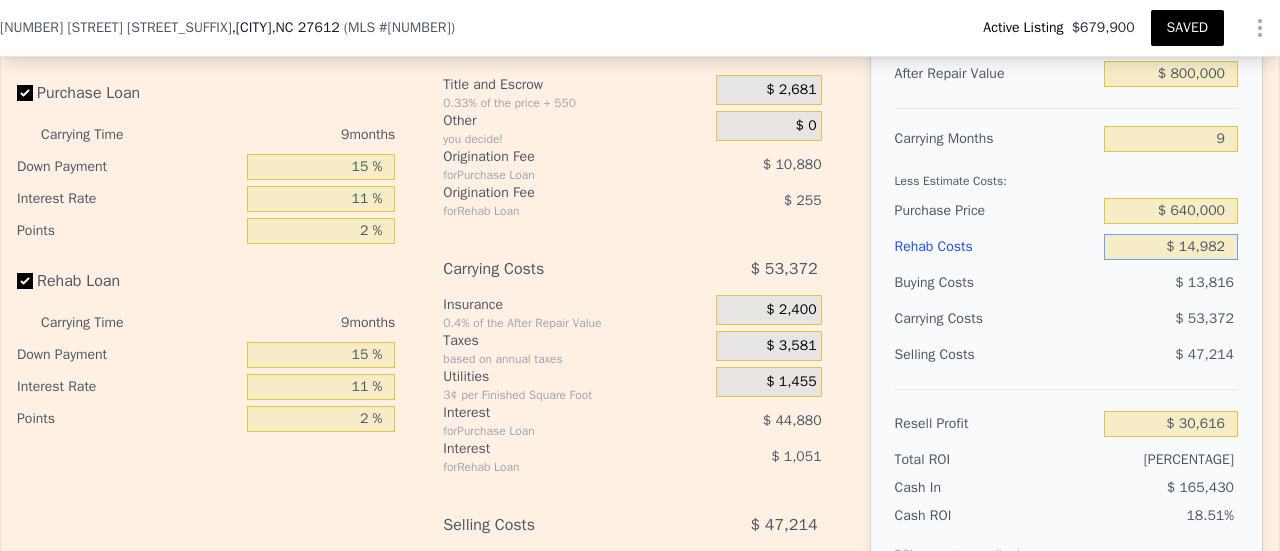 type on "$ 149,820" 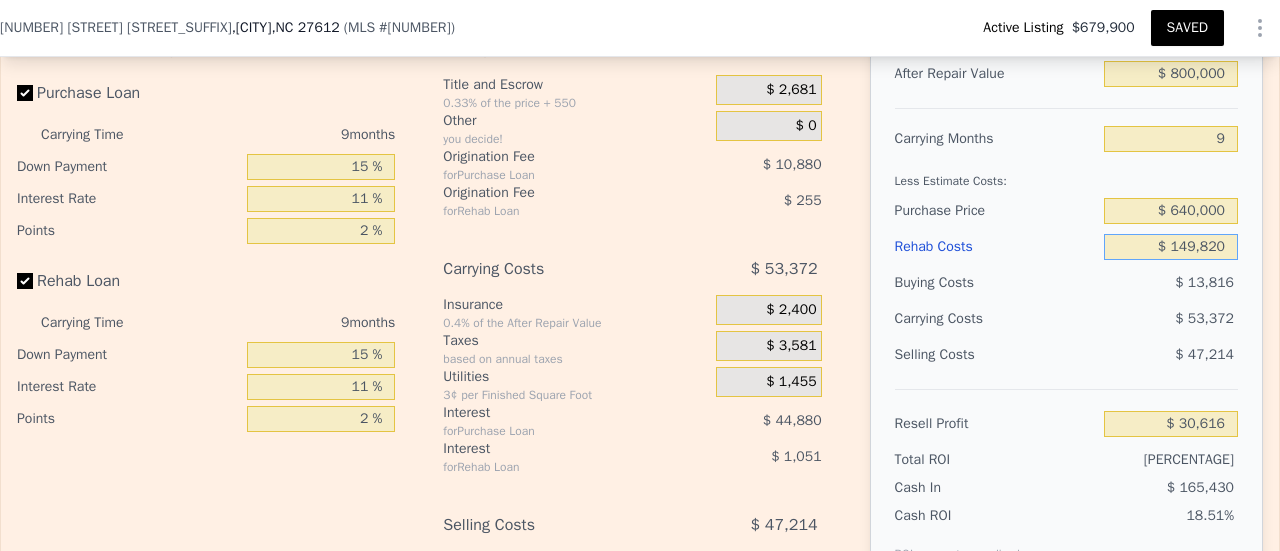 type on "-$ 115,964" 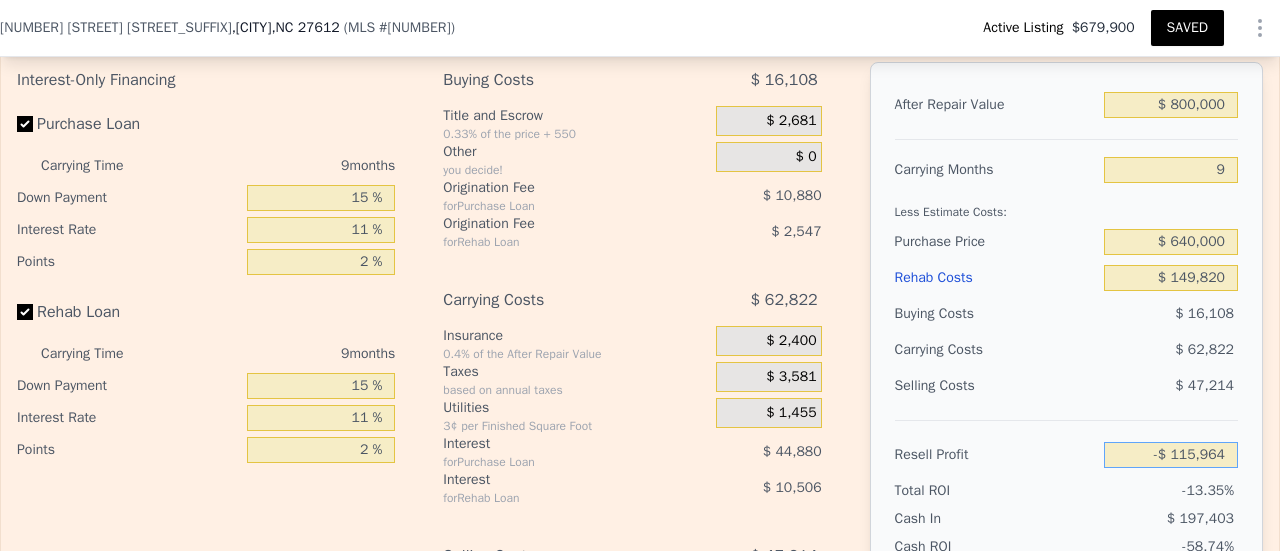 scroll, scrollTop: 3189, scrollLeft: 0, axis: vertical 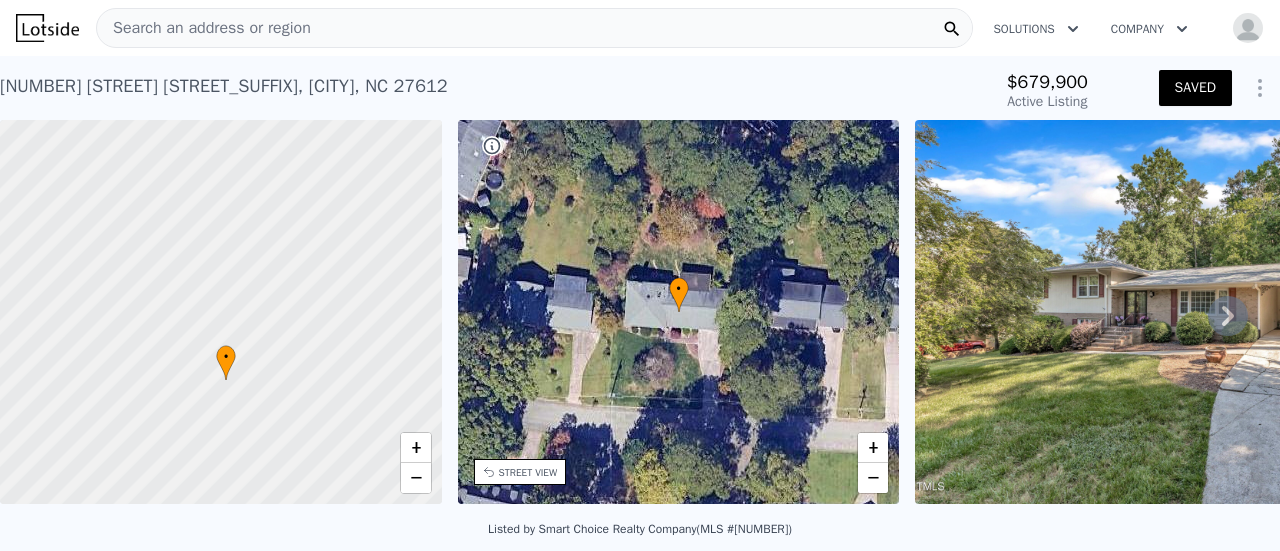 click on "Search an address or region" at bounding box center (534, 28) 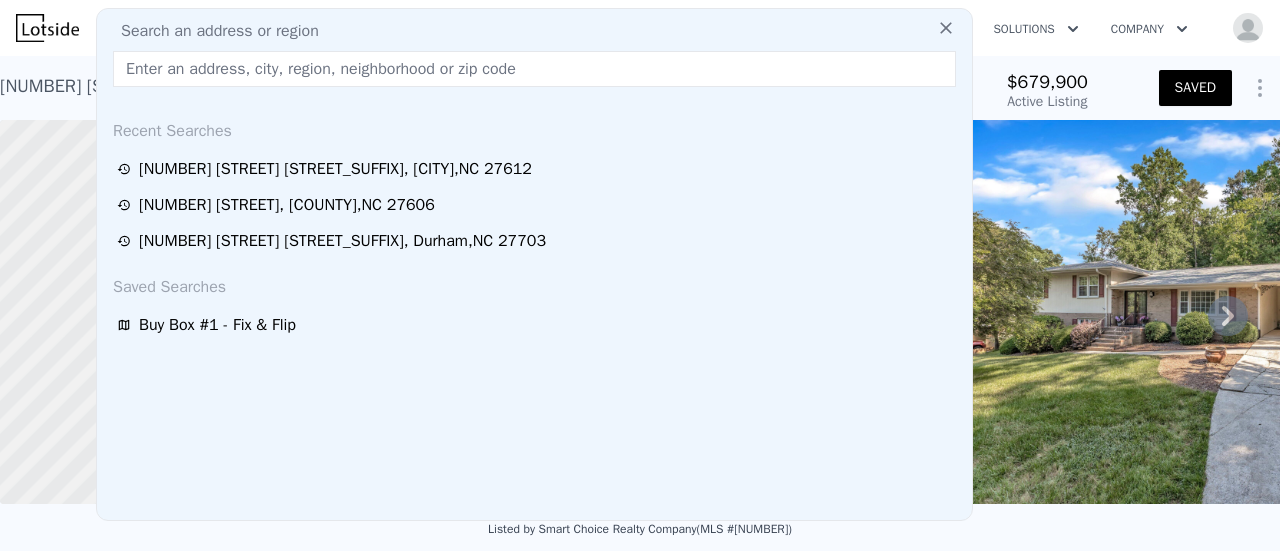 type on "$ 150,000" 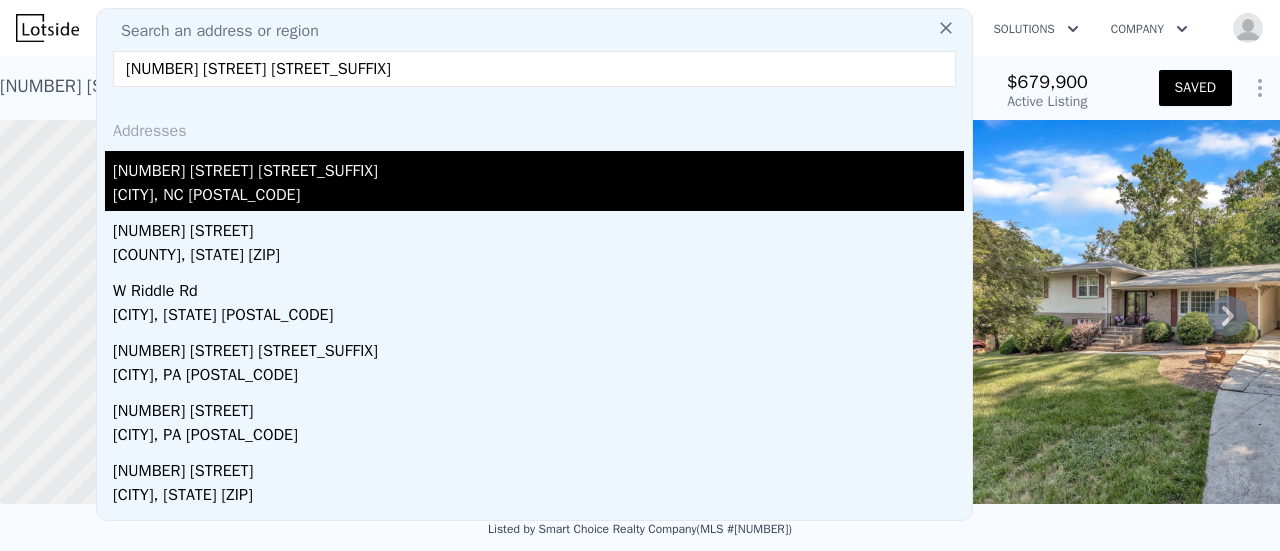 type on "[NUMBER] [STREET] [STREET_SUFFIX]" 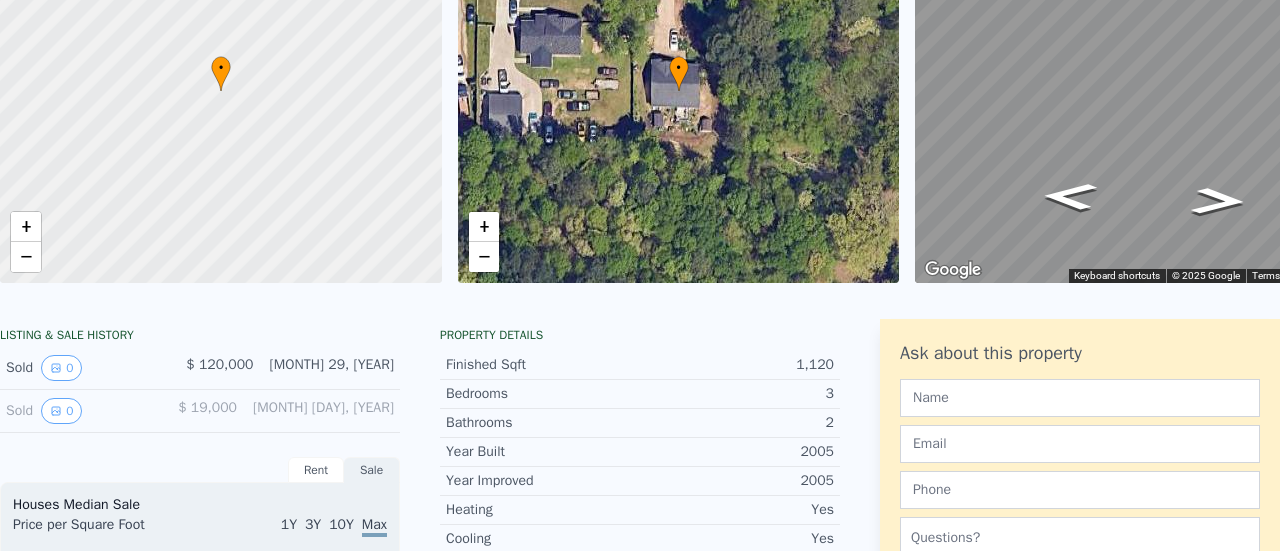 scroll, scrollTop: 7, scrollLeft: 0, axis: vertical 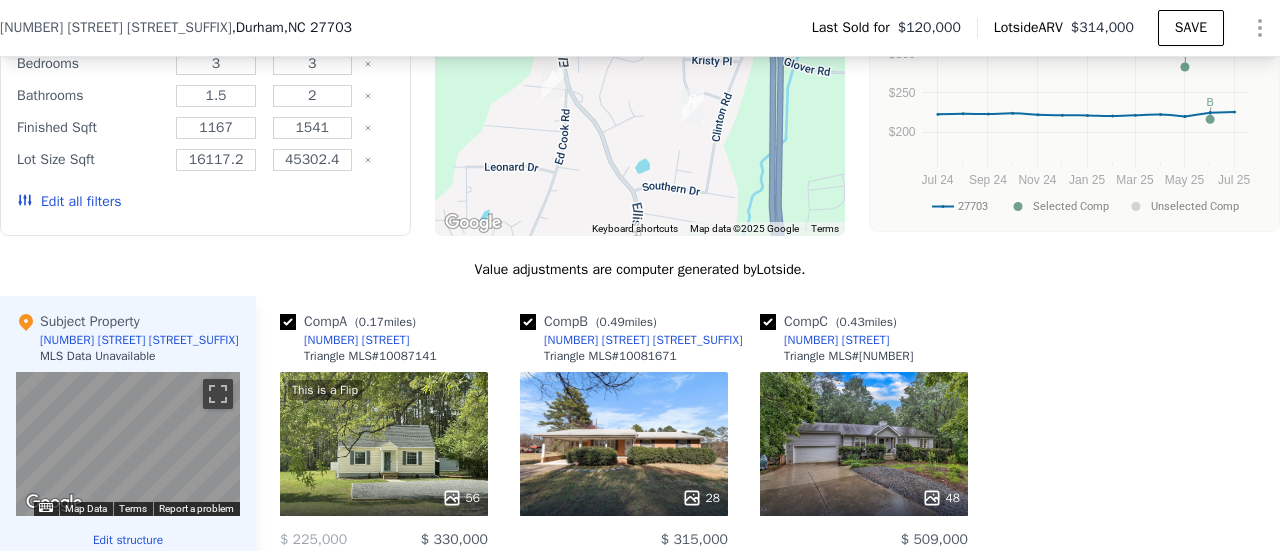 click on "Edit all filters" at bounding box center [69, 202] 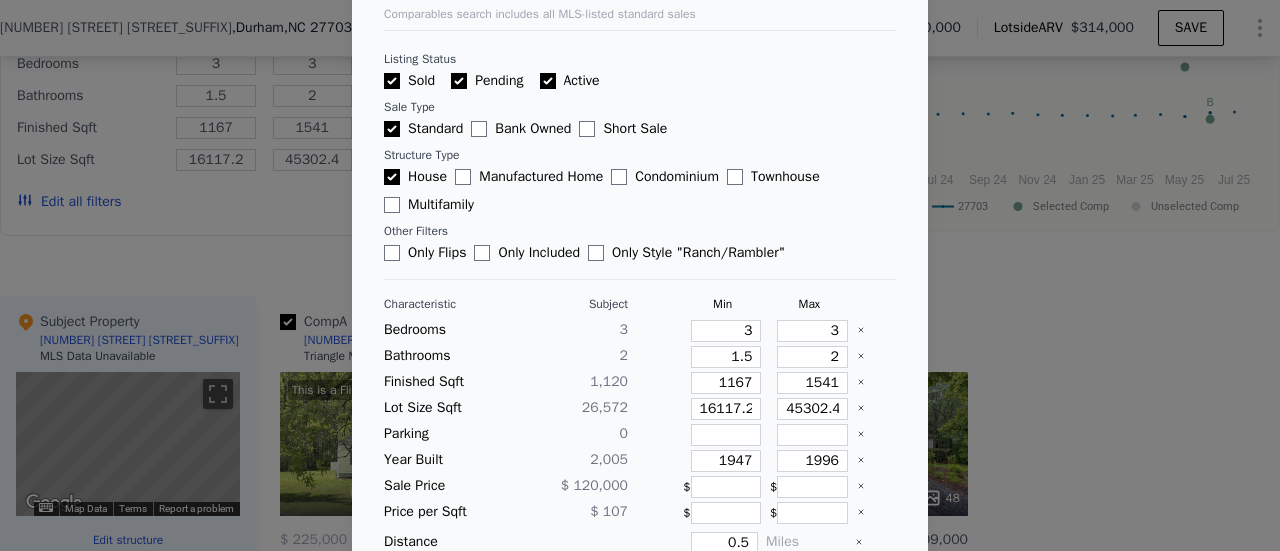 scroll, scrollTop: 100, scrollLeft: 0, axis: vertical 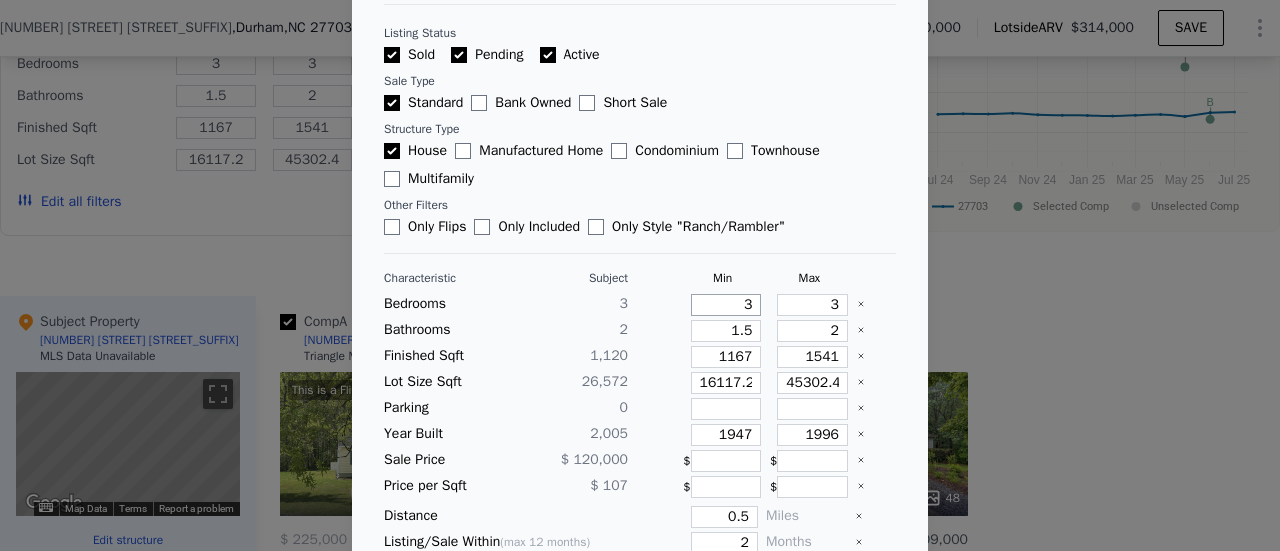 click on "3" at bounding box center [726, 305] 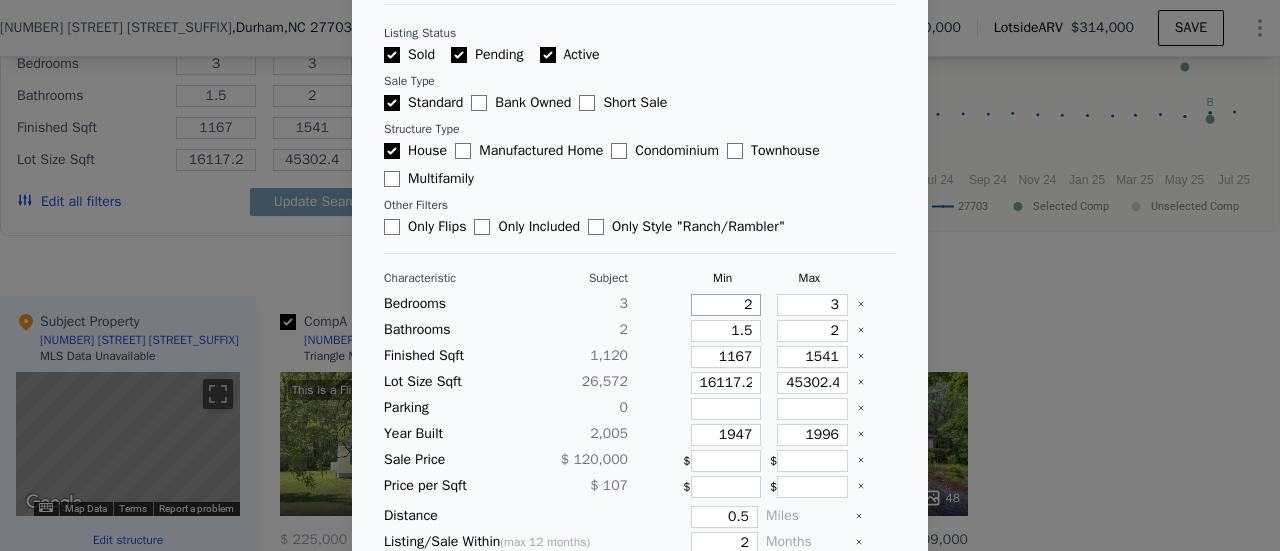 type on "2" 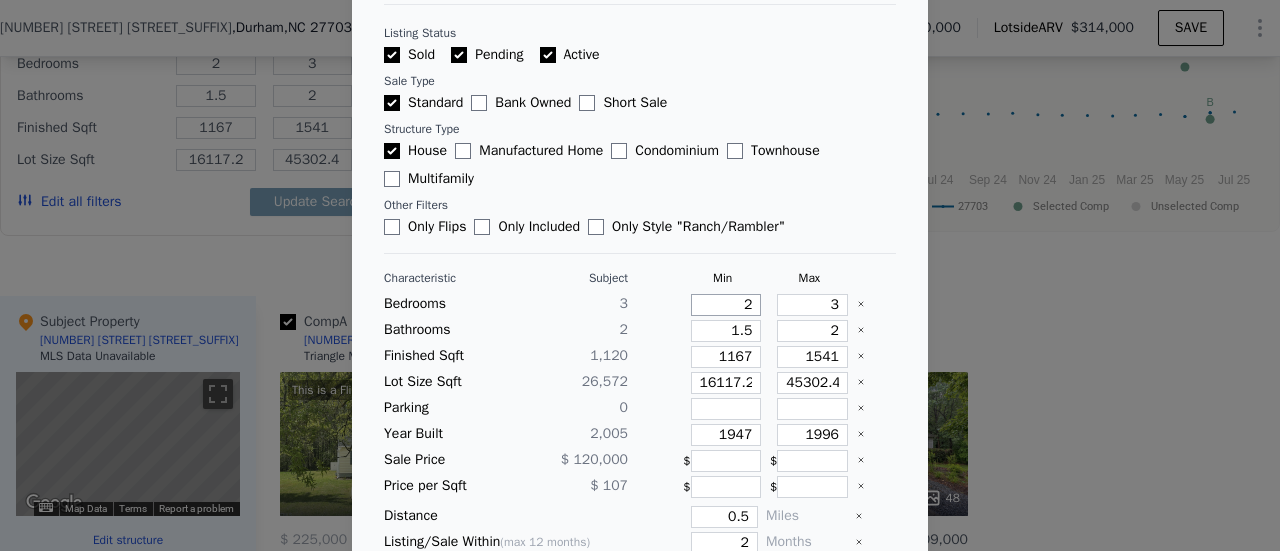type on "2" 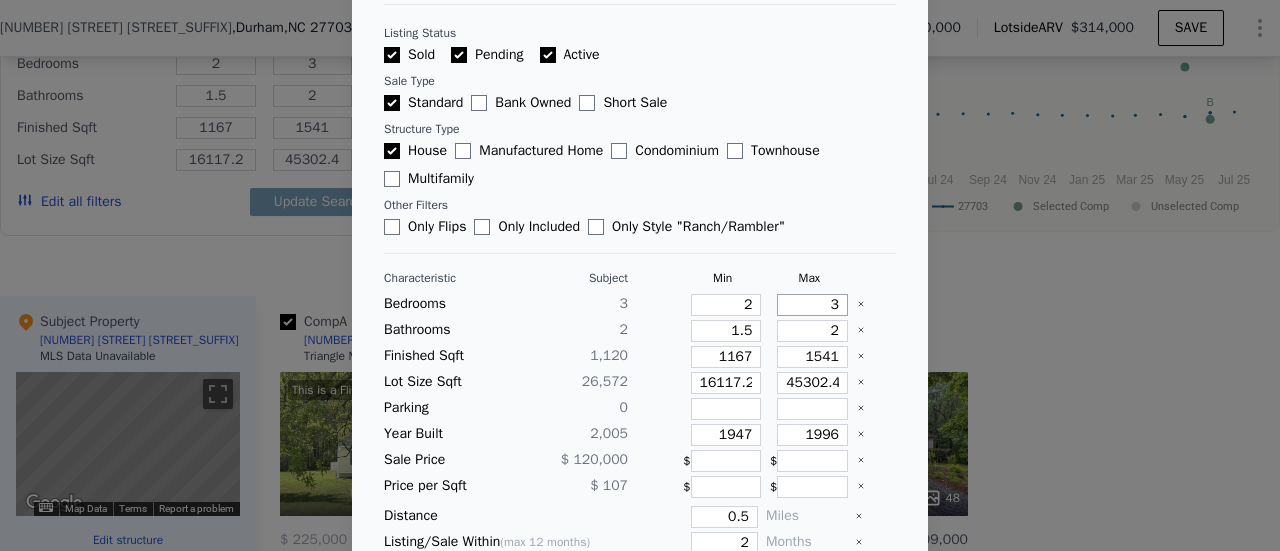 type on "4" 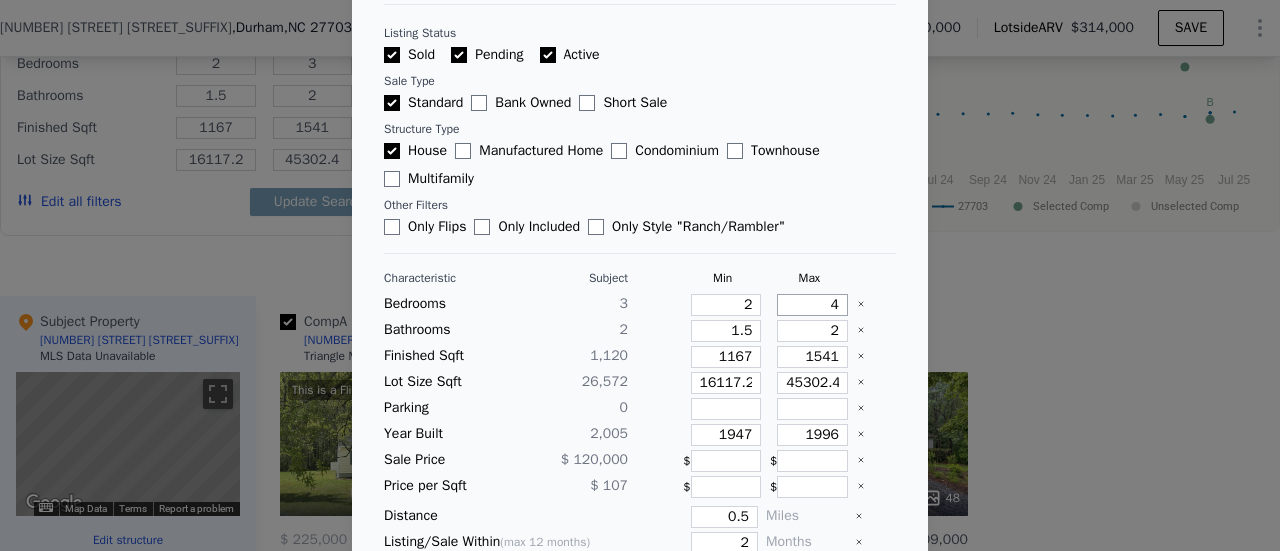 type on "4" 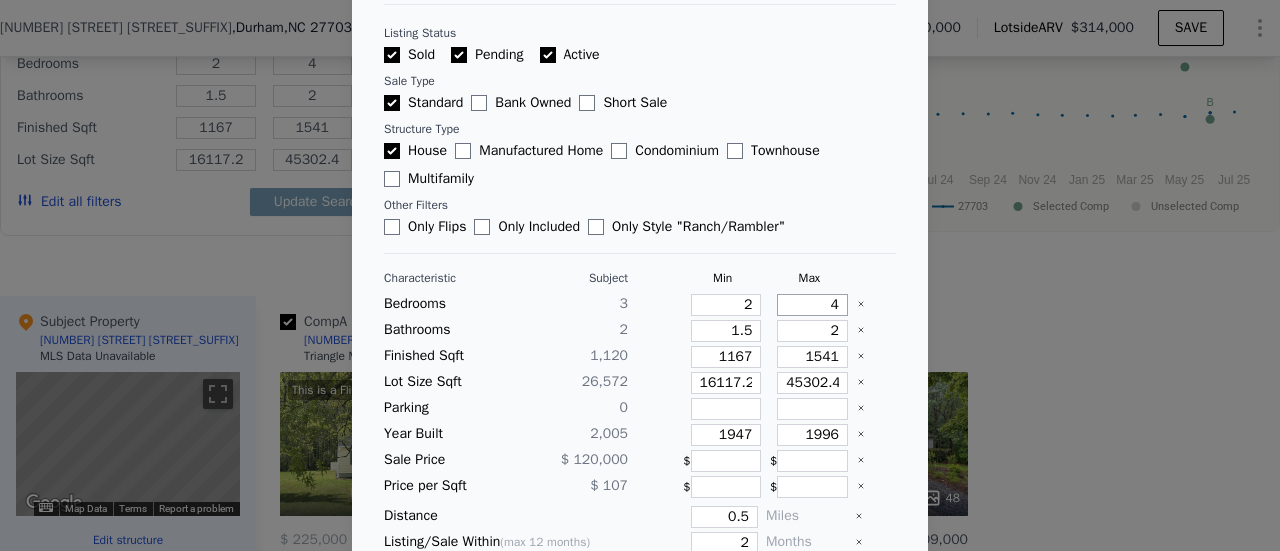 type on "4" 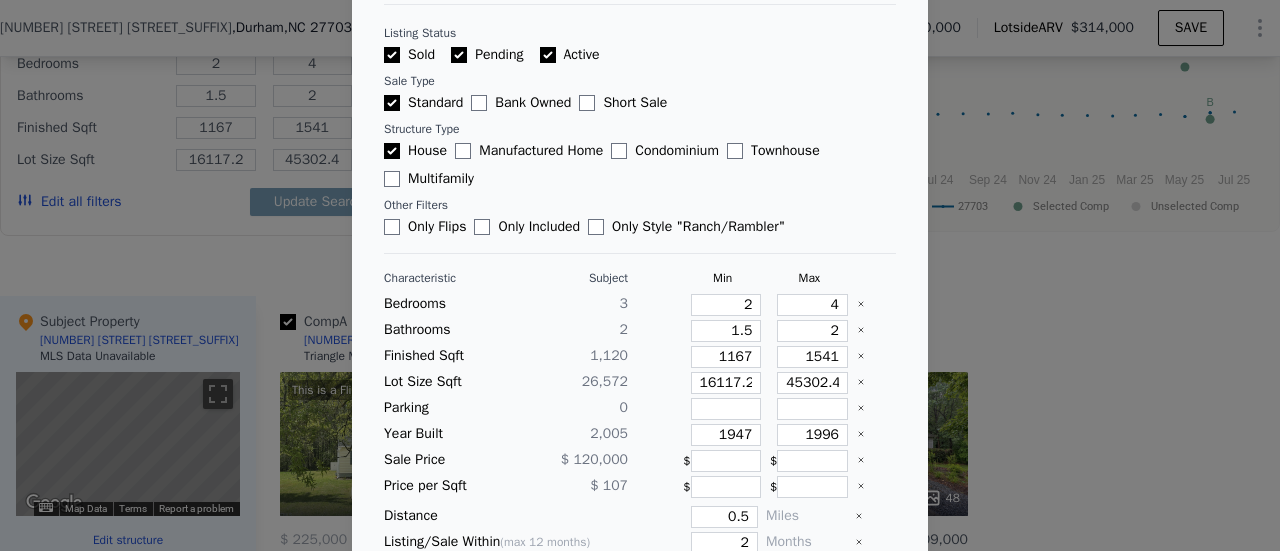 type 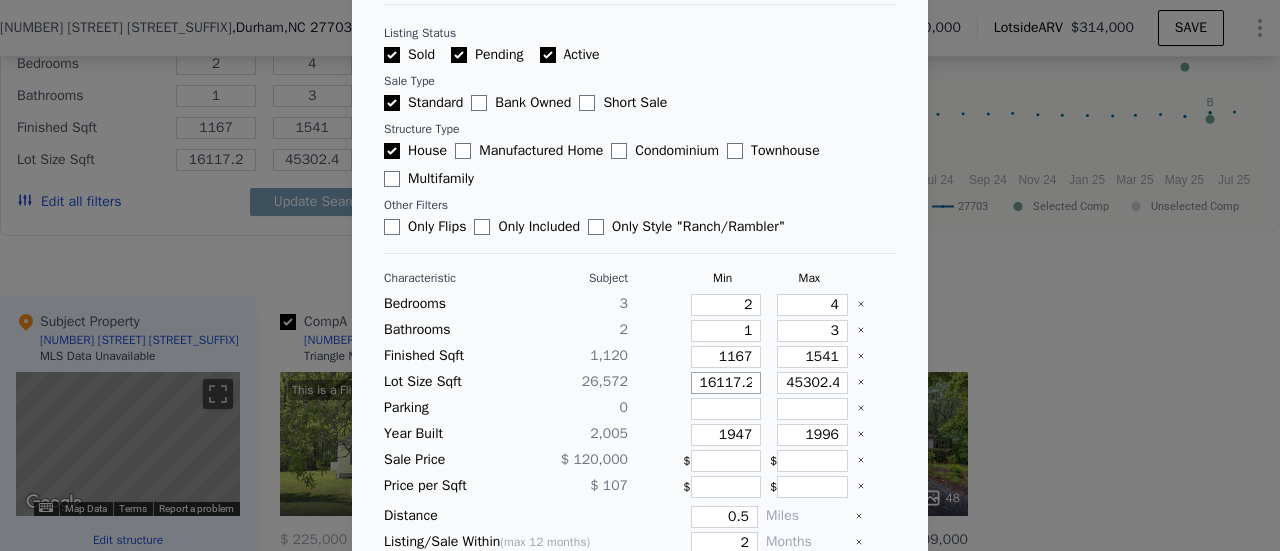 click on "16117.2" at bounding box center [726, 383] 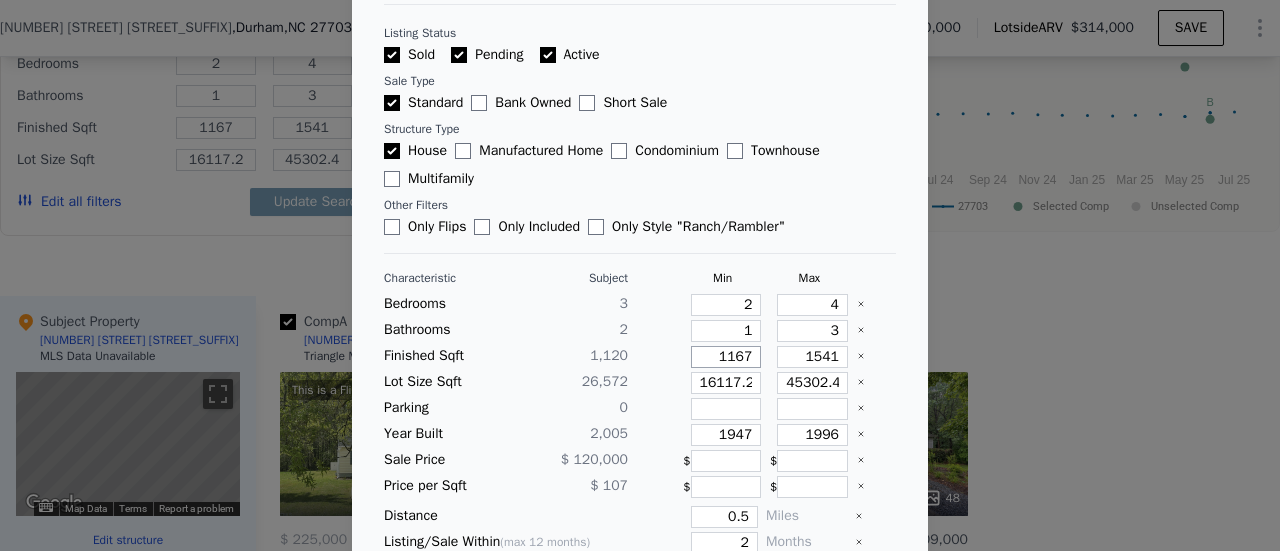 click on "1167" at bounding box center [726, 357] 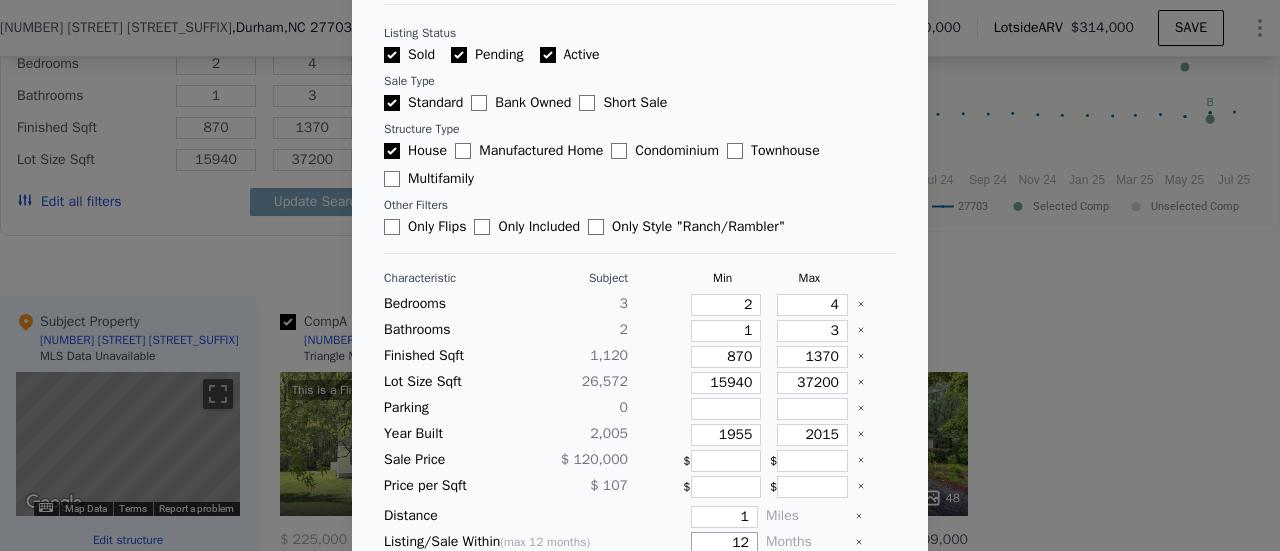 scroll, scrollTop: 167, scrollLeft: 0, axis: vertical 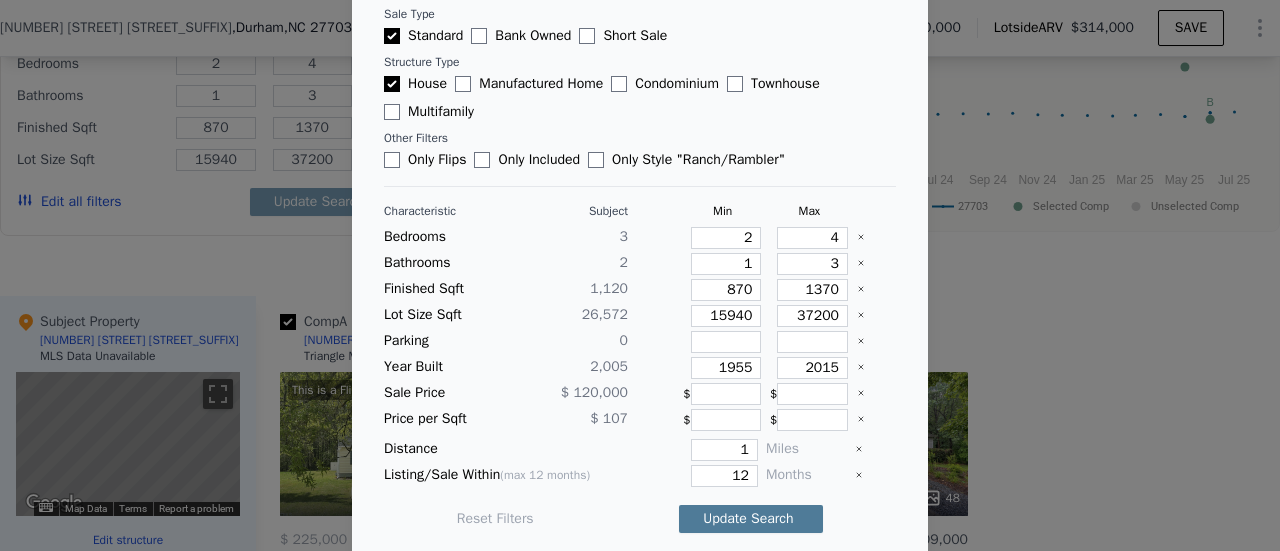 click on "Update Search" at bounding box center (751, 519) 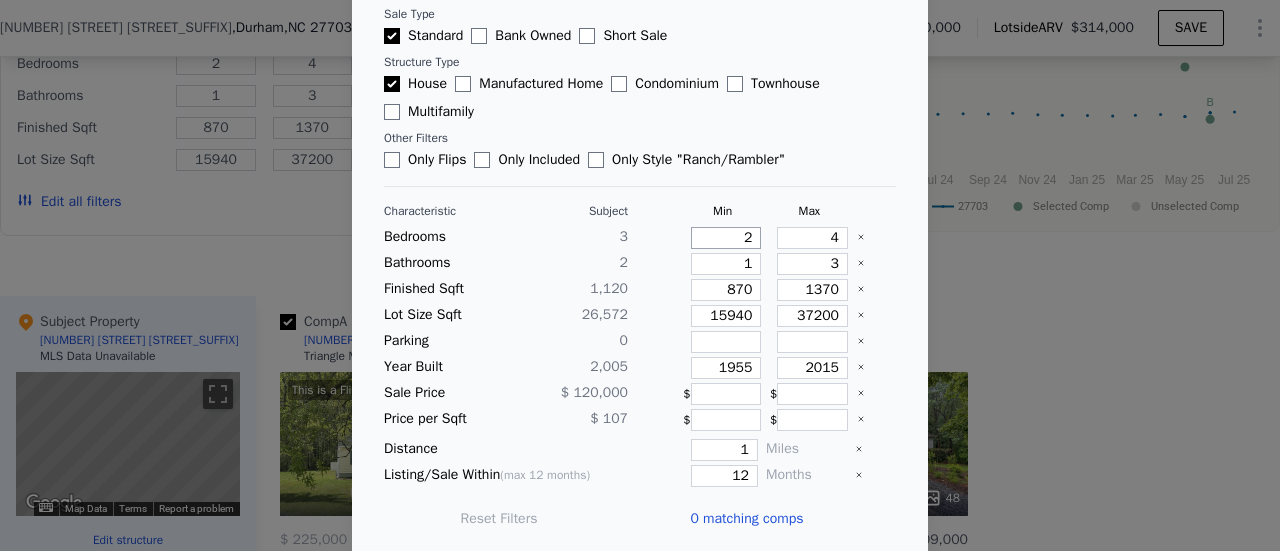 drag, startPoint x: 721, startPoint y: 237, endPoint x: 740, endPoint y: 233, distance: 19.416489 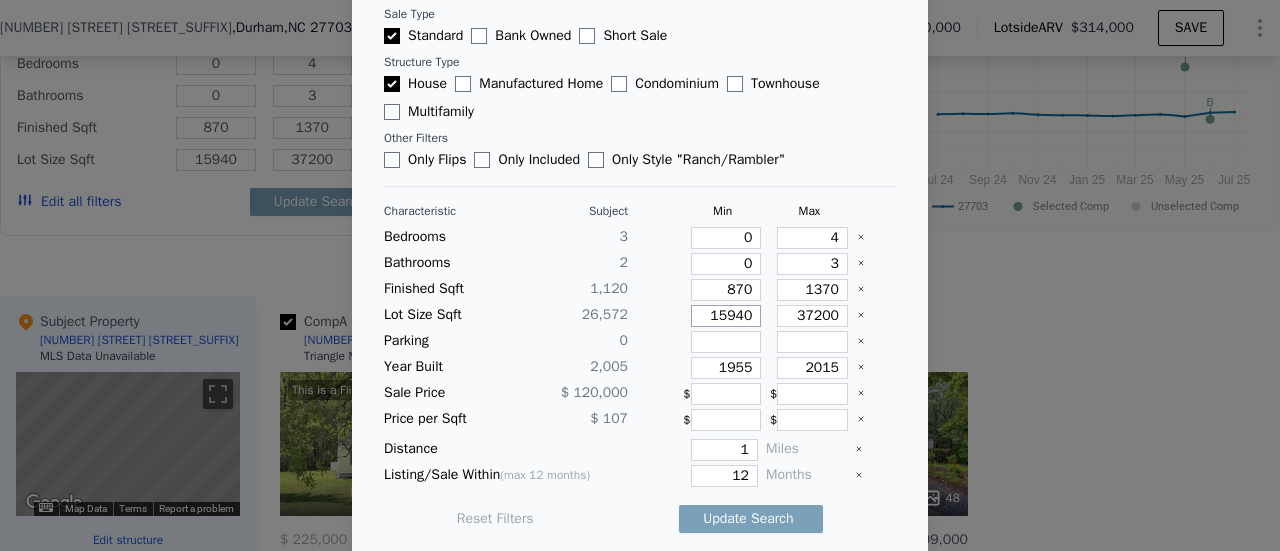click on "15940" at bounding box center (726, 316) 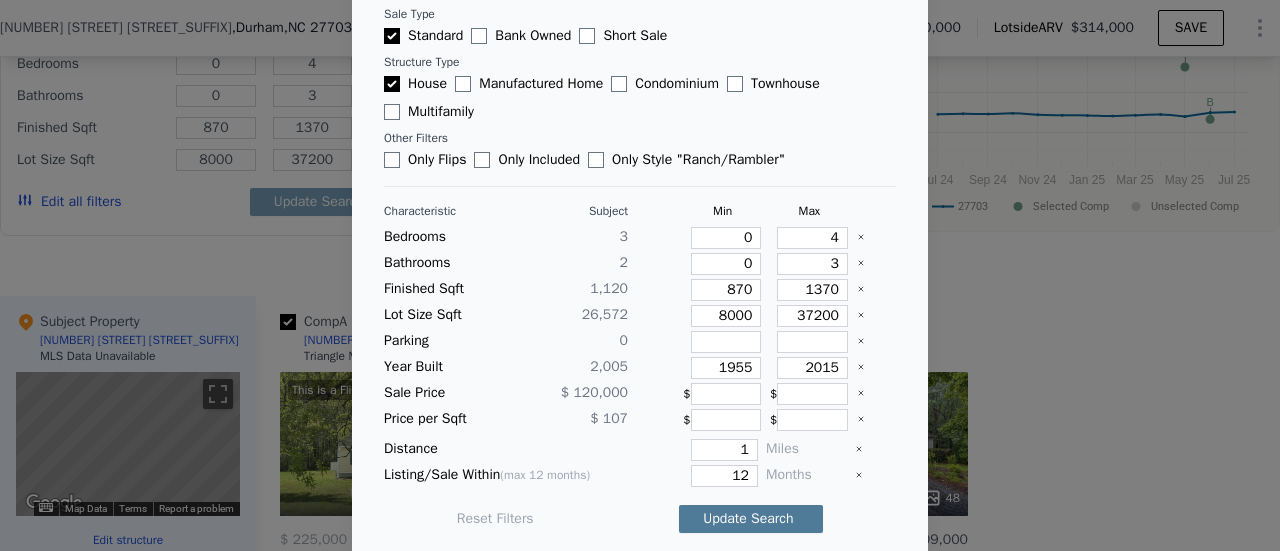 click on "Update Search" at bounding box center [751, 519] 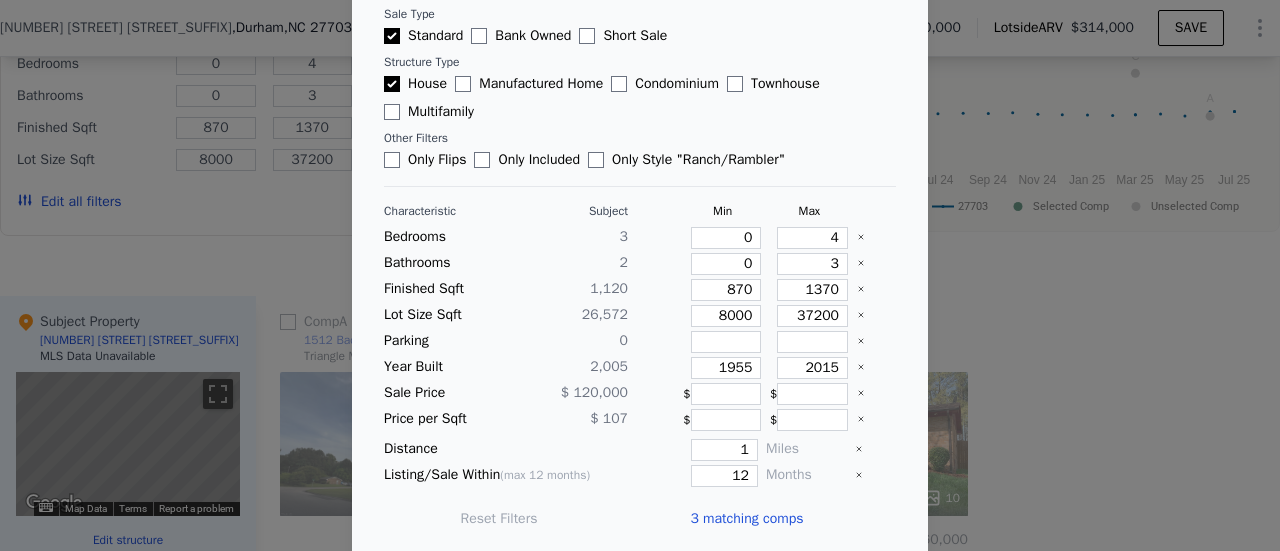 click on "3 matching comps" at bounding box center [746, 519] 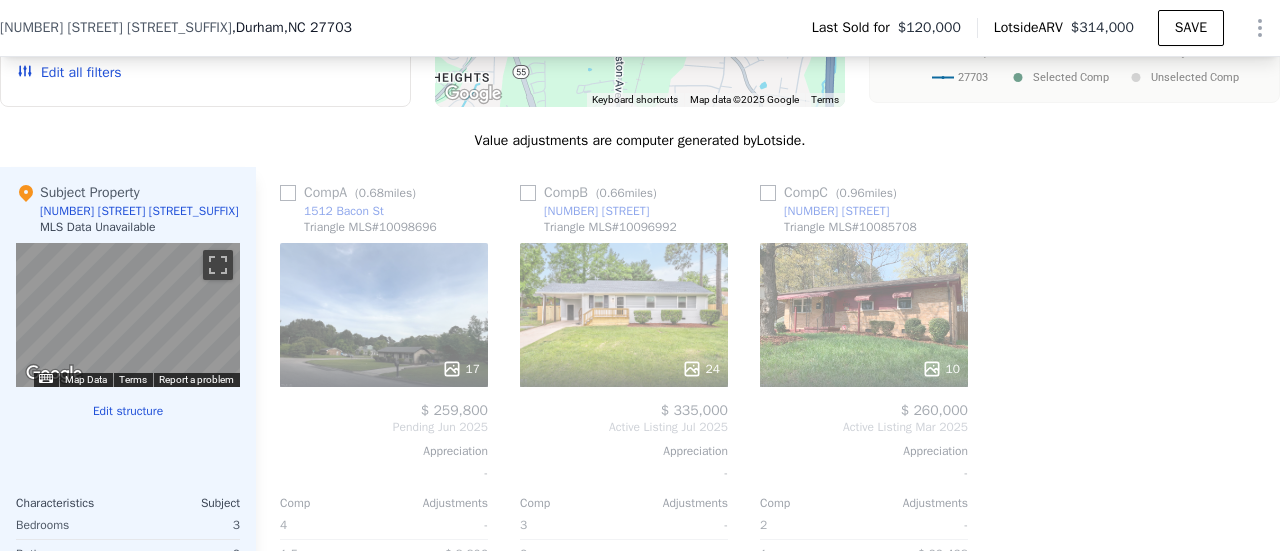 scroll, scrollTop: 2005, scrollLeft: 0, axis: vertical 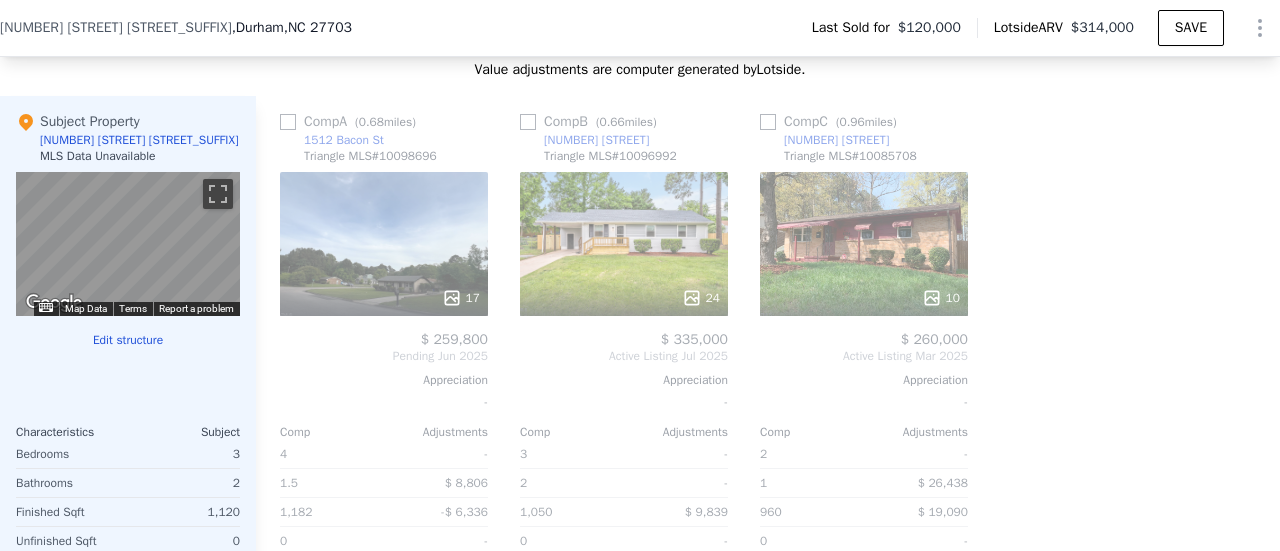 click 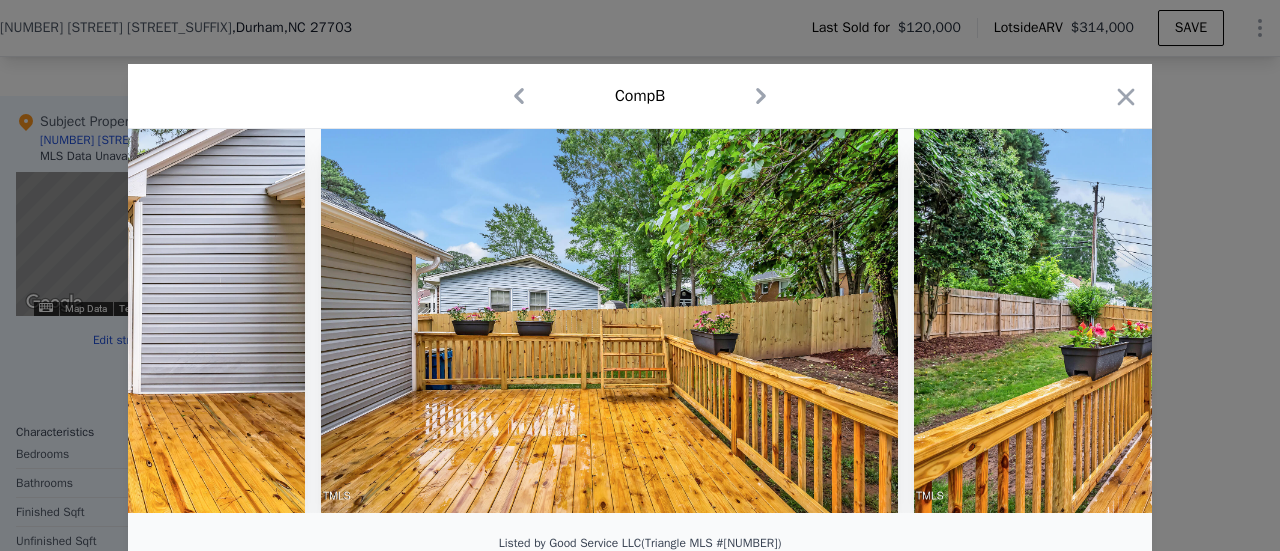 scroll, scrollTop: 0, scrollLeft: 12346, axis: horizontal 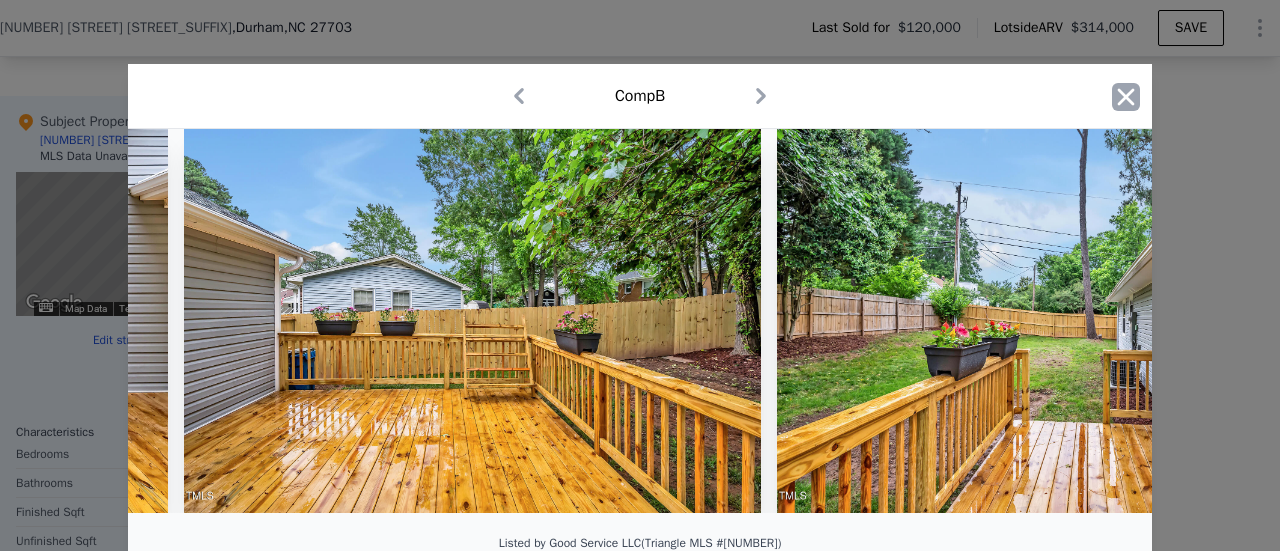 click 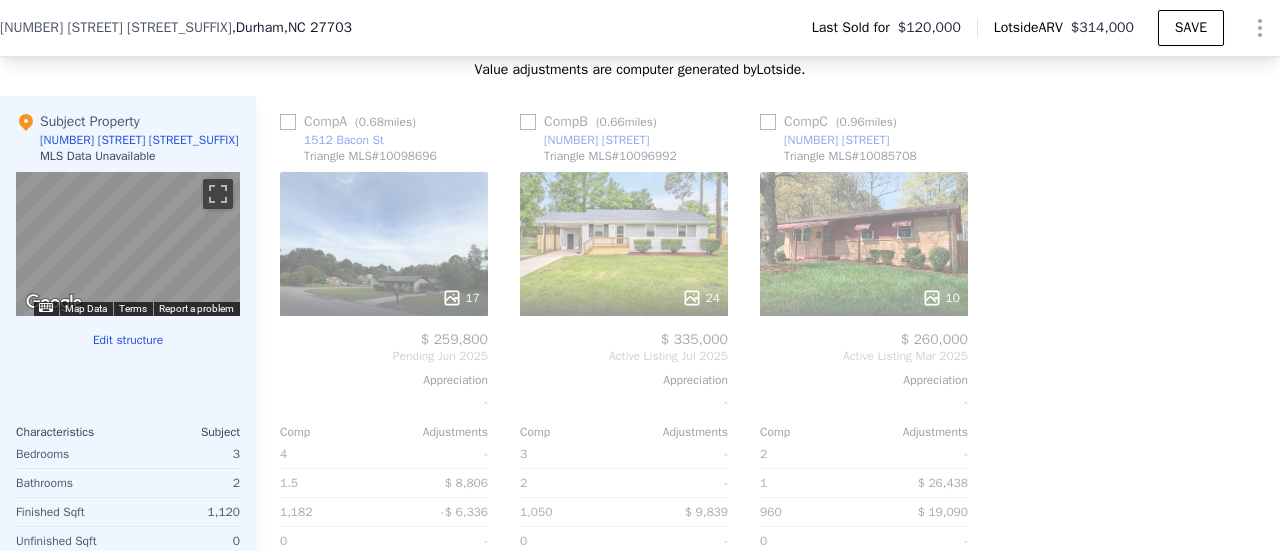 click at bounding box center (528, 122) 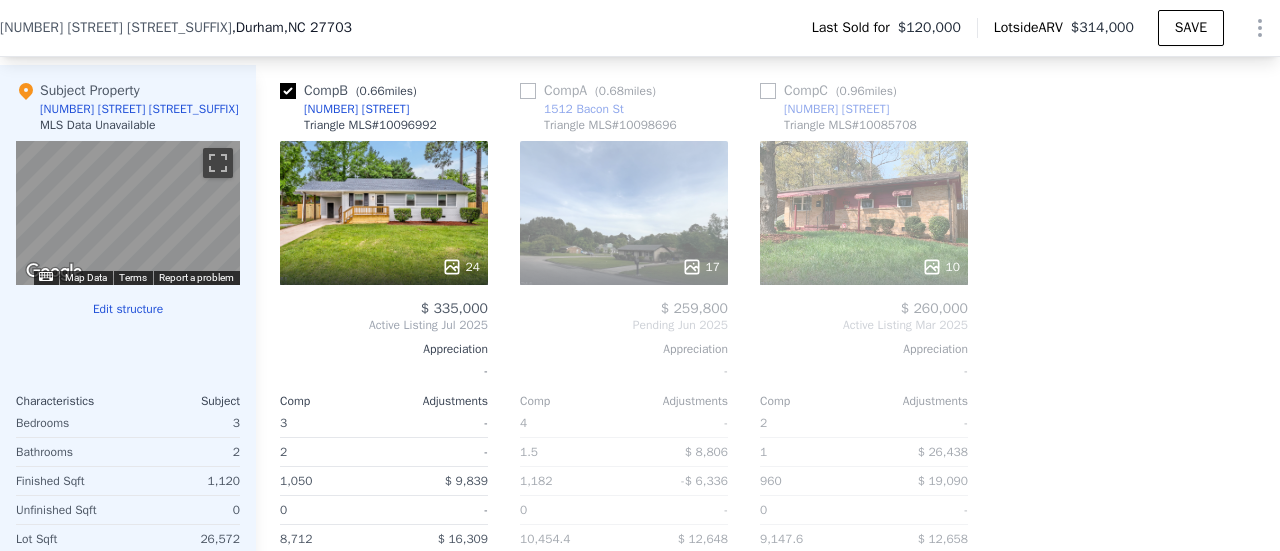 scroll, scrollTop: 2005, scrollLeft: 0, axis: vertical 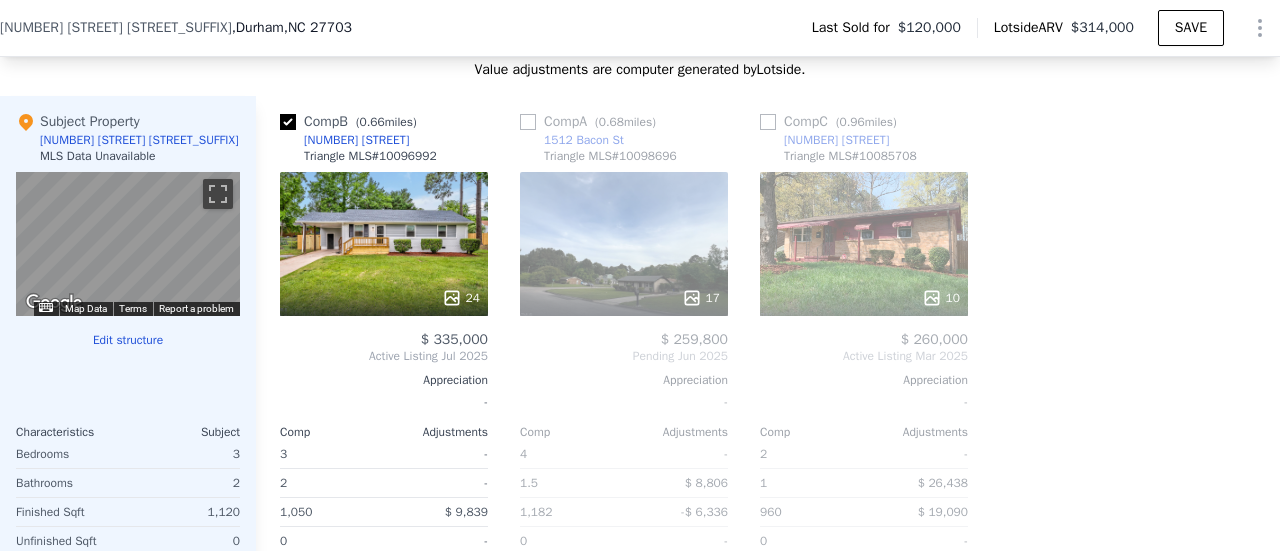 click on "17" at bounding box center [701, 298] 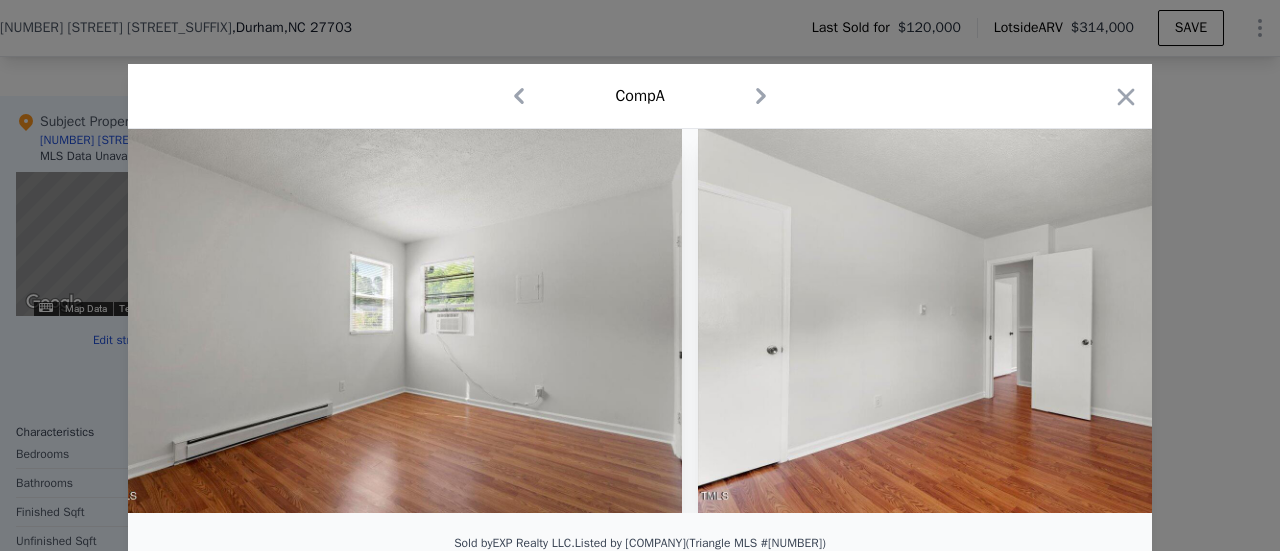 scroll, scrollTop: 0, scrollLeft: 8960, axis: horizontal 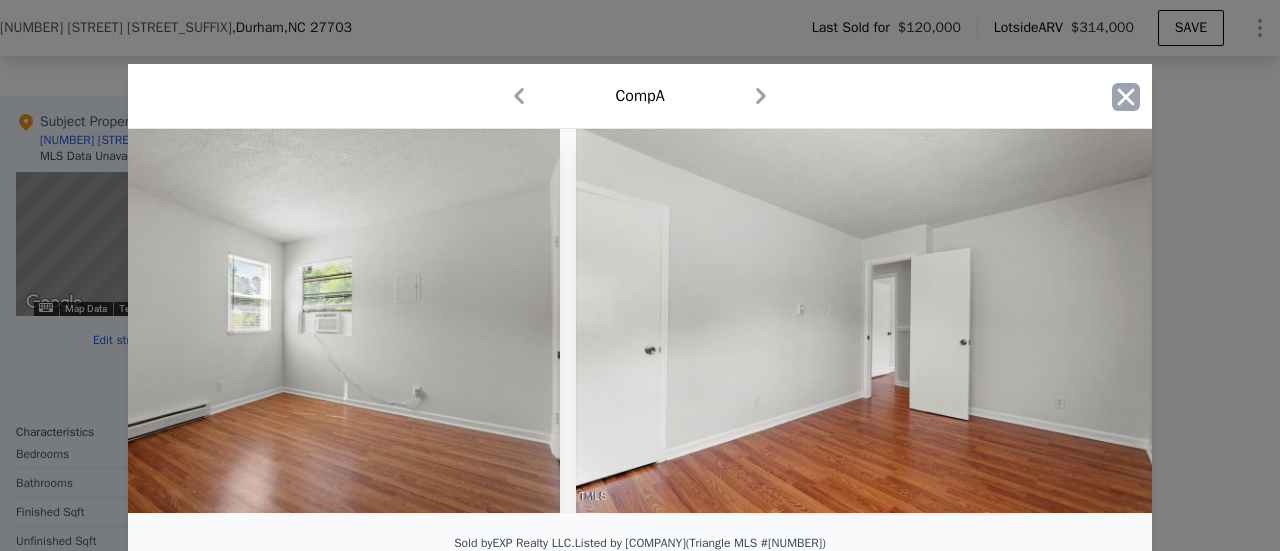 click 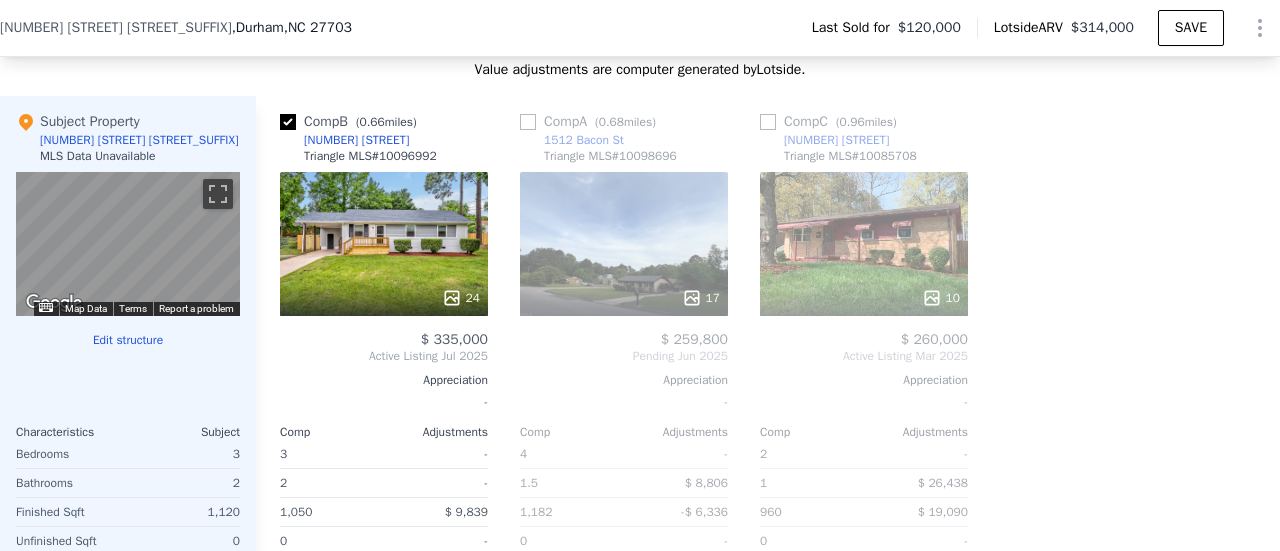 click 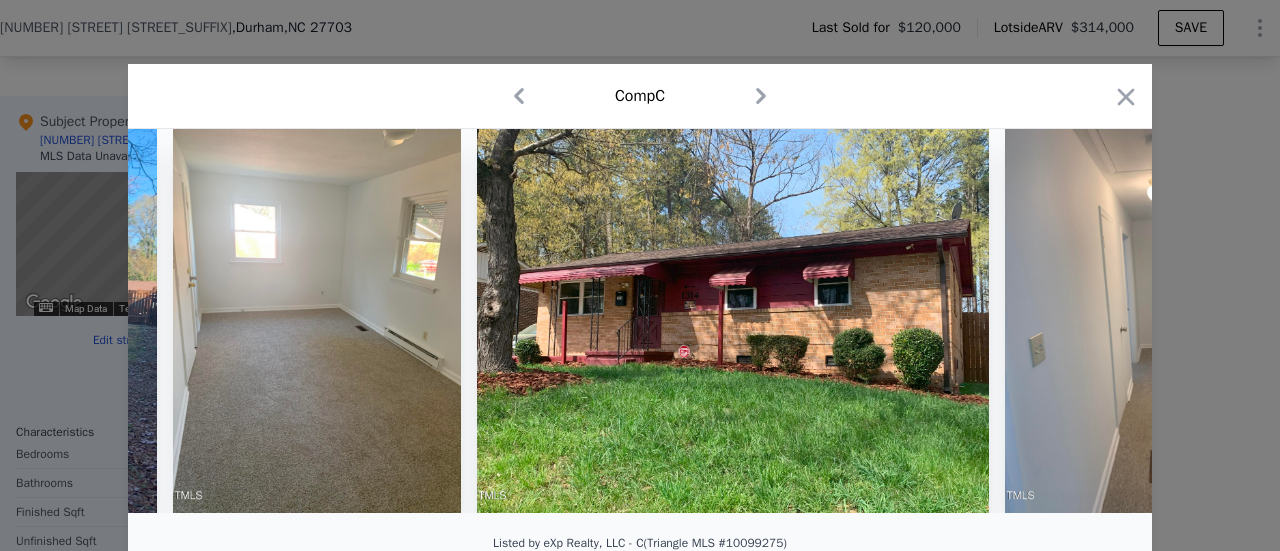 scroll, scrollTop: 0, scrollLeft: 3120, axis: horizontal 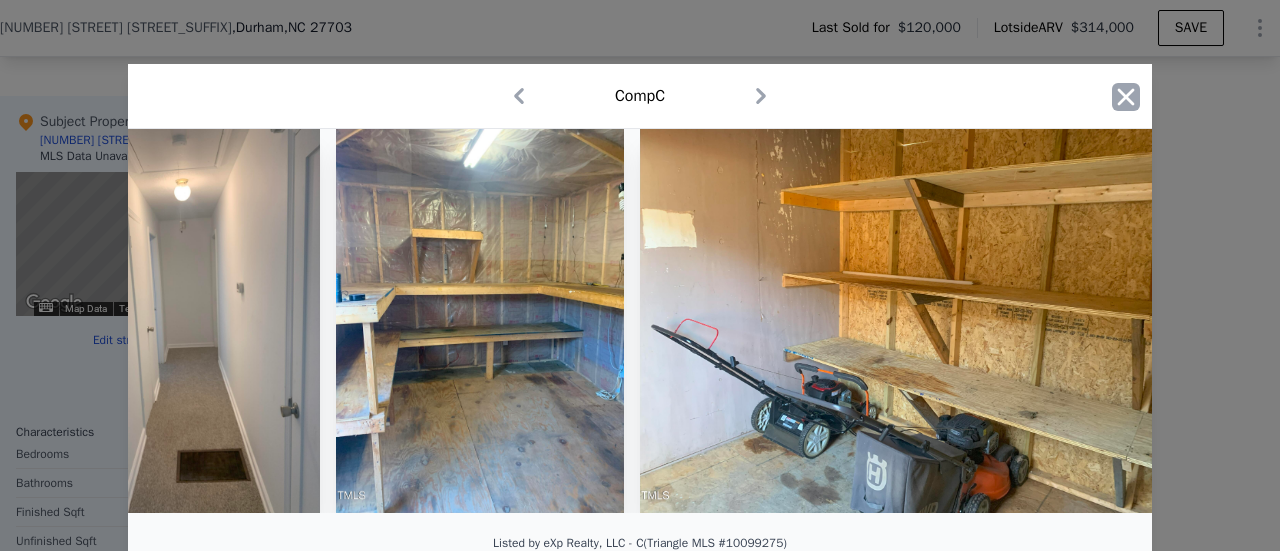 click 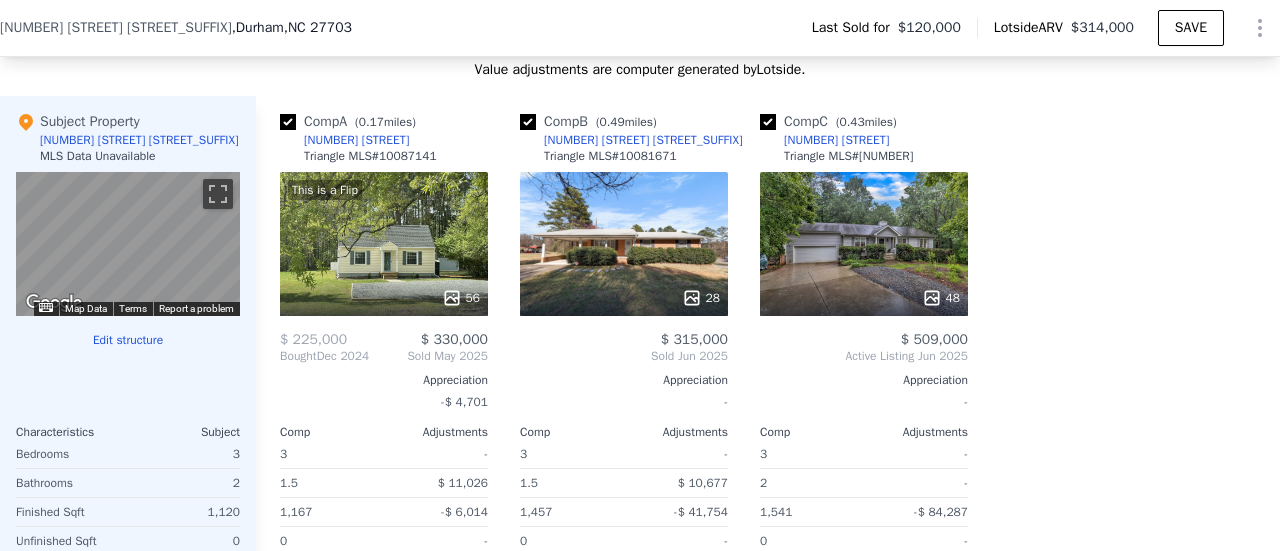 click 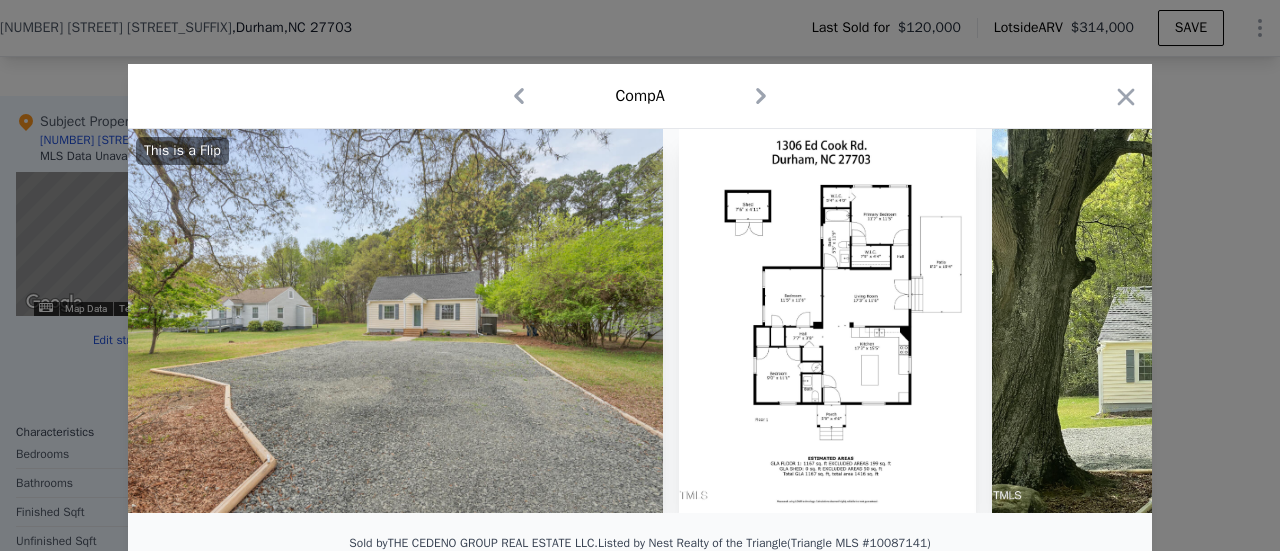scroll, scrollTop: 0, scrollLeft: 31378, axis: horizontal 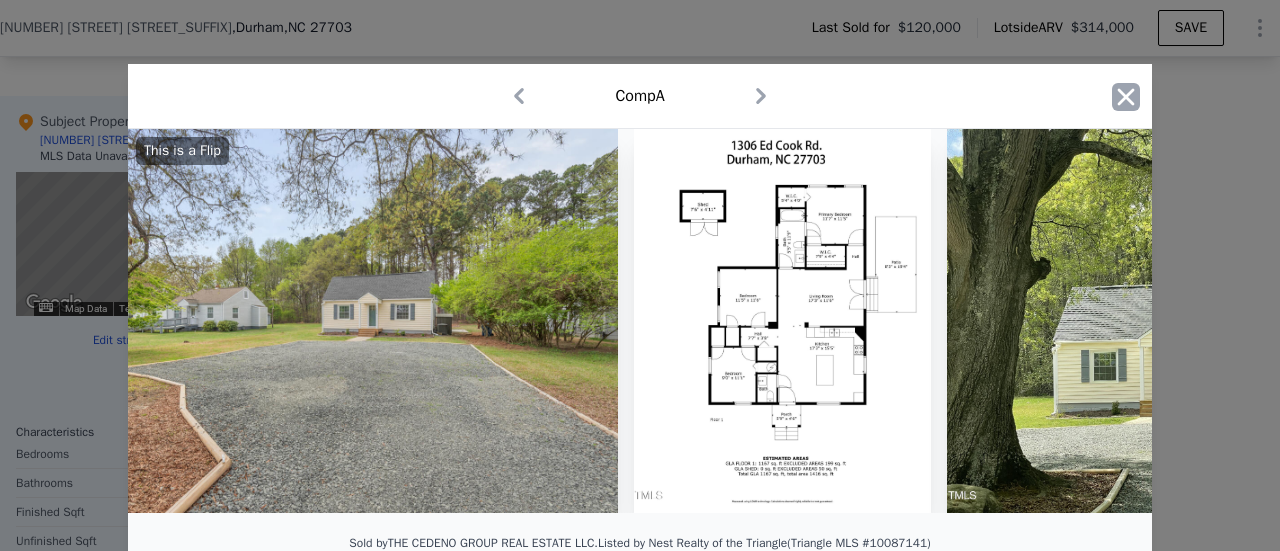 click 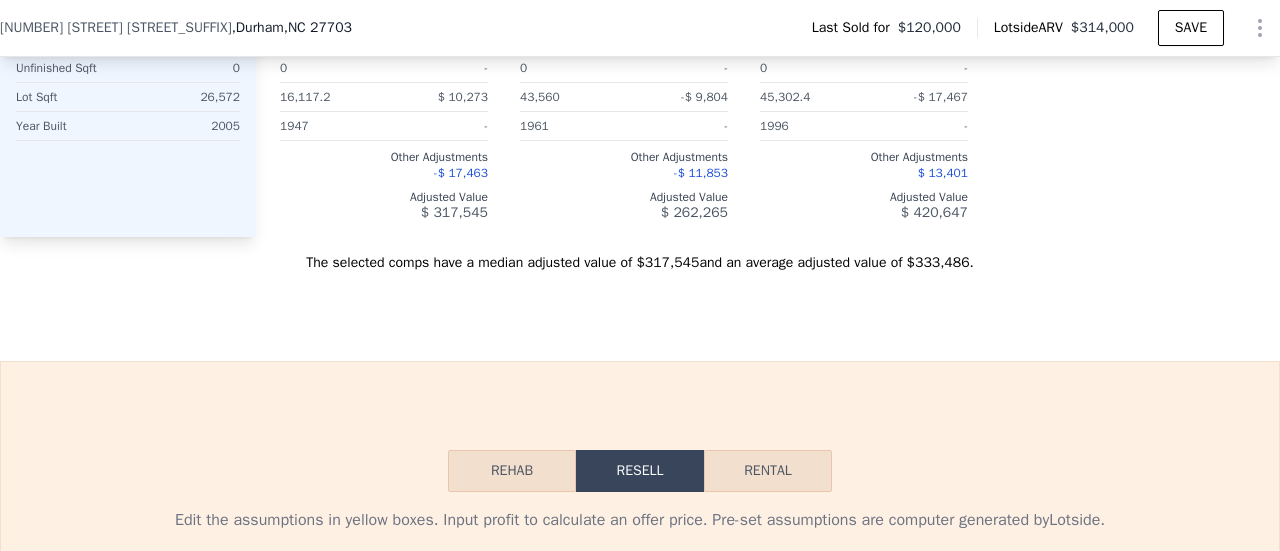 scroll, scrollTop: 2805, scrollLeft: 0, axis: vertical 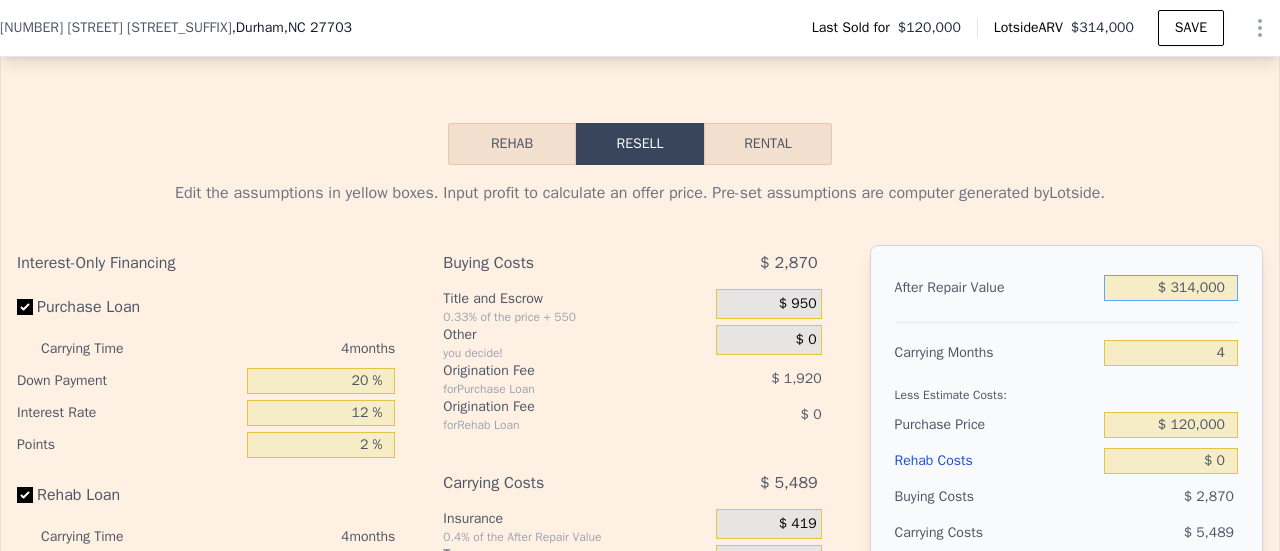 click on "$ 314,000" at bounding box center [1171, 288] 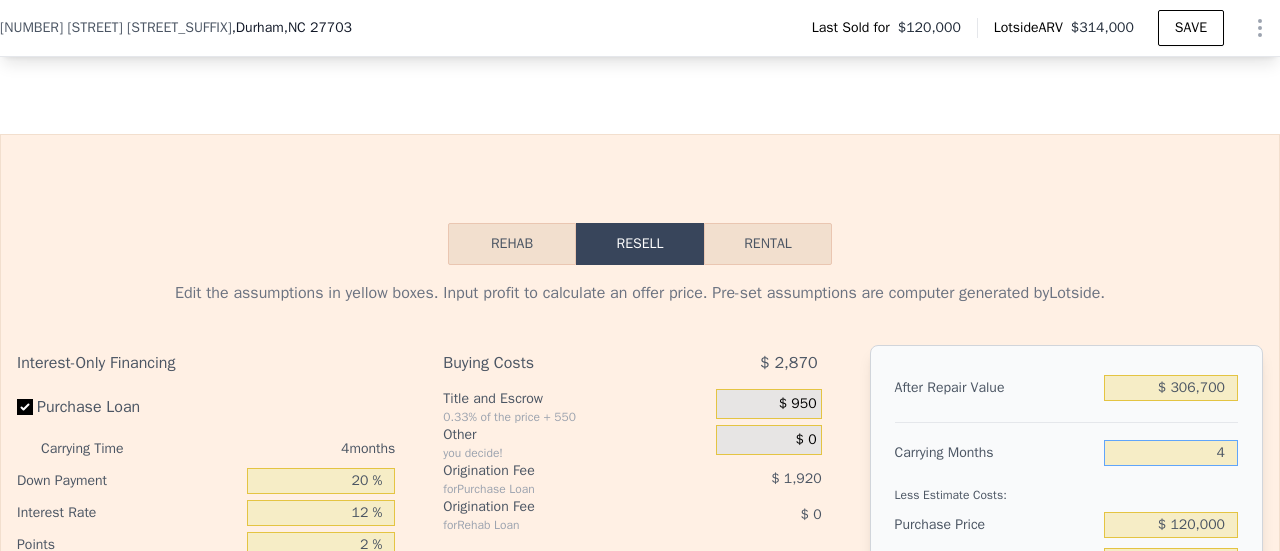 scroll, scrollTop: 2805, scrollLeft: 0, axis: vertical 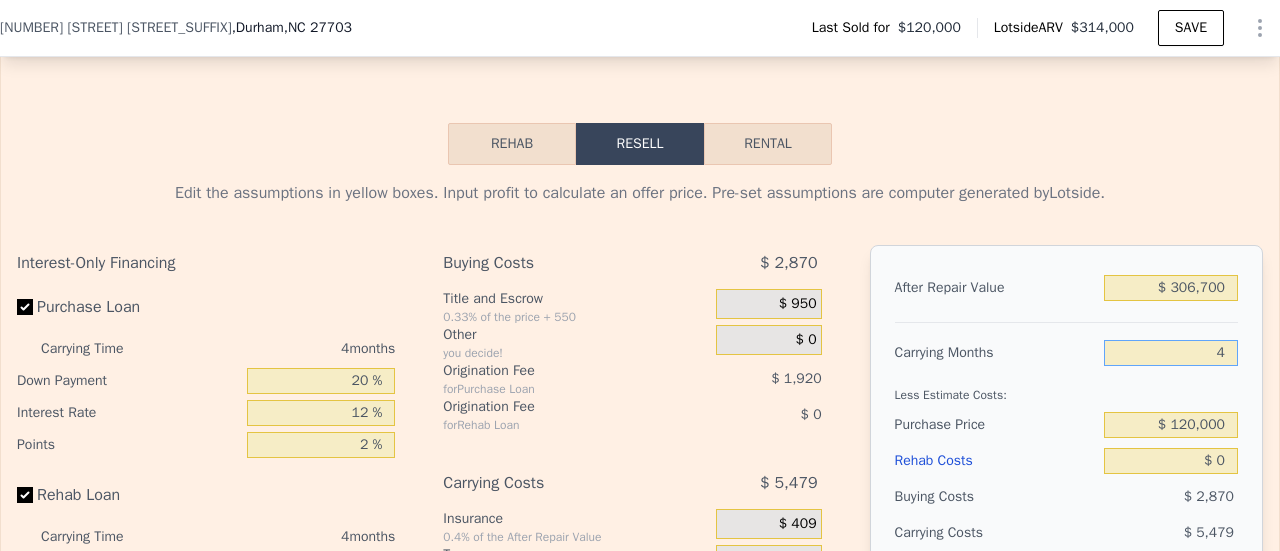 click on "Rehab" at bounding box center (512, 144) 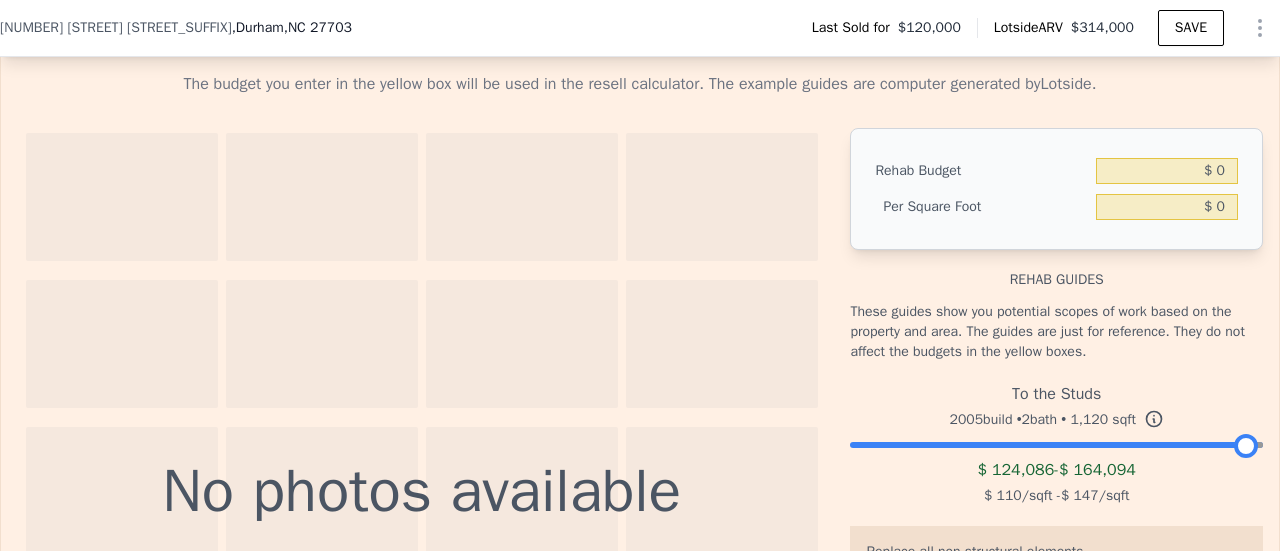 scroll, scrollTop: 3005, scrollLeft: 0, axis: vertical 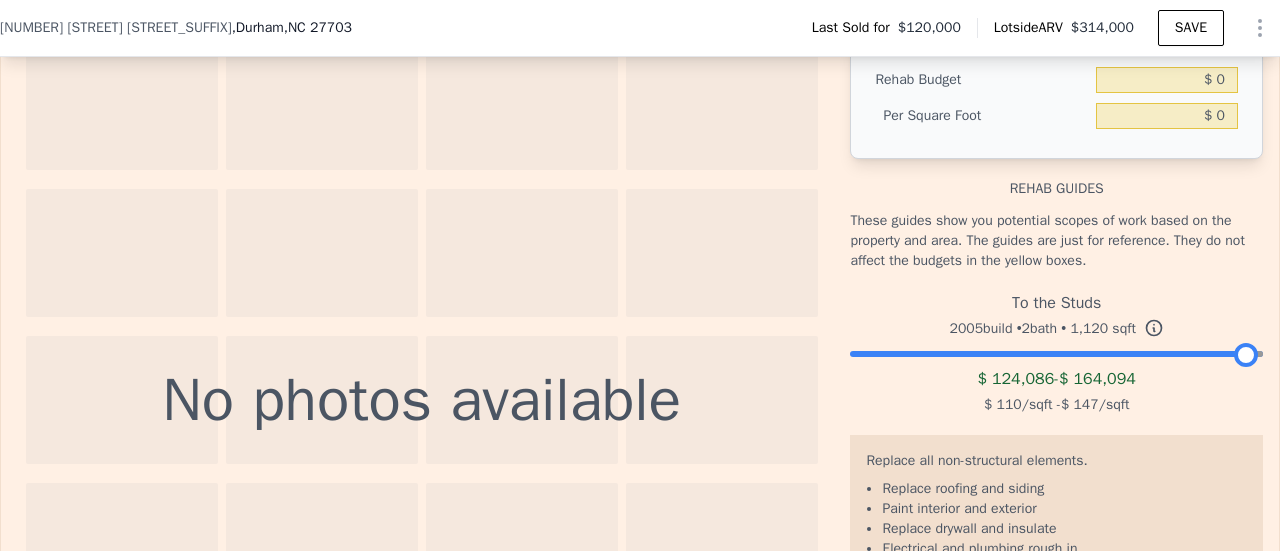 click at bounding box center (1056, 349) 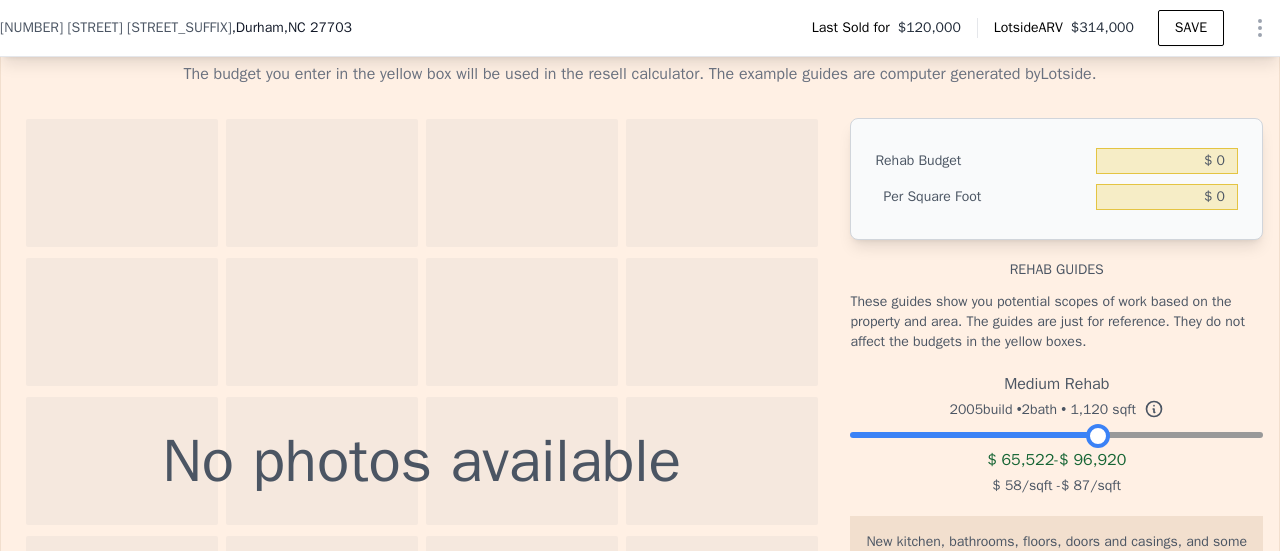 scroll, scrollTop: 2805, scrollLeft: 0, axis: vertical 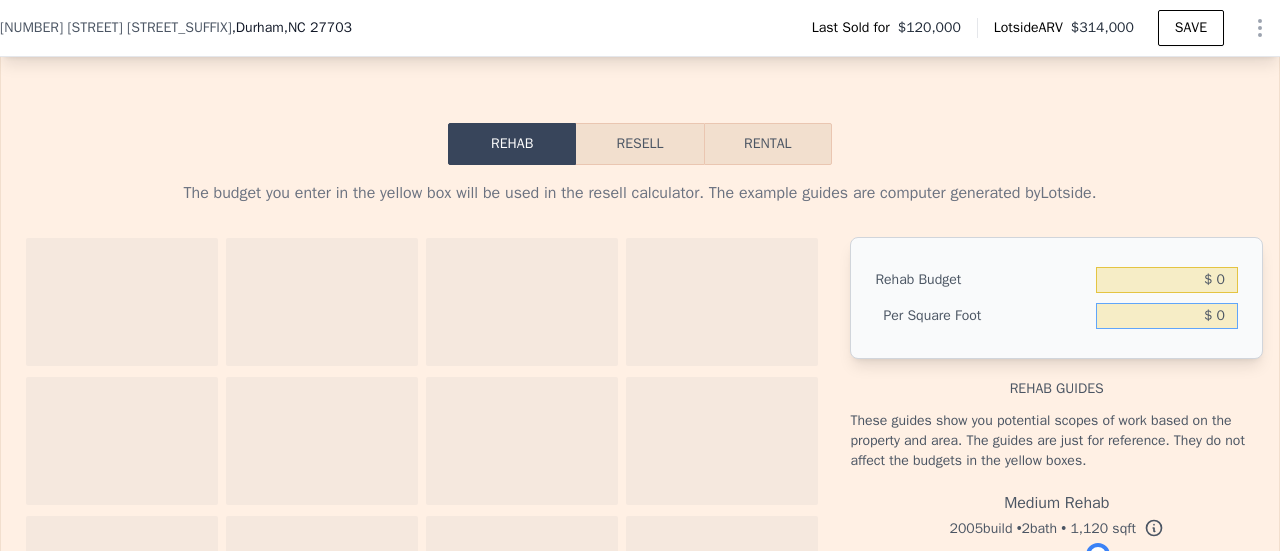 click on "$ 0" at bounding box center (1167, 316) 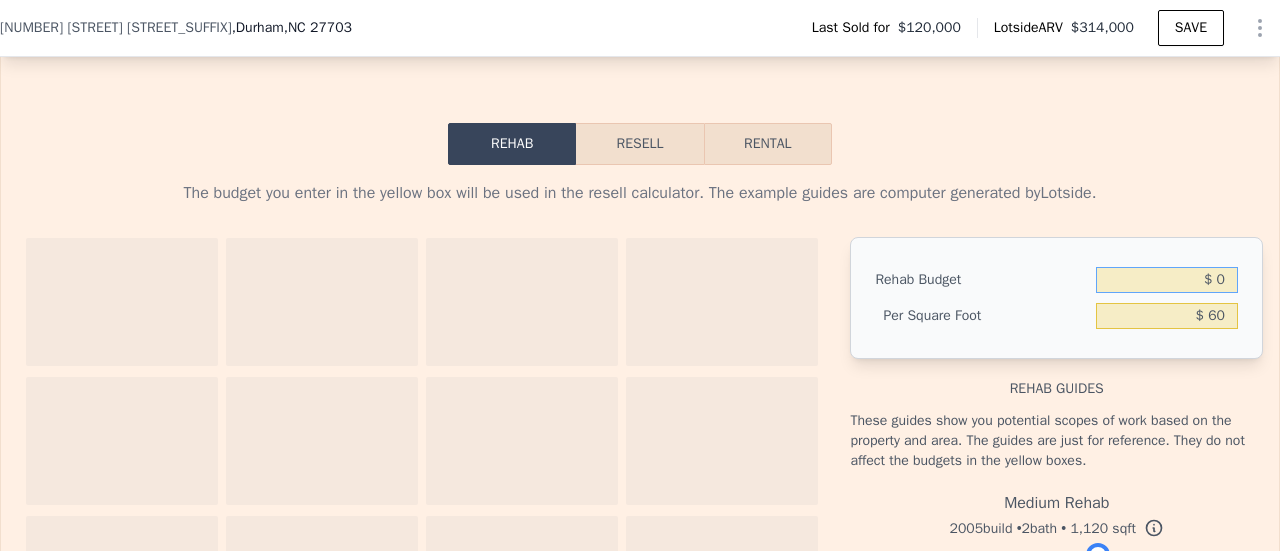 click on "$ 0" at bounding box center [1167, 280] 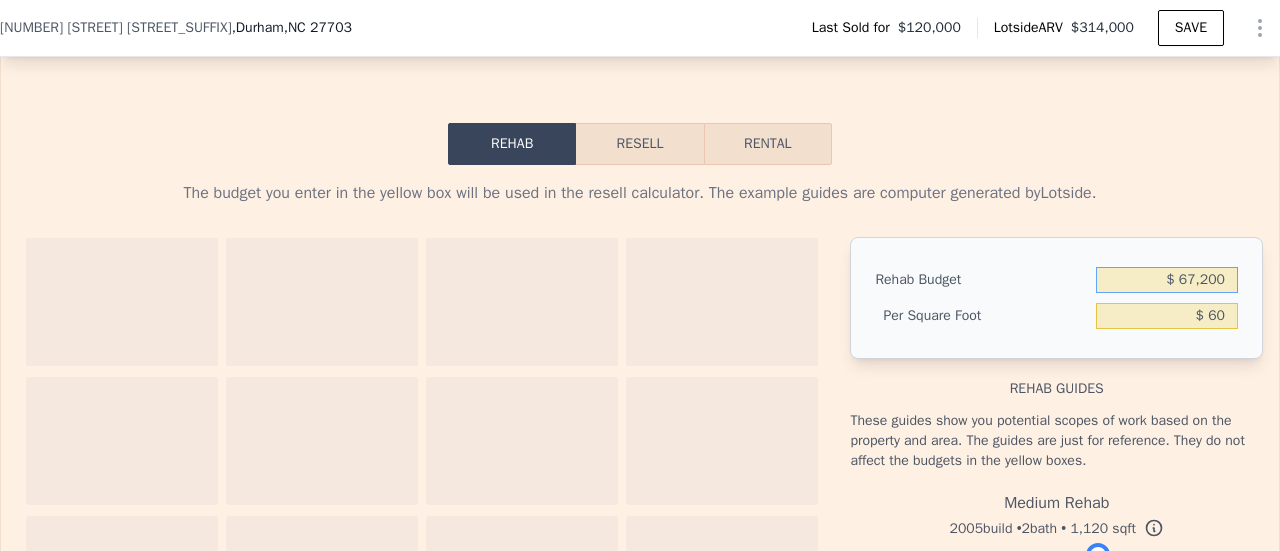click on "Resell" at bounding box center [639, 144] 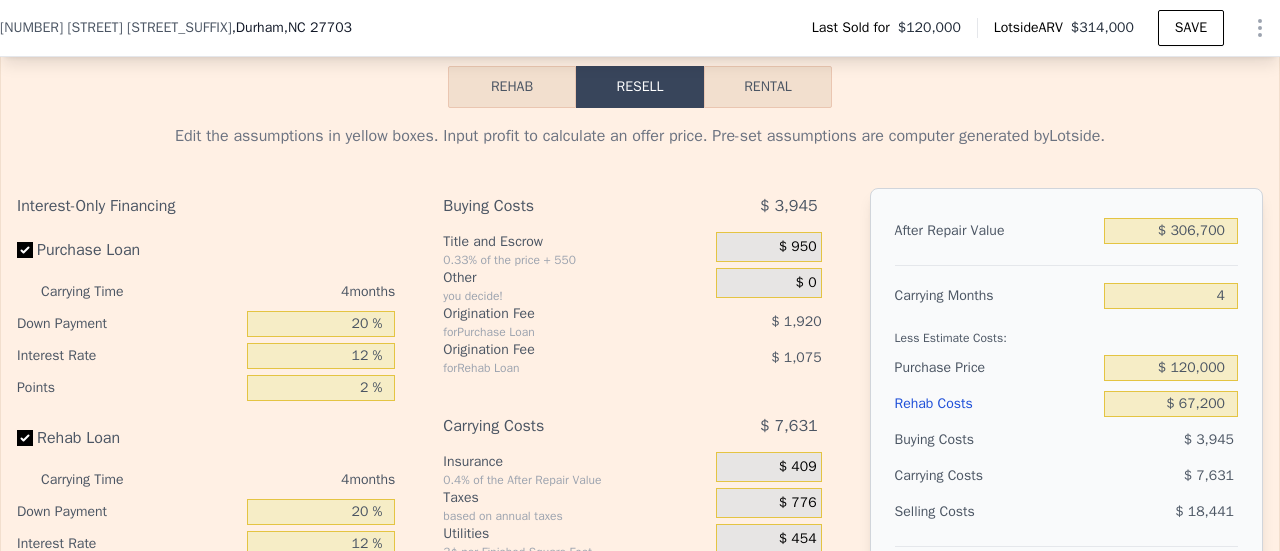 scroll, scrollTop: 2905, scrollLeft: 0, axis: vertical 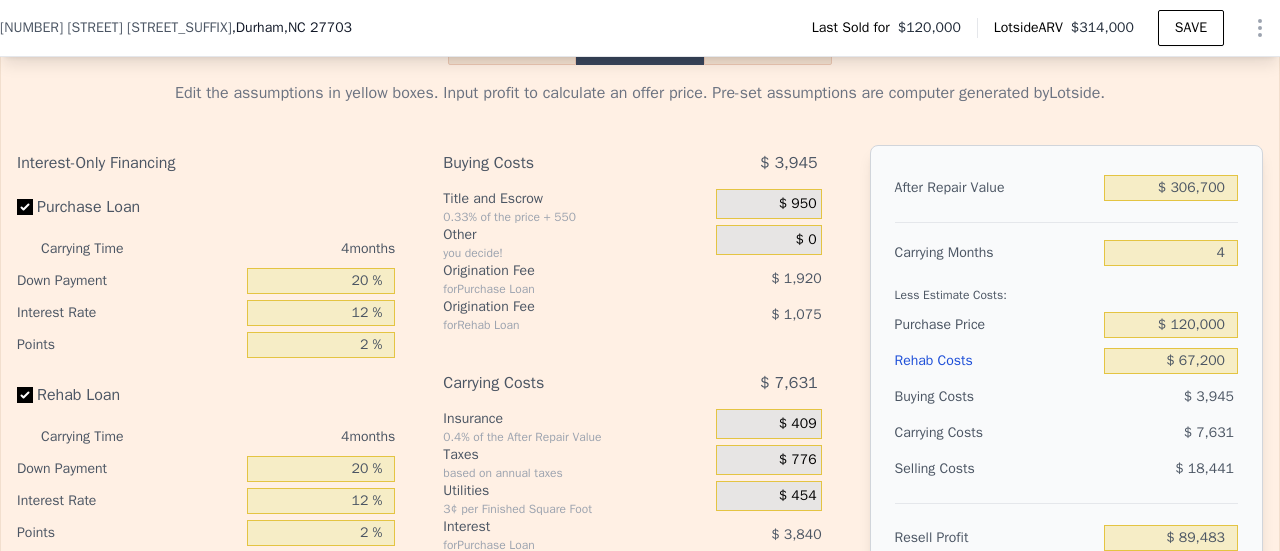 click on "Edit the assumptions in yellow boxes. Input profit to calculate an offer price. Pre-set assumptions are computer generated by Lotside . Interest-Only Financing Purchase Loan Carrying Time 4 months Down Payment 20 % Interest Rate 12 % Points 2 % Rehab Loan Carrying Time 4 months Down Payment 20 % Interest Rate 12 % Points 2 % Buying Costs $ 3,945 Title and Escrow 0.33% of the price + 550 $ 950 Other you decide! $ 0 Origination Fee for Purchase Loan $ 1,920 Origination Fee for Rehab Loan $ 1,075 Carrying Costs $ 7,631 Insurance 0.4% of the After Repair Value $ 409 Taxes based on annual taxes $ 776 Utilities 3¢ per Finished Square Foot $ 454 Interest for Purchase Loan $ 3,840 Interest for Rehab Loan $ 2,150 Selling Costs $ 18,441 Excise Tax 0.5% of the After Repair Value $ 1,534 Listing Commission 2.5% of the After Repair Value $ 7,668 Selling Commission 2.5% of the After Repair Value $ 7,668 Title and Escrow 0.33% of the After Repair Value $ 1,571 After Repair Value $ 306,700 Carrying Months 4 $ 120,000" at bounding box center [640, 437] 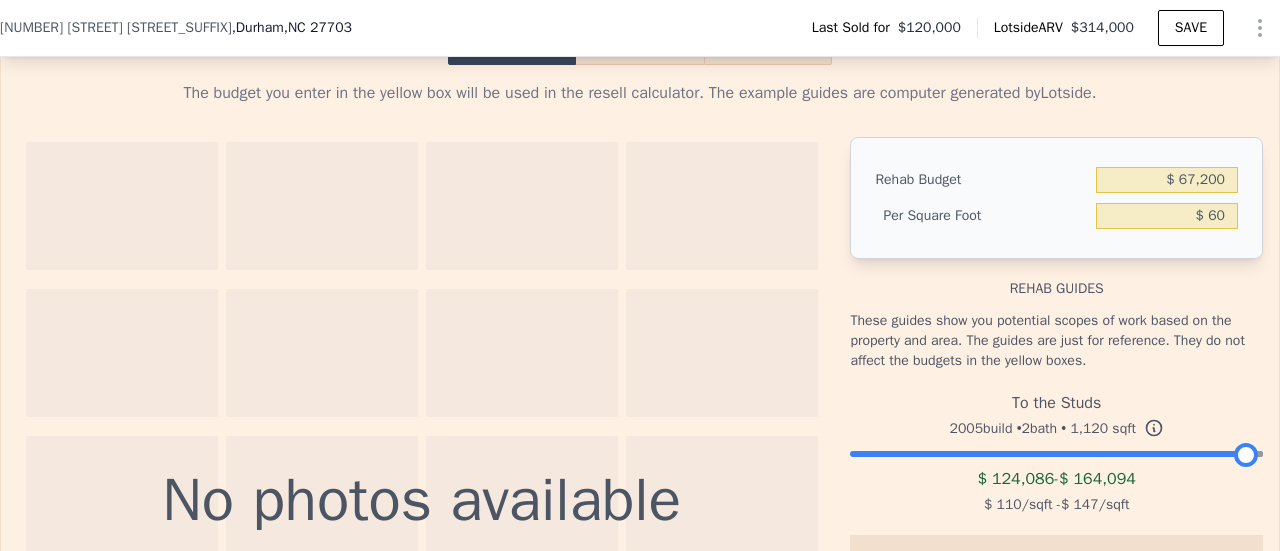 click at bounding box center [1056, 449] 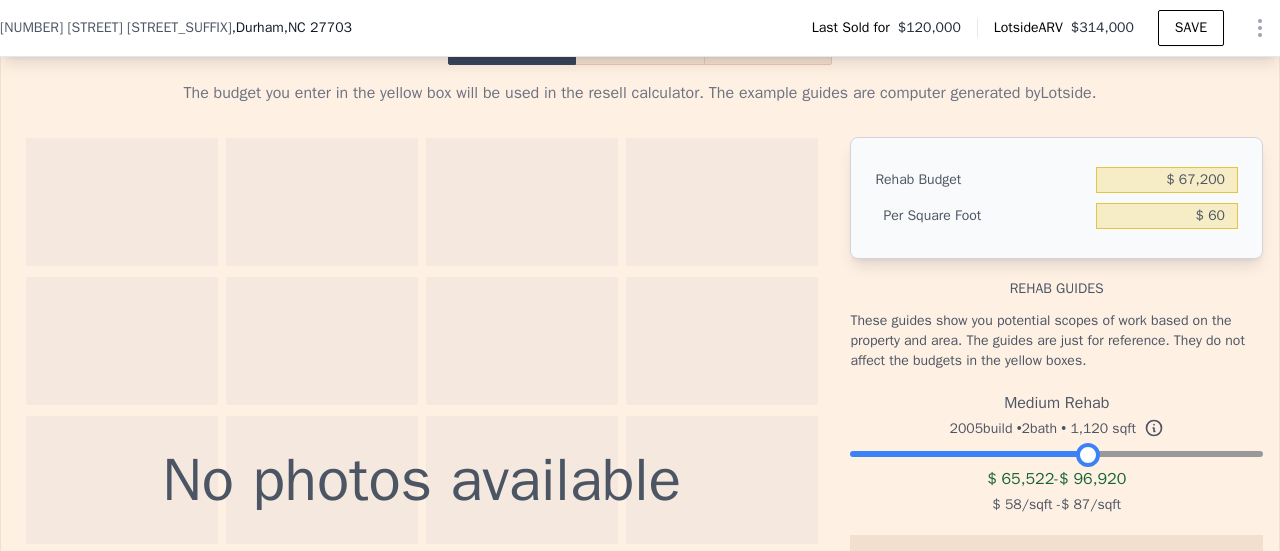 click at bounding box center (1056, 449) 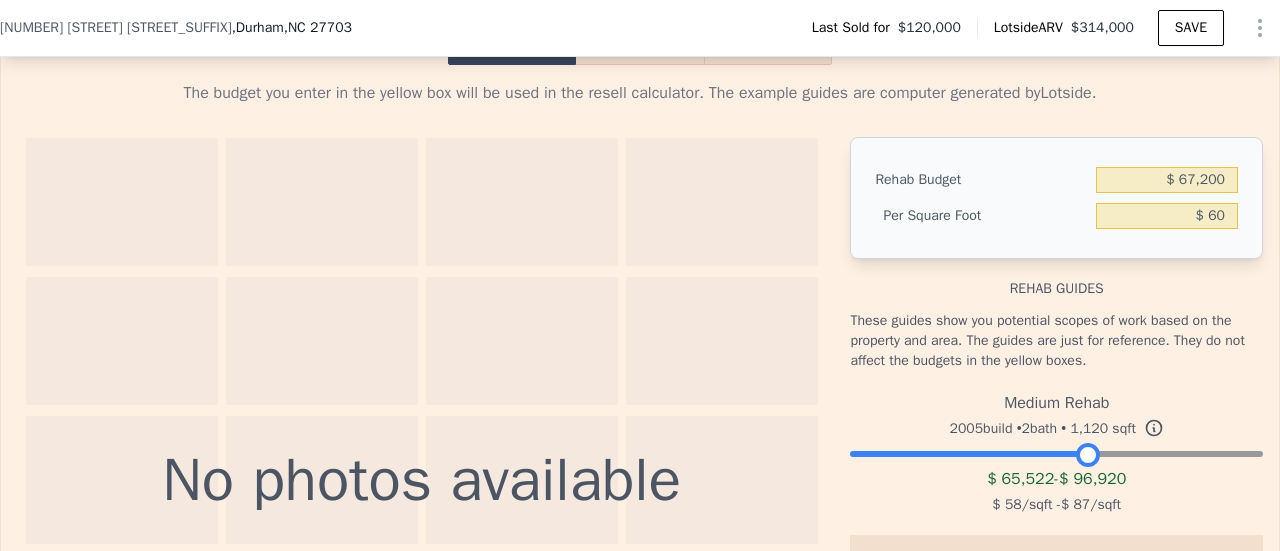 click on "Resell" at bounding box center (639, 44) 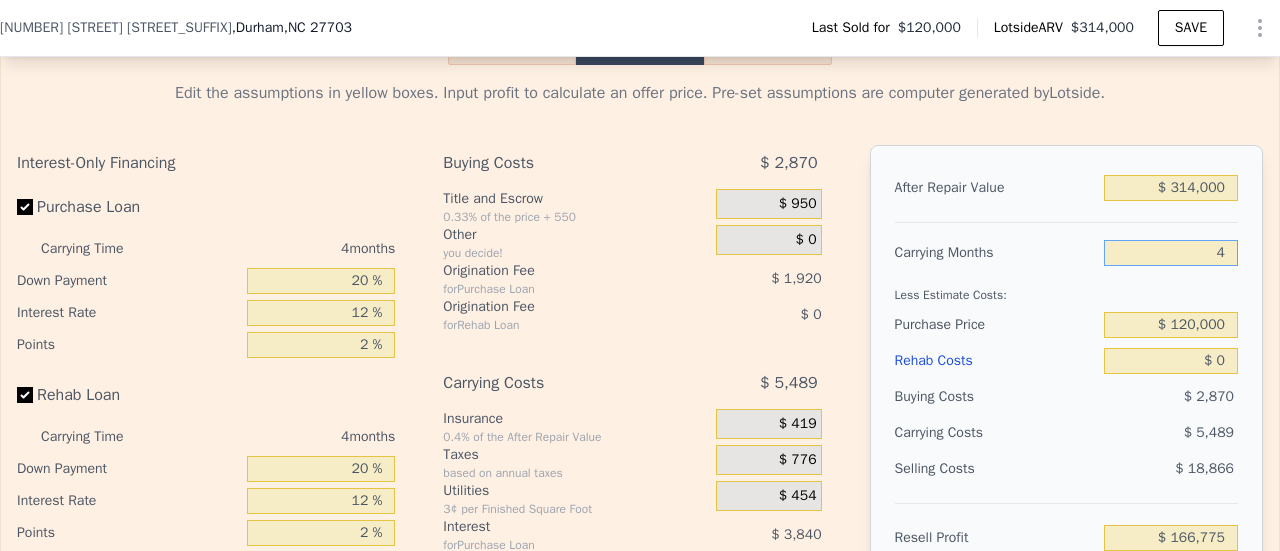 drag, startPoint x: 1197, startPoint y: 259, endPoint x: 1214, endPoint y: 259, distance: 17 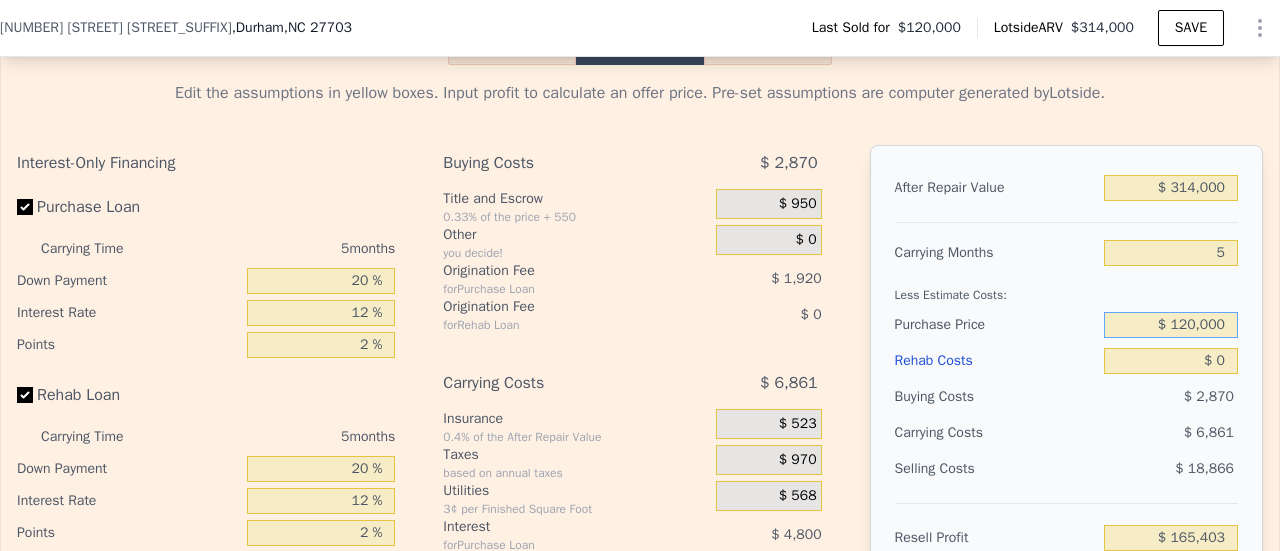 drag, startPoint x: 514, startPoint y: 63, endPoint x: 526, endPoint y: 72, distance: 15 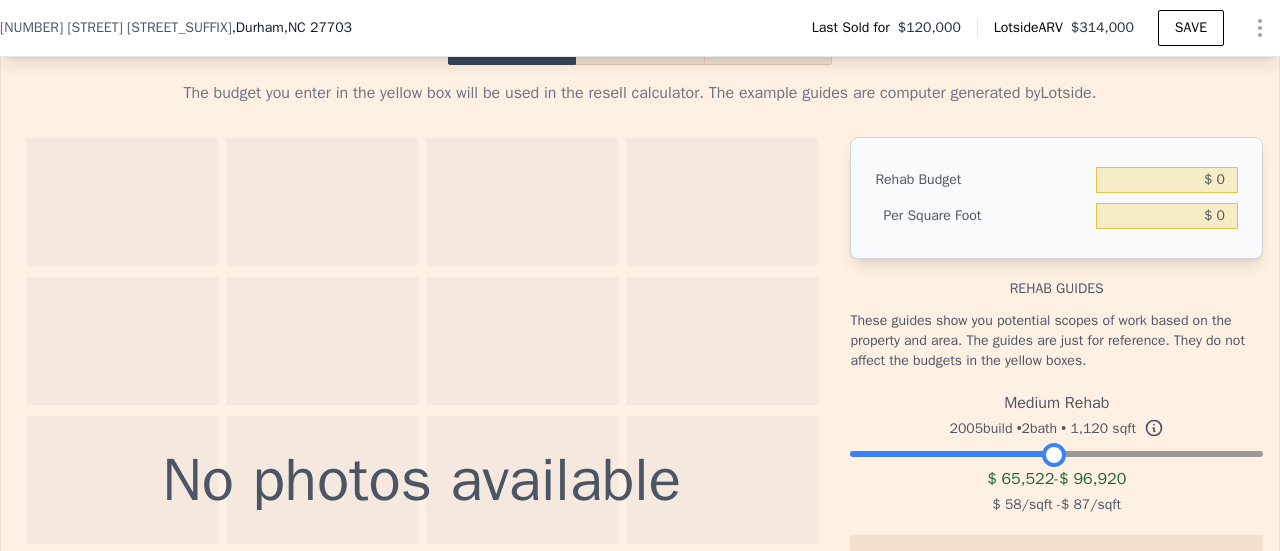 click at bounding box center (1056, 449) 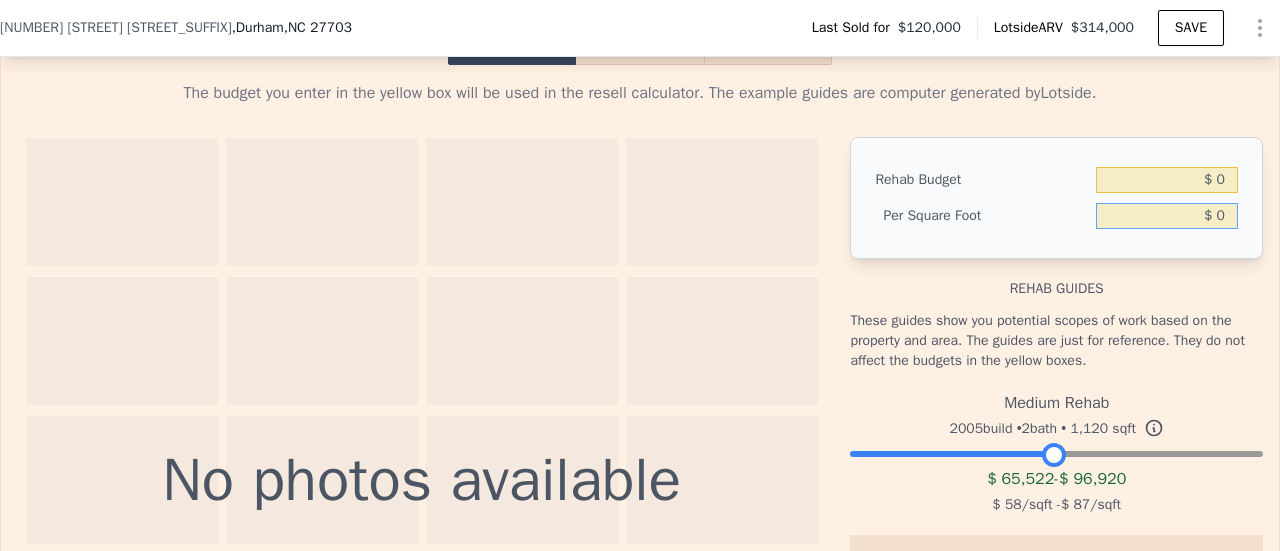 click on "$ 0" at bounding box center [1167, 216] 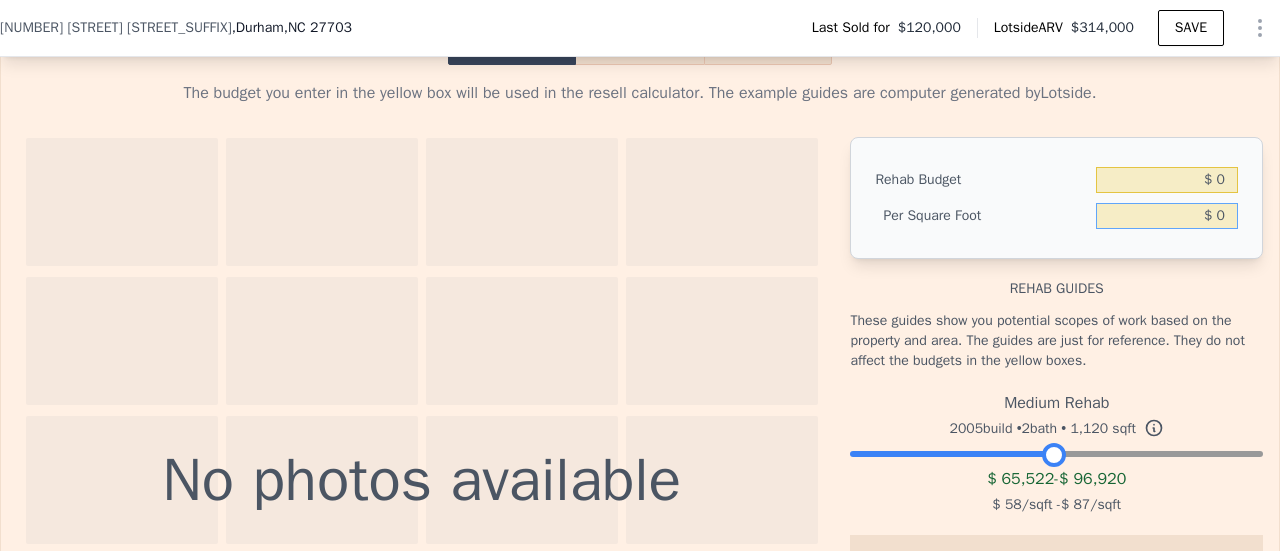 click on "$ 0" at bounding box center (1167, 216) 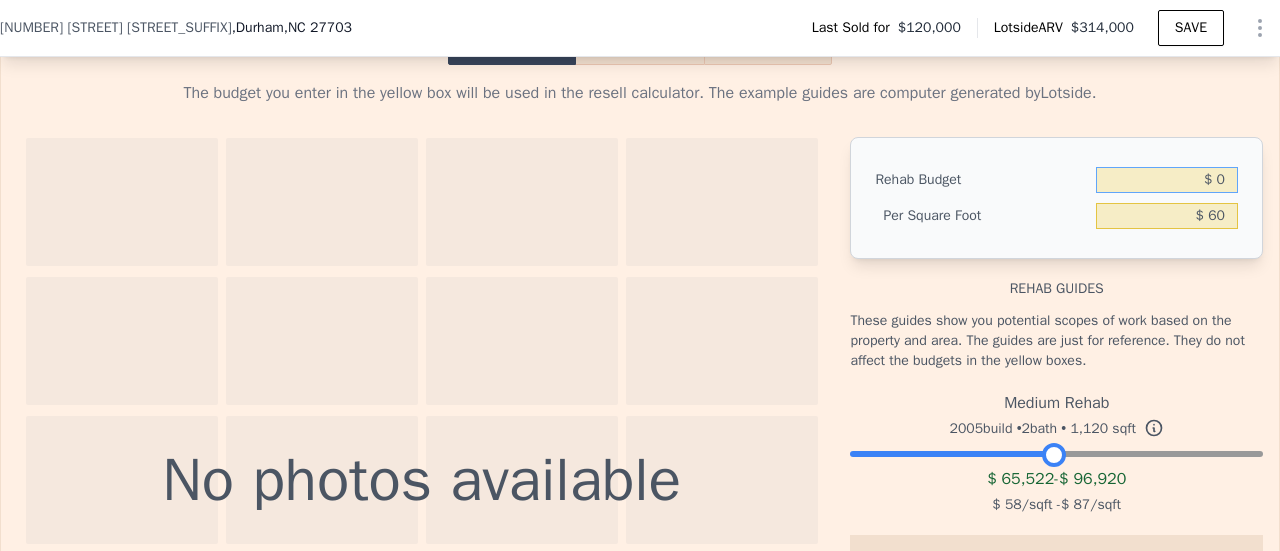 click on "$ 0" at bounding box center (1167, 180) 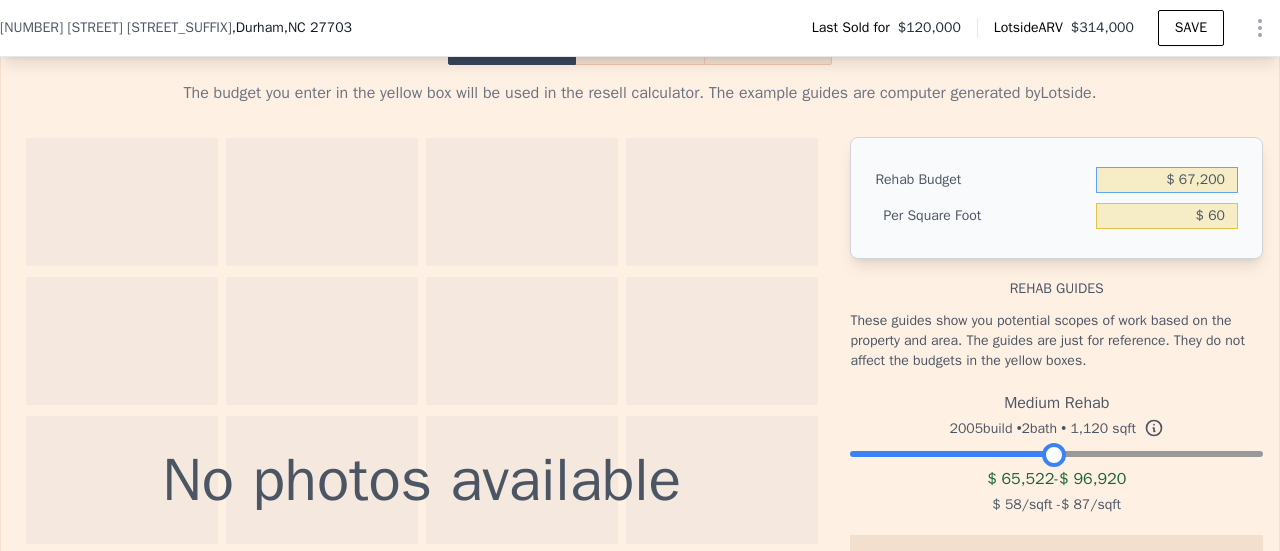 drag, startPoint x: 635, startPoint y: 63, endPoint x: 664, endPoint y: 75, distance: 31.38471 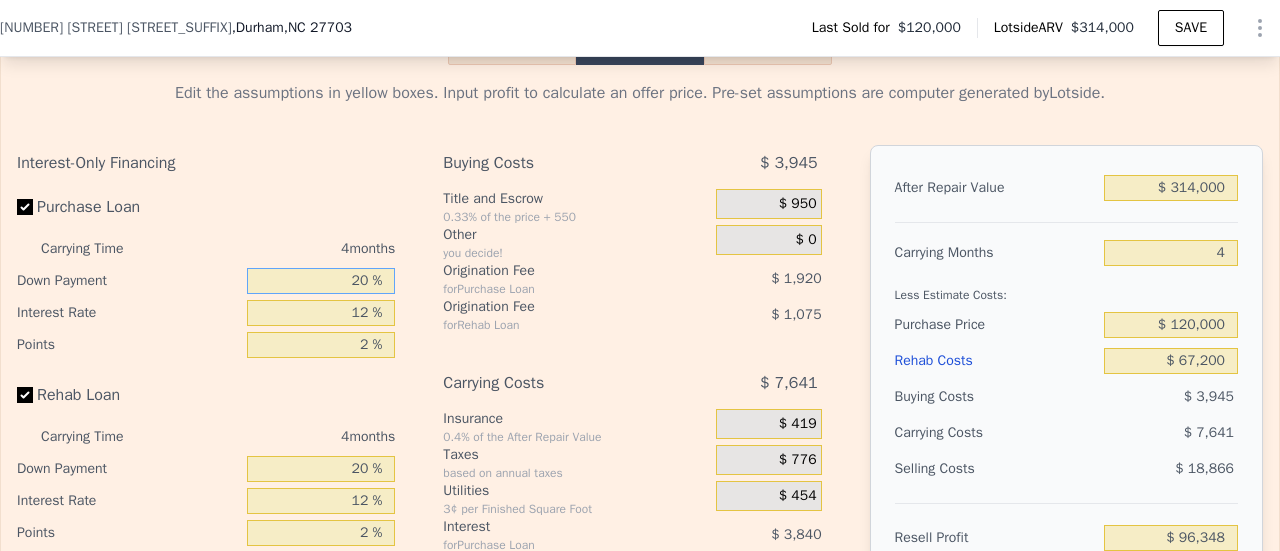 click on "20 %" at bounding box center [321, 281] 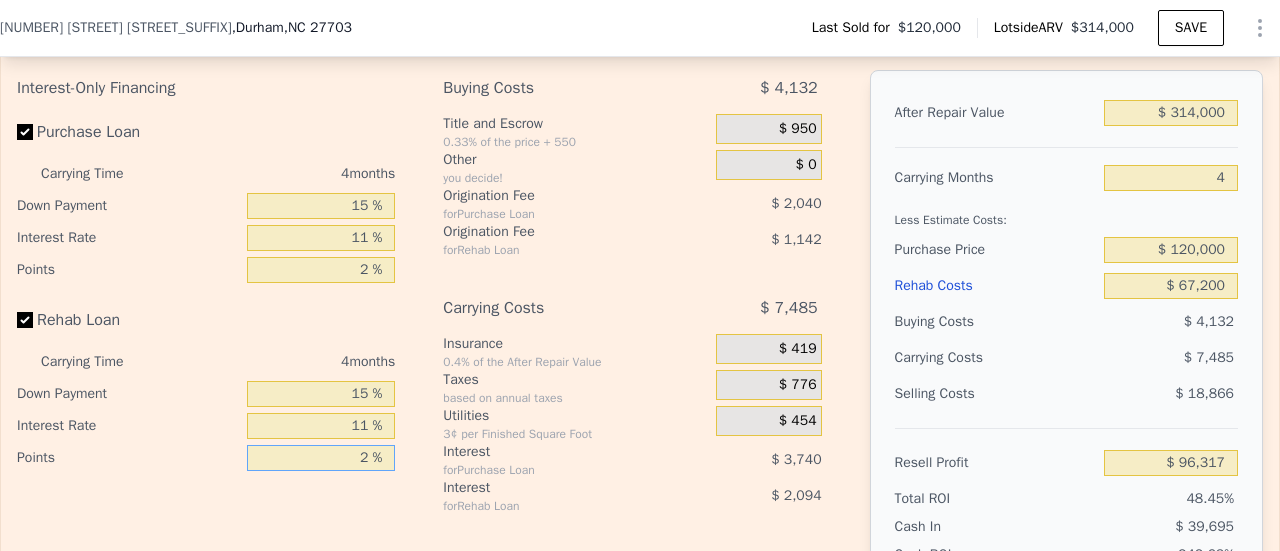 scroll, scrollTop: 3008, scrollLeft: 0, axis: vertical 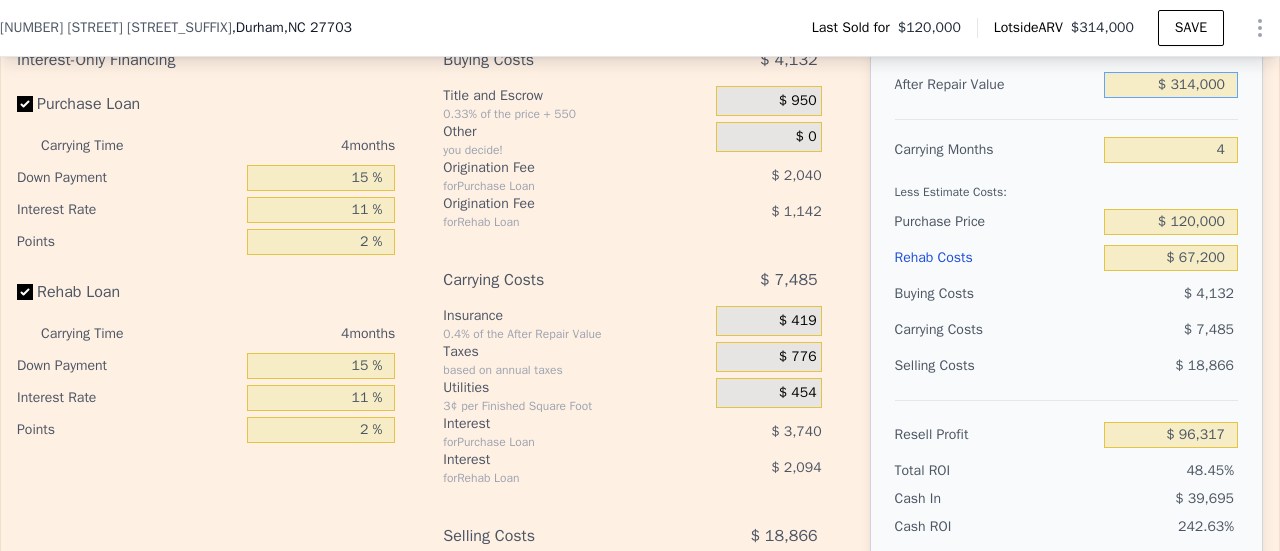 click on "$ 314,000" at bounding box center [1171, 85] 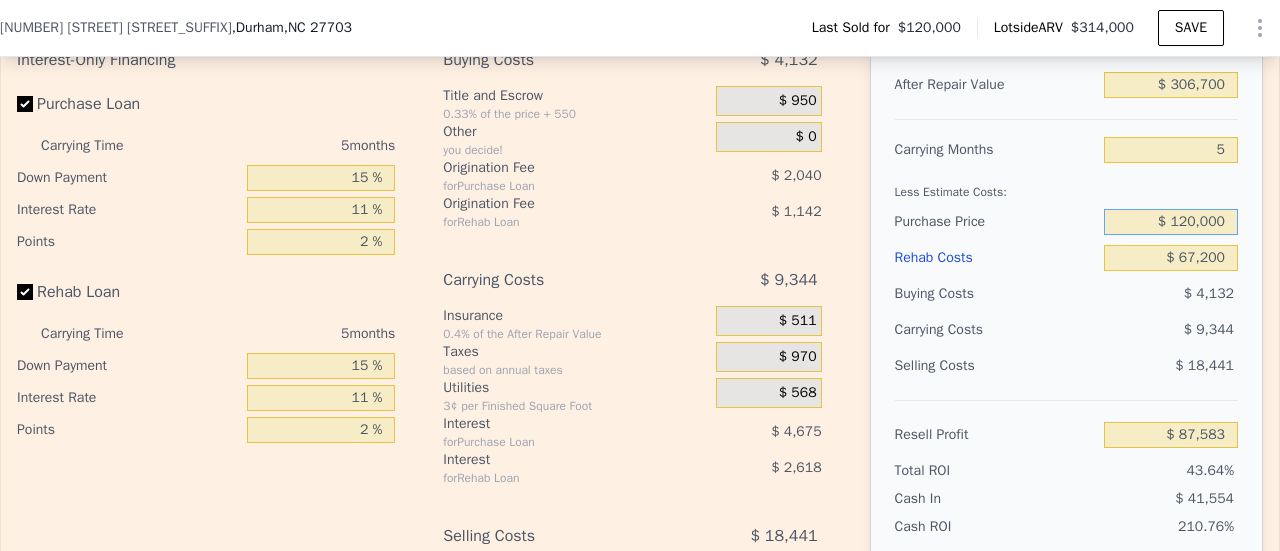 click on "$ 120,000" at bounding box center [1171, 222] 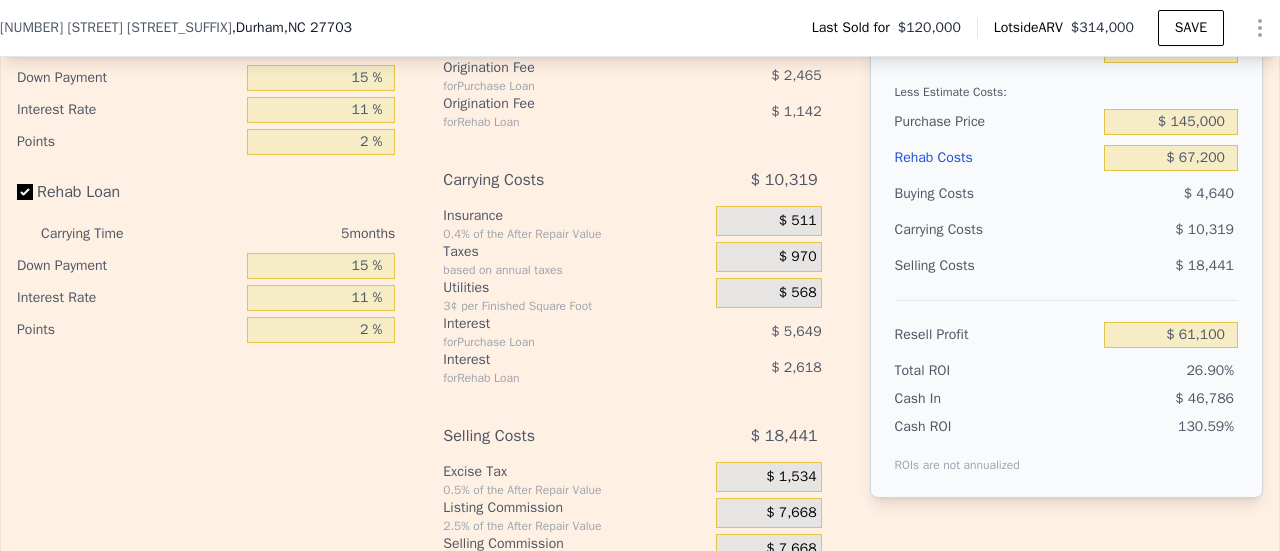scroll, scrollTop: 2908, scrollLeft: 0, axis: vertical 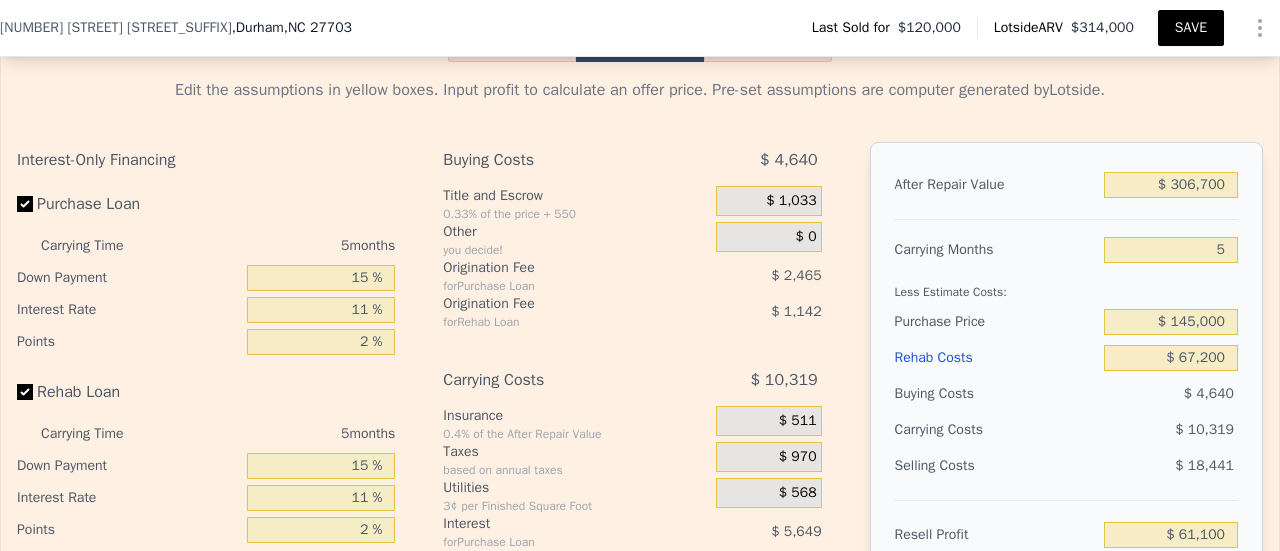 click on "SAVE" at bounding box center [1191, 28] 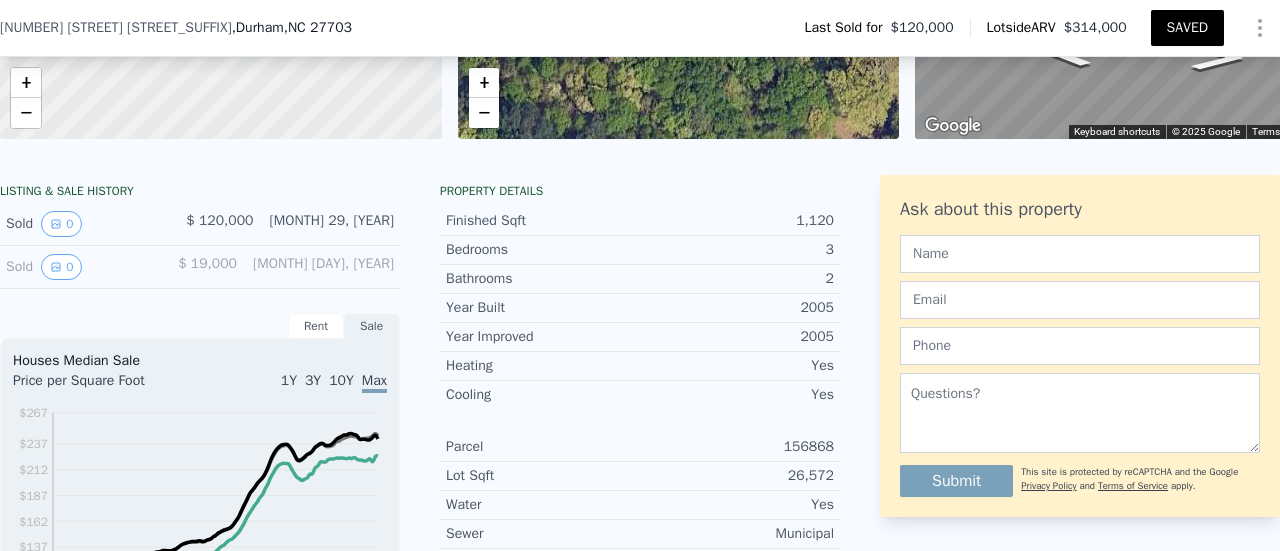 scroll, scrollTop: 0, scrollLeft: 0, axis: both 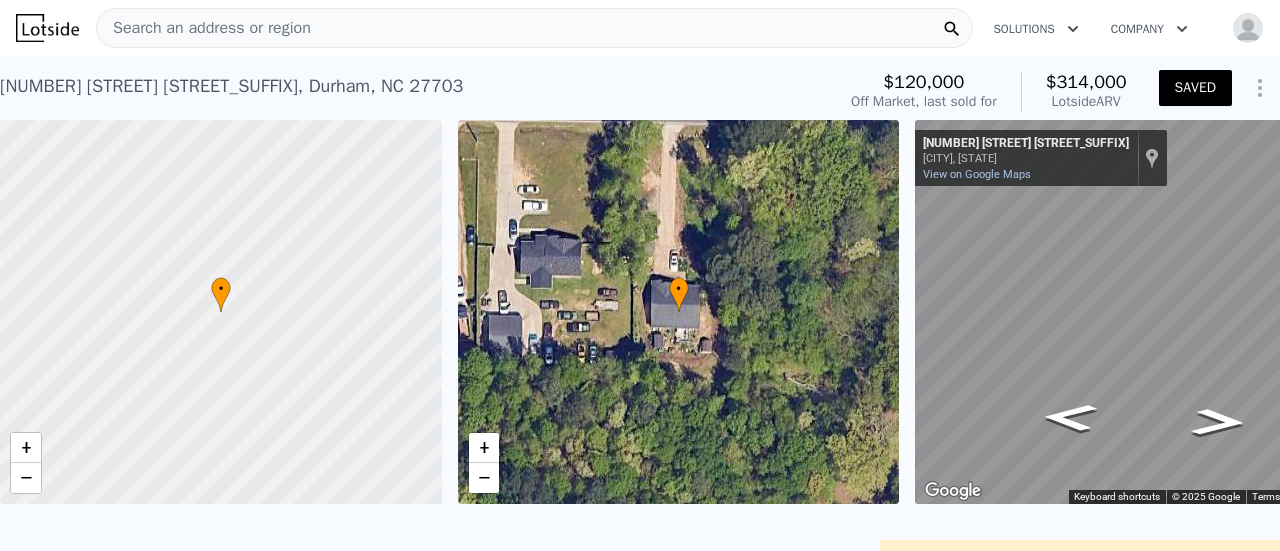 click on "Search an address or region" at bounding box center [534, 28] 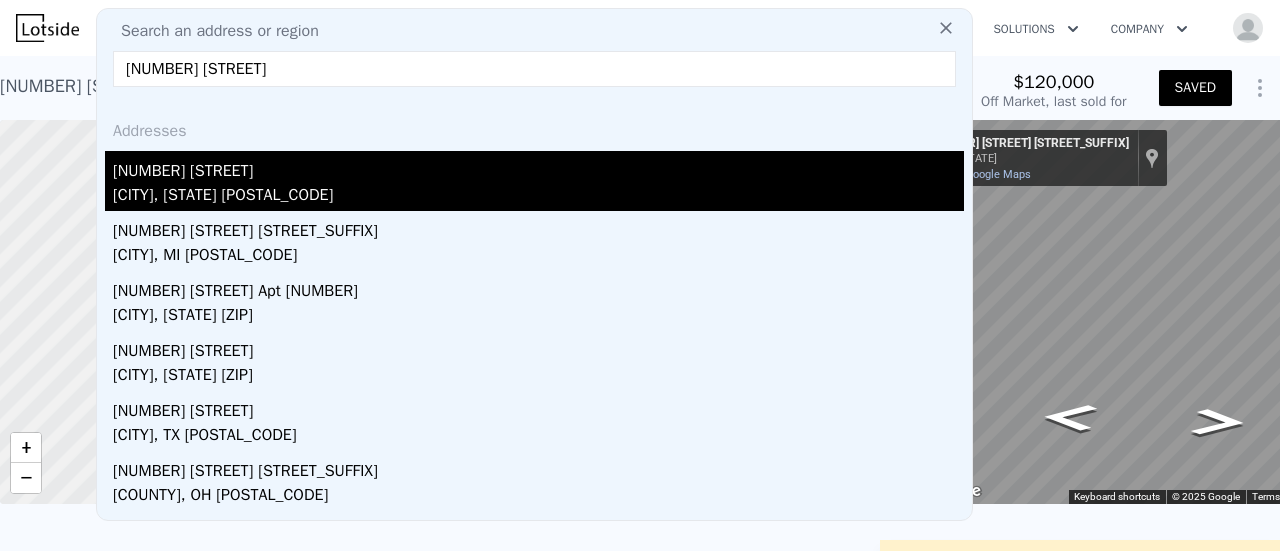 click on "[NUMBER] [STREET]" at bounding box center [538, 167] 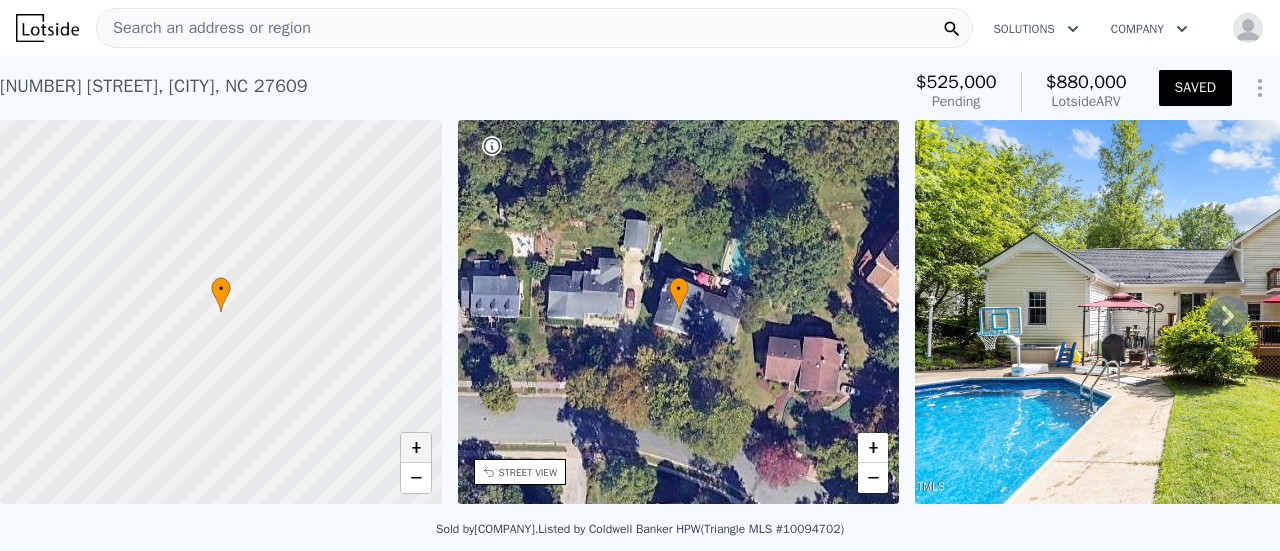 click on "+" at bounding box center (416, 448) 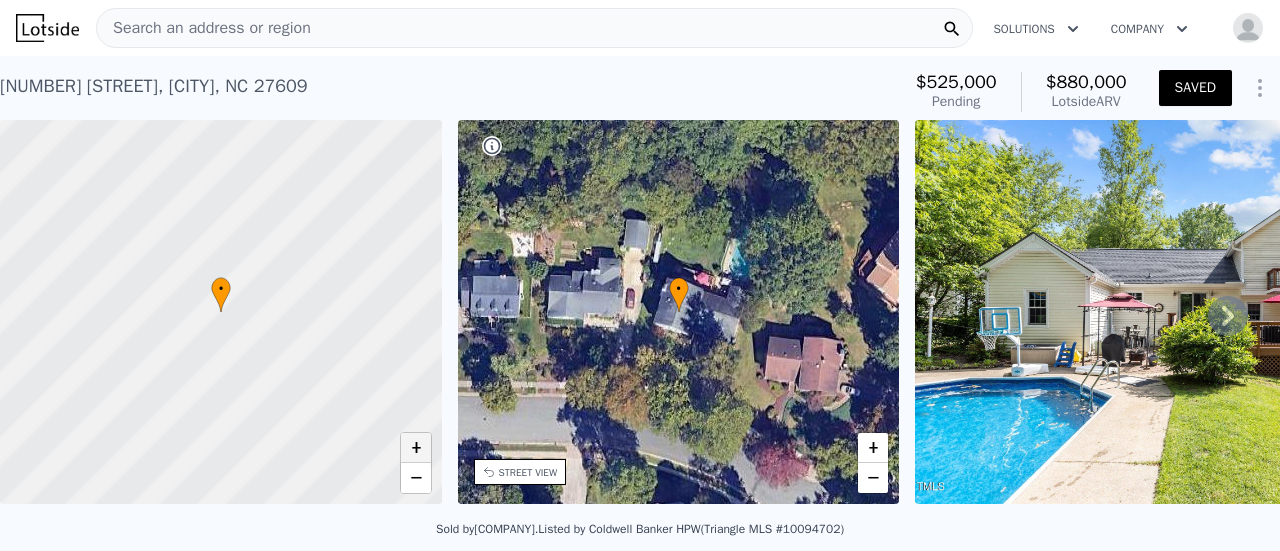 click on "+" at bounding box center [416, 448] 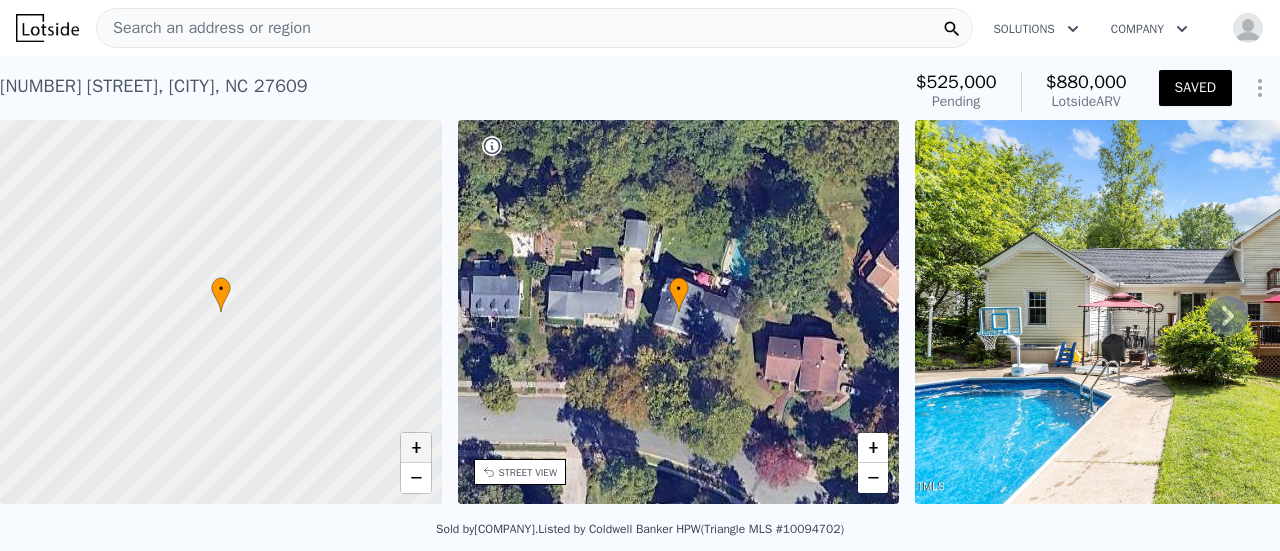 click on "+" at bounding box center [416, 448] 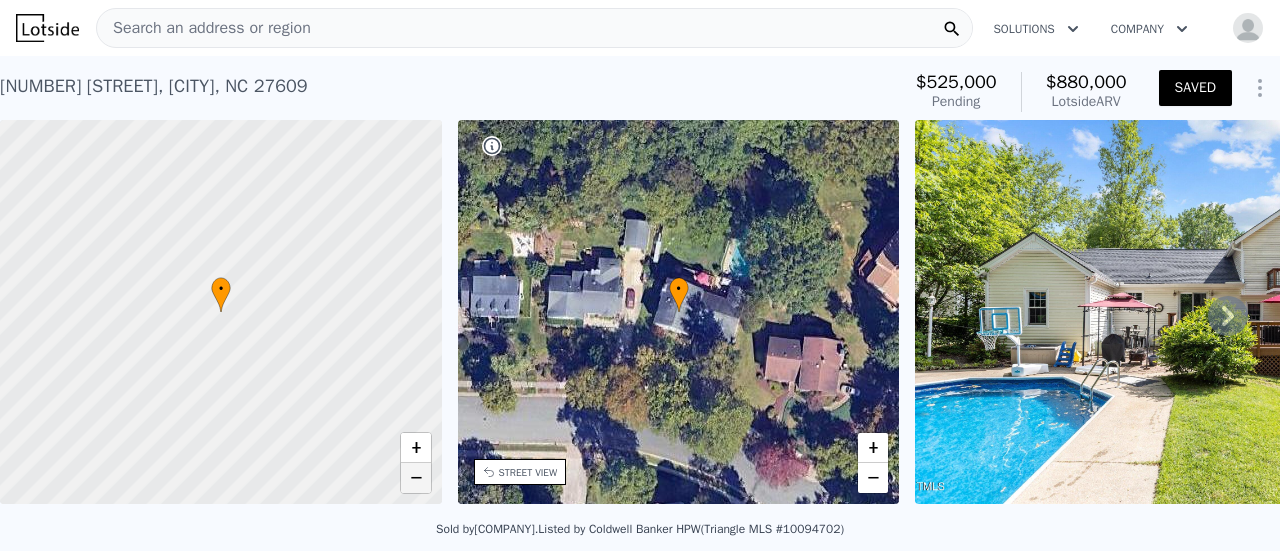 click on "−" at bounding box center (416, 478) 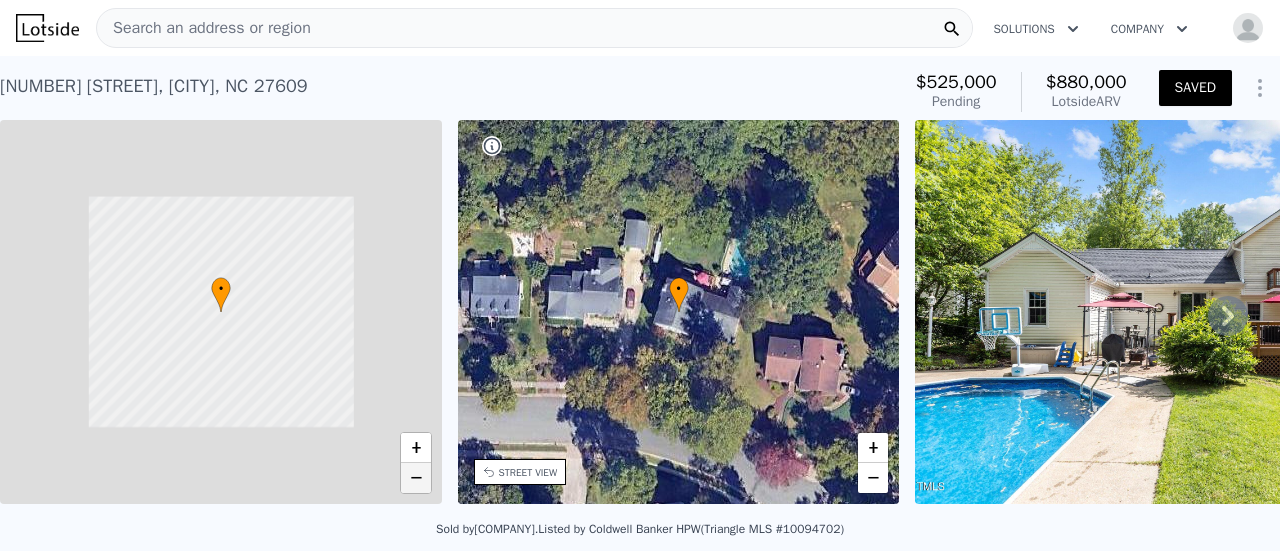 click on "−" at bounding box center [416, 478] 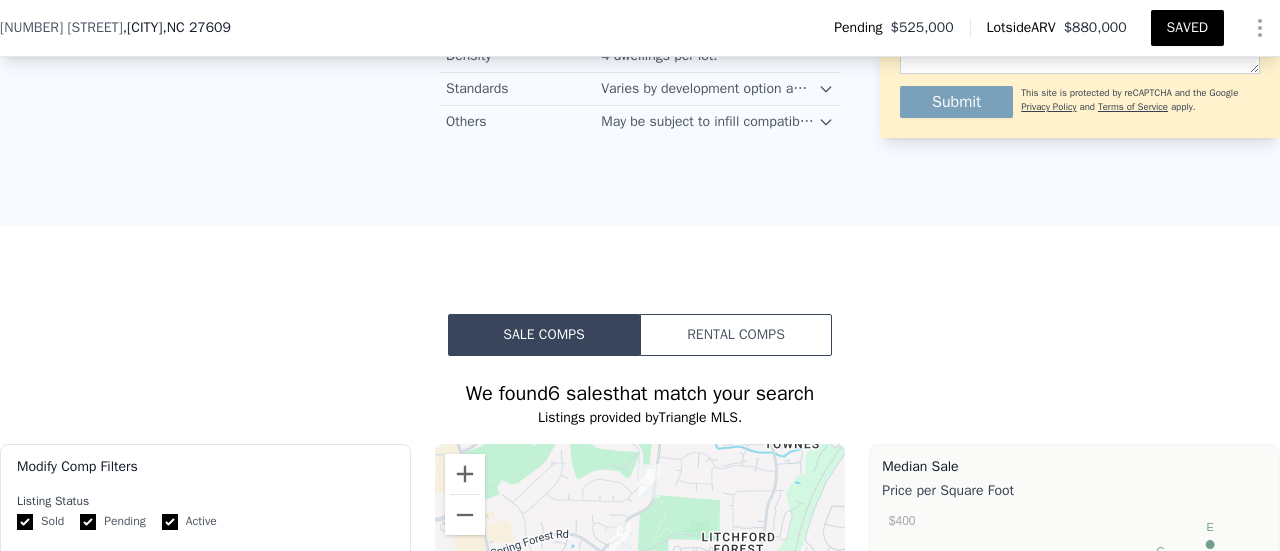 scroll, scrollTop: 1792, scrollLeft: 0, axis: vertical 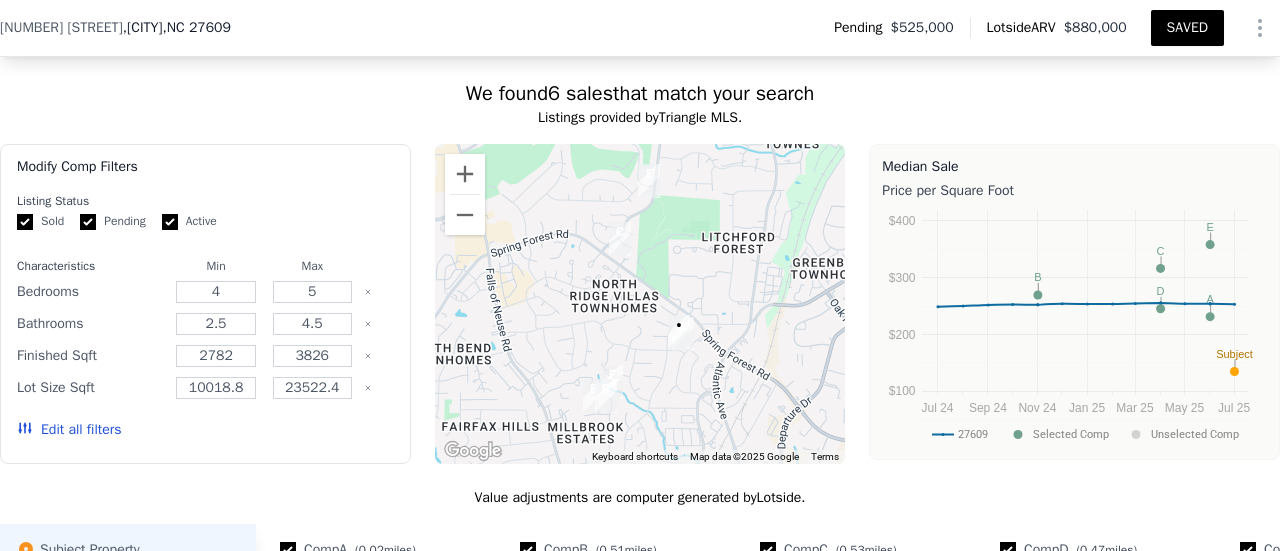 drag, startPoint x: 309, startPoint y: 179, endPoint x: 286, endPoint y: 82, distance: 99.68952 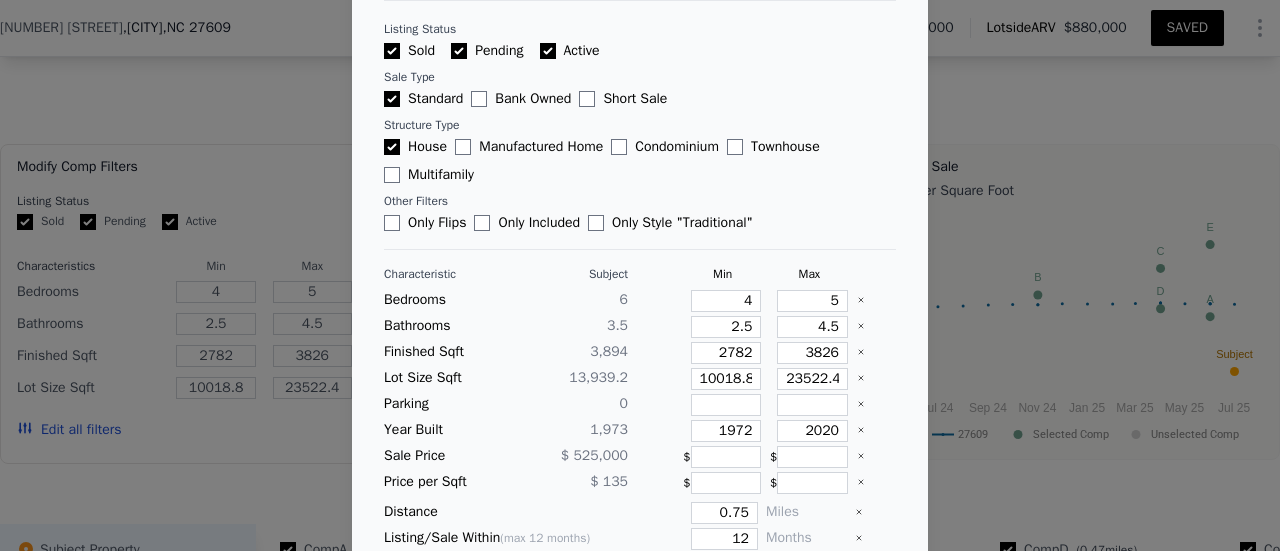 scroll, scrollTop: 167, scrollLeft: 0, axis: vertical 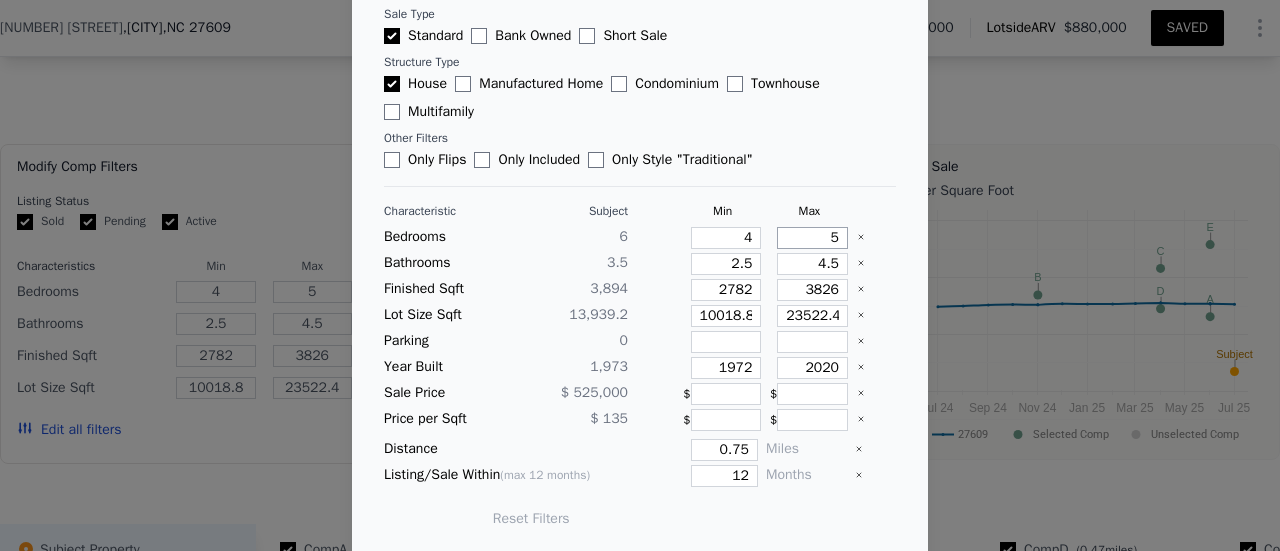 drag, startPoint x: 801, startPoint y: 237, endPoint x: 834, endPoint y: 236, distance: 33.01515 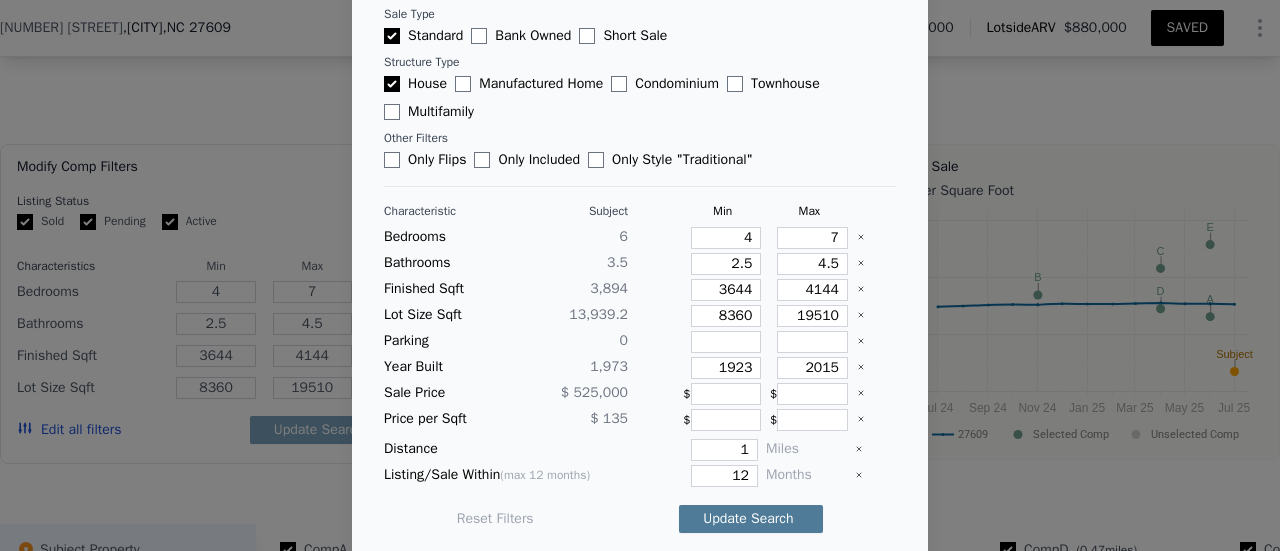 click on "Update Search" at bounding box center [751, 519] 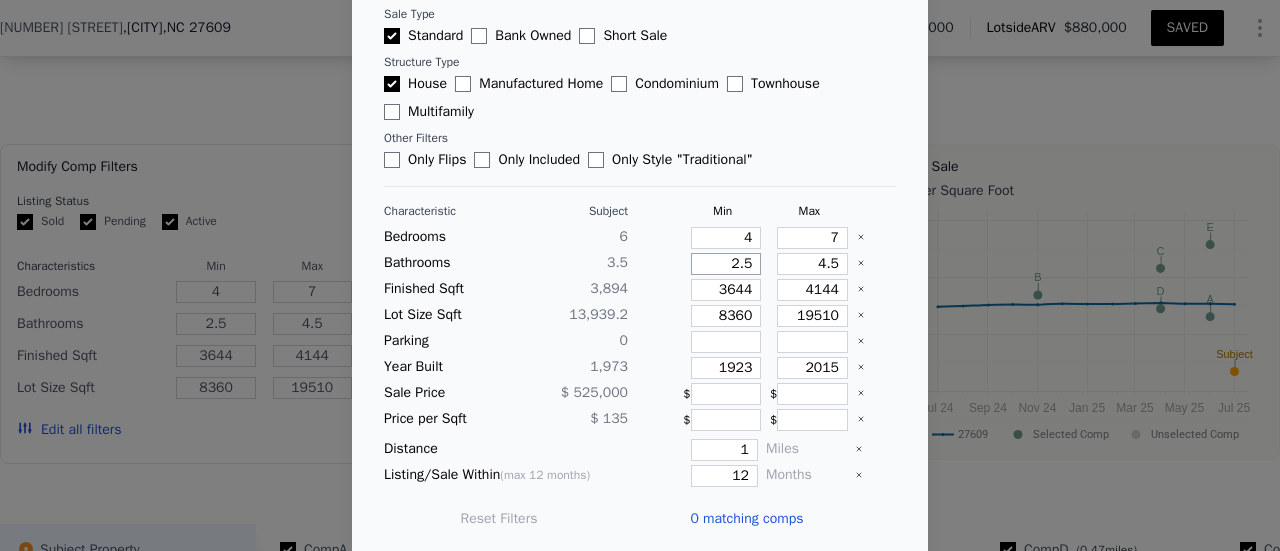 drag, startPoint x: 710, startPoint y: 261, endPoint x: 747, endPoint y: 263, distance: 37.054016 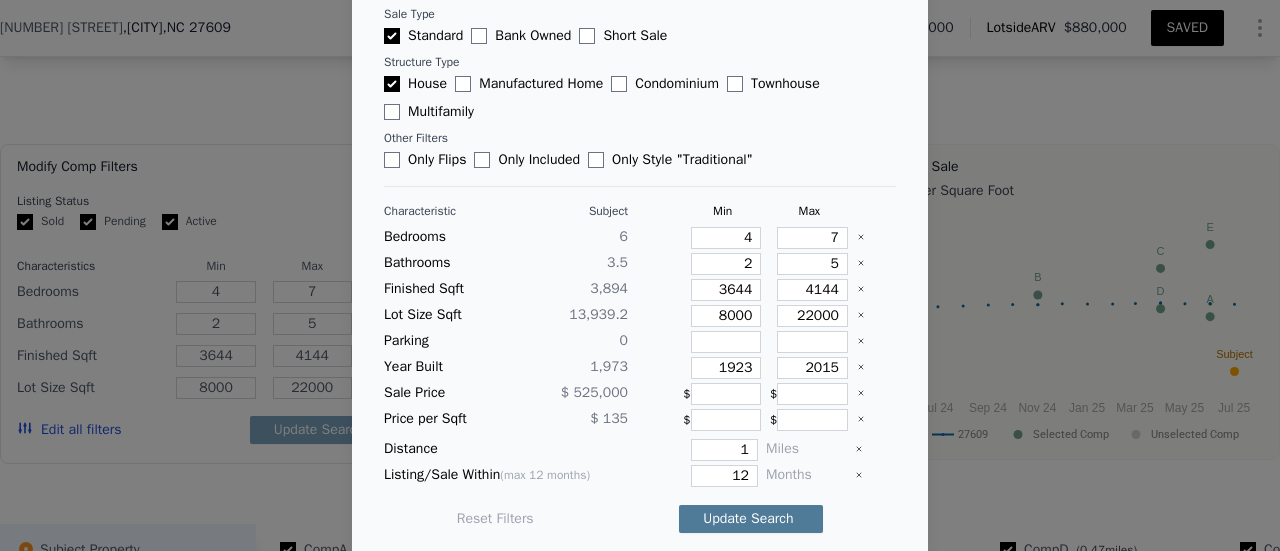 click on "Update Search" at bounding box center [751, 519] 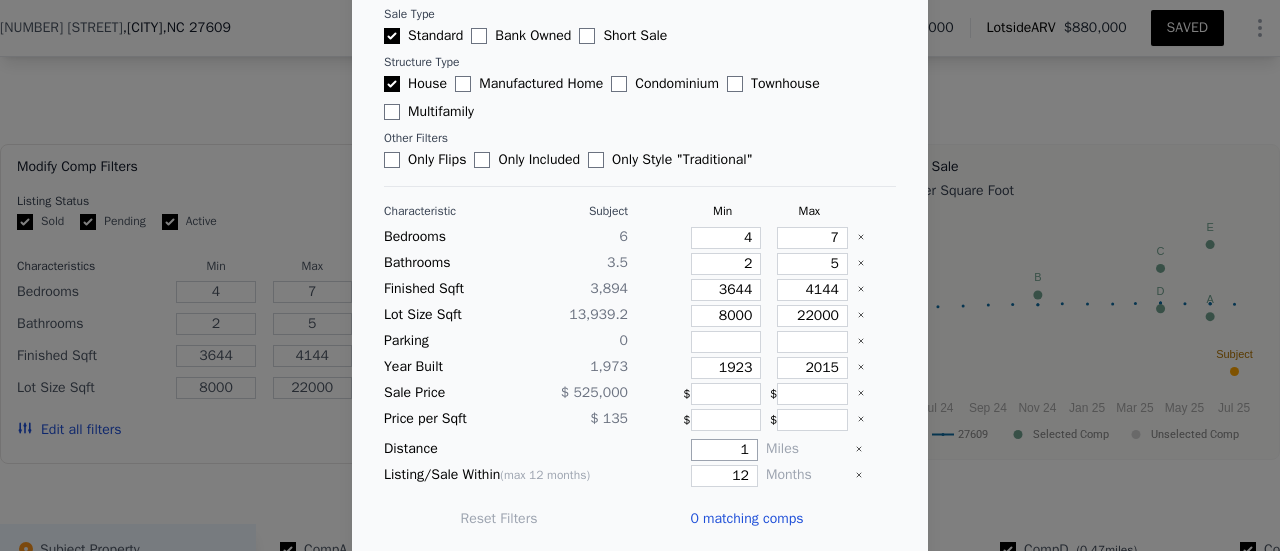 drag, startPoint x: 712, startPoint y: 439, endPoint x: 736, endPoint y: 444, distance: 24.5153 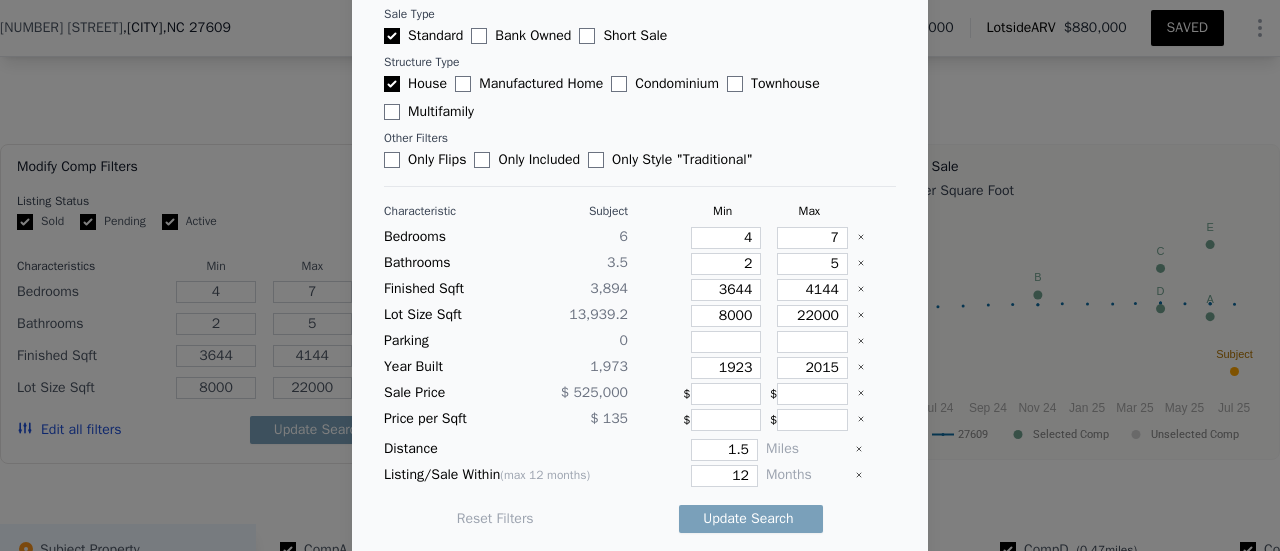 click on "Update Search" at bounding box center (751, 519) 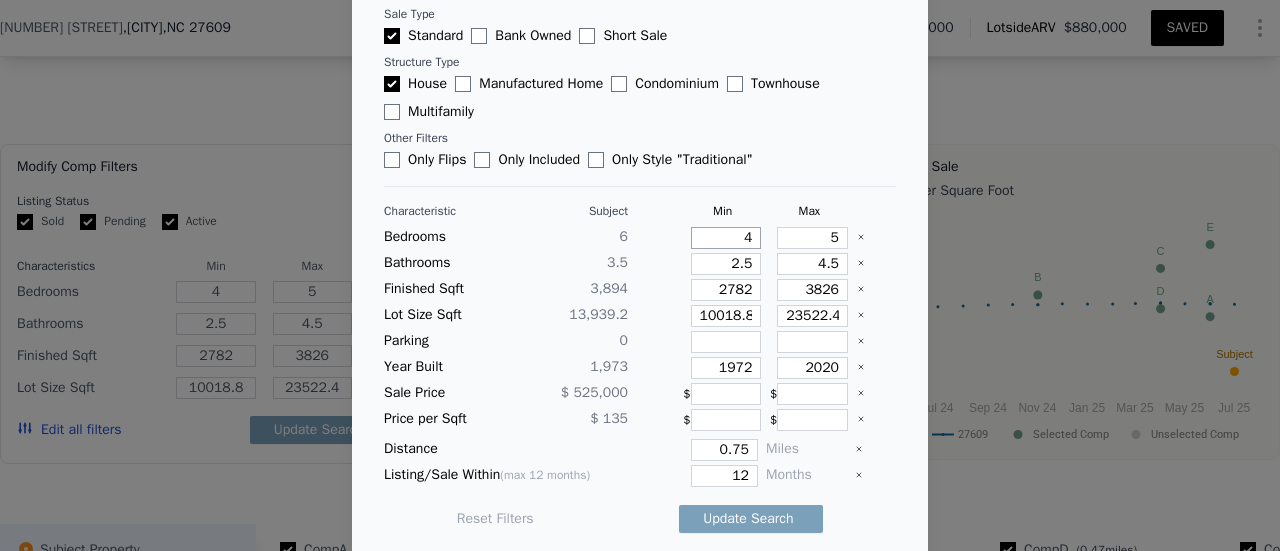 drag, startPoint x: 715, startPoint y: 239, endPoint x: 740, endPoint y: 239, distance: 25 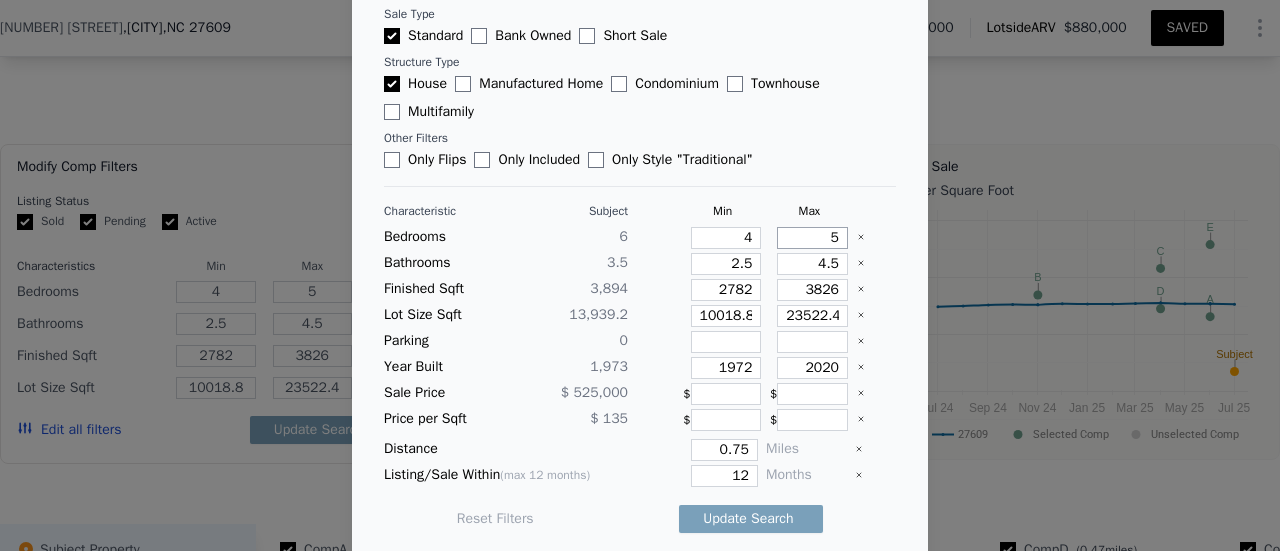 drag, startPoint x: 805, startPoint y: 239, endPoint x: 834, endPoint y: 238, distance: 29.017237 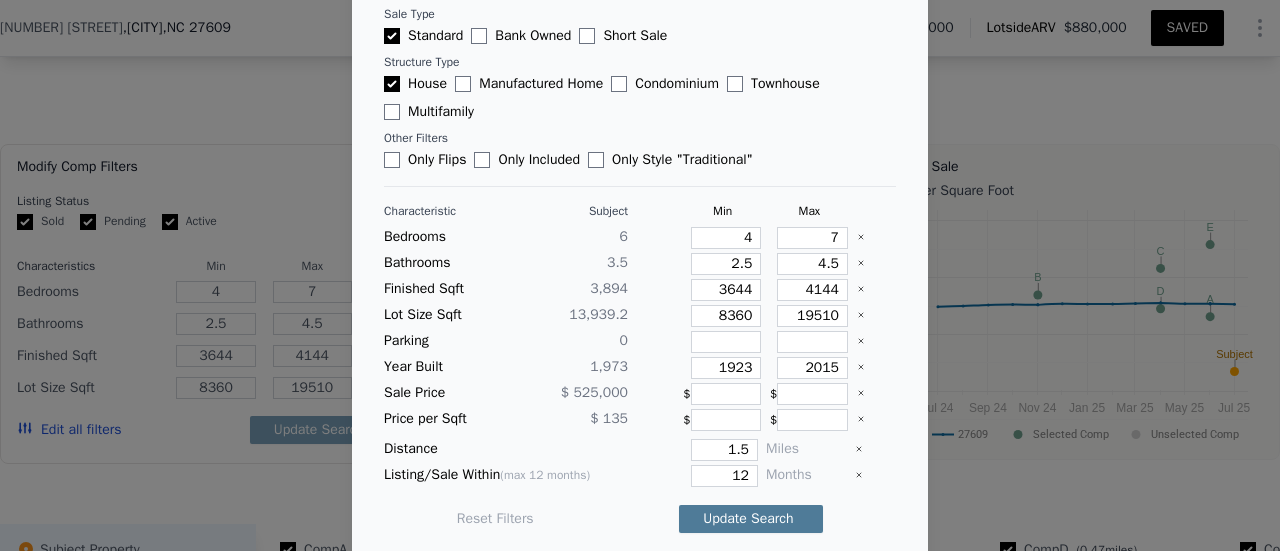 click on "Update Search" at bounding box center [751, 519] 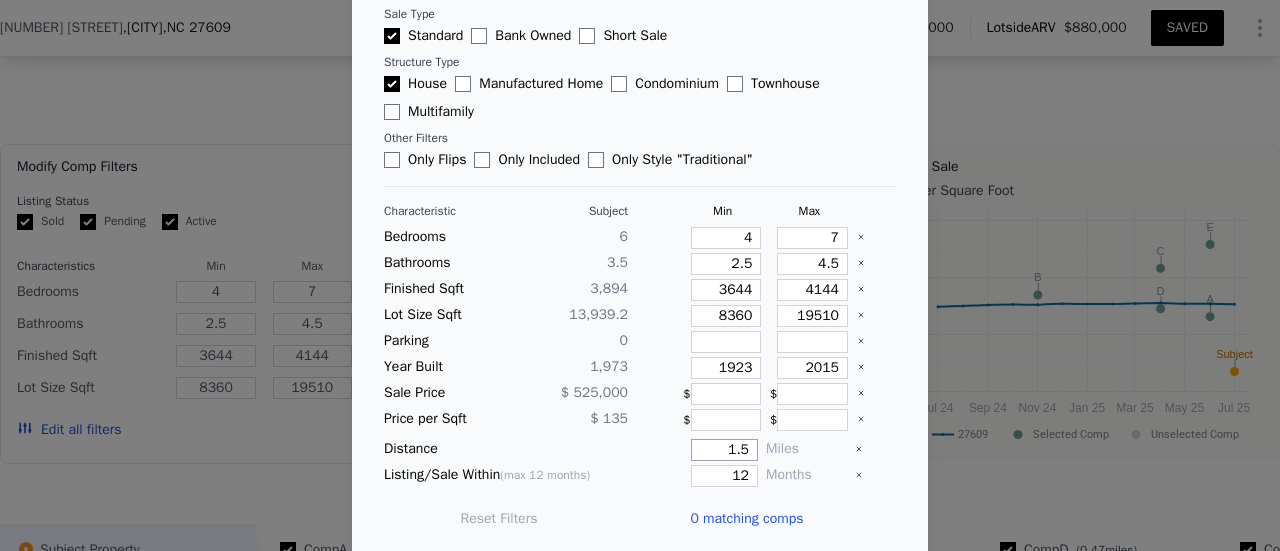 drag, startPoint x: 701, startPoint y: 449, endPoint x: 753, endPoint y: 447, distance: 52.03845 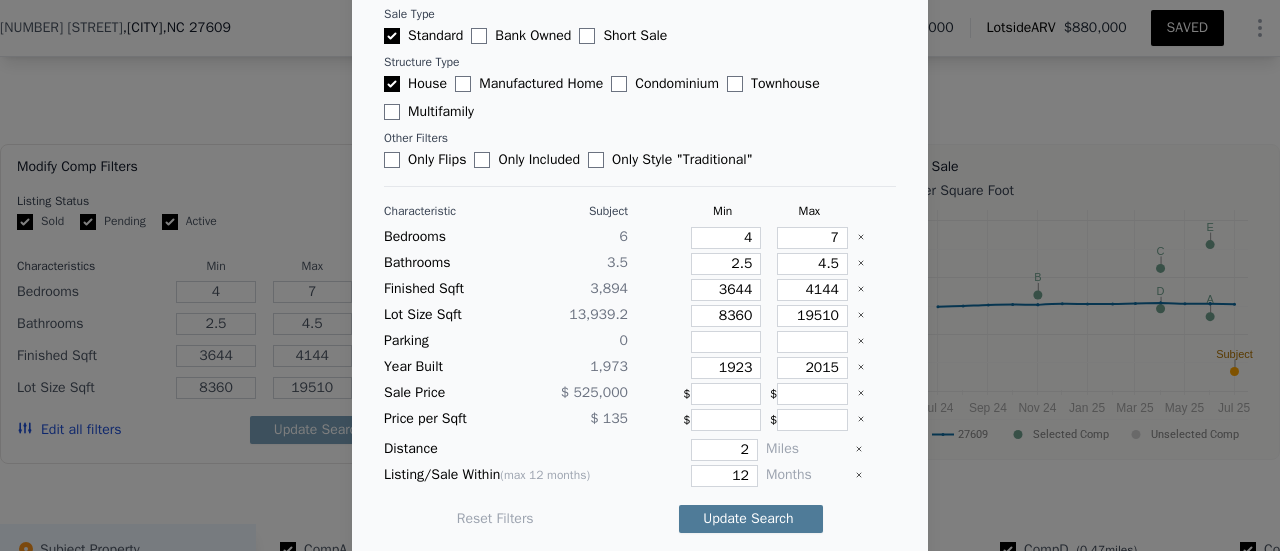 click on "Update Search" at bounding box center [751, 519] 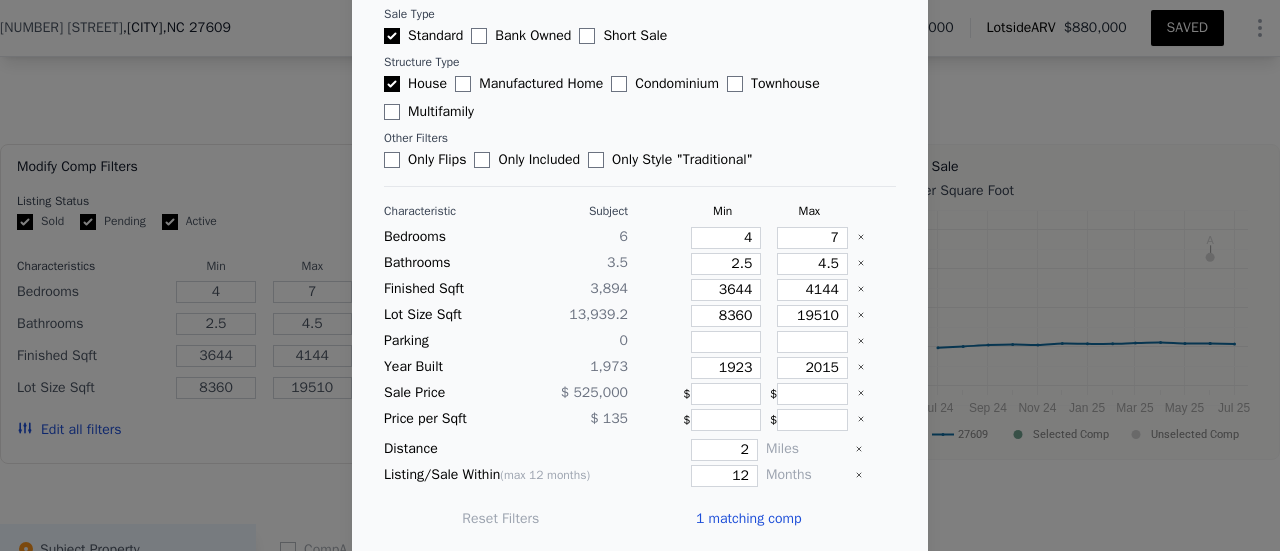 click on "1 matching comp" at bounding box center [749, 519] 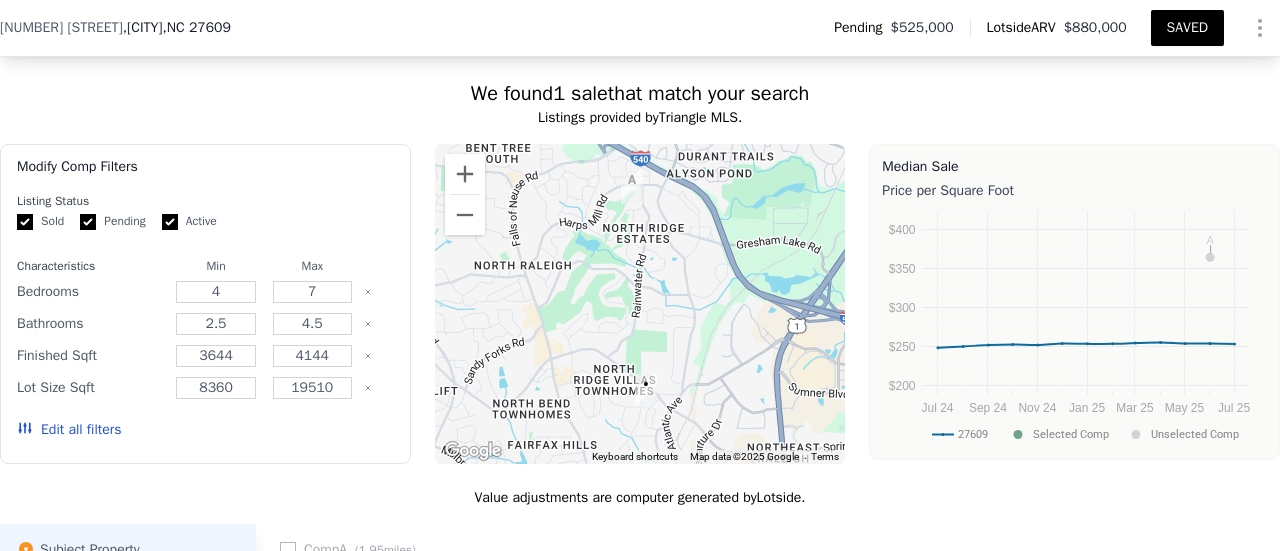 click on "[NUMBER] [STREET] [CITY] MLS  # [NUMBER] [NUMBER] [YEAR]" at bounding box center [640, 791] 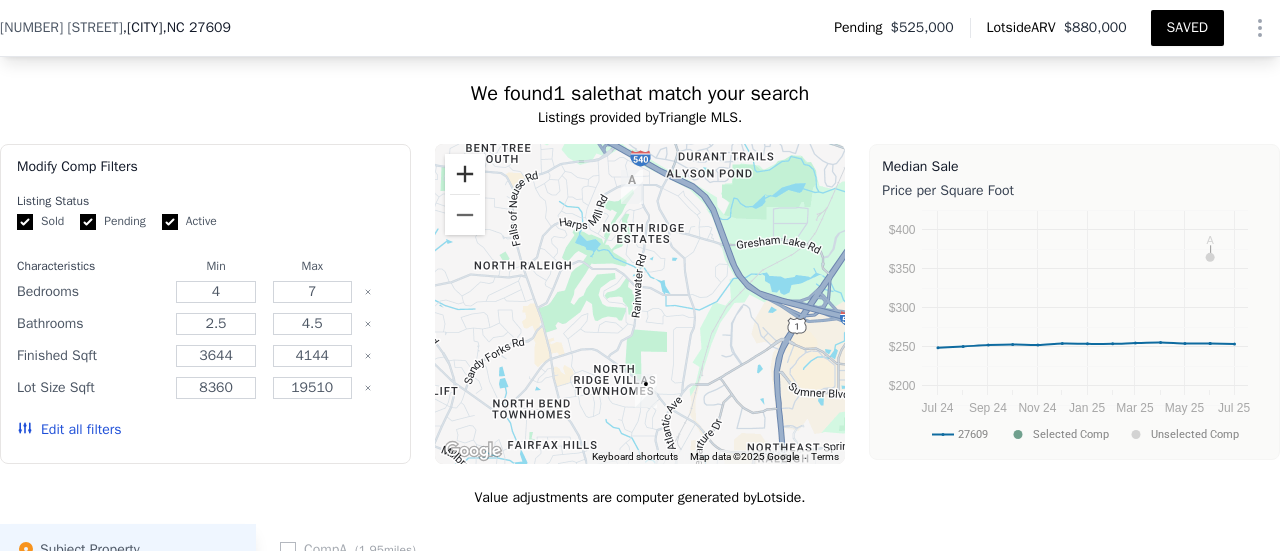 click at bounding box center [465, 174] 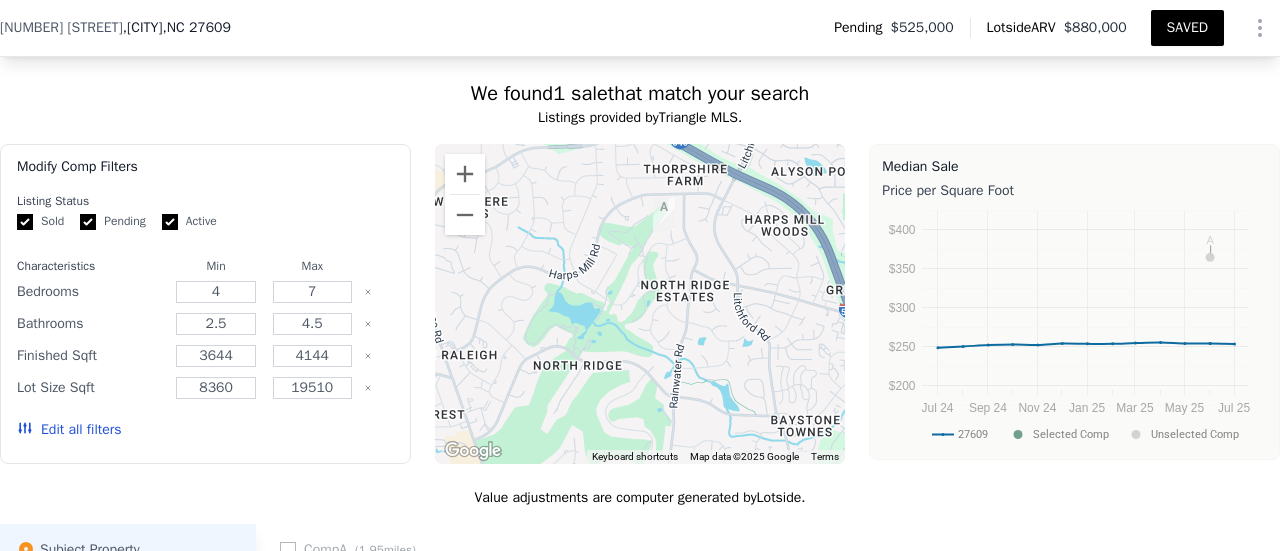drag, startPoint x: 633, startPoint y: 223, endPoint x: 675, endPoint y: 357, distance: 140.42792 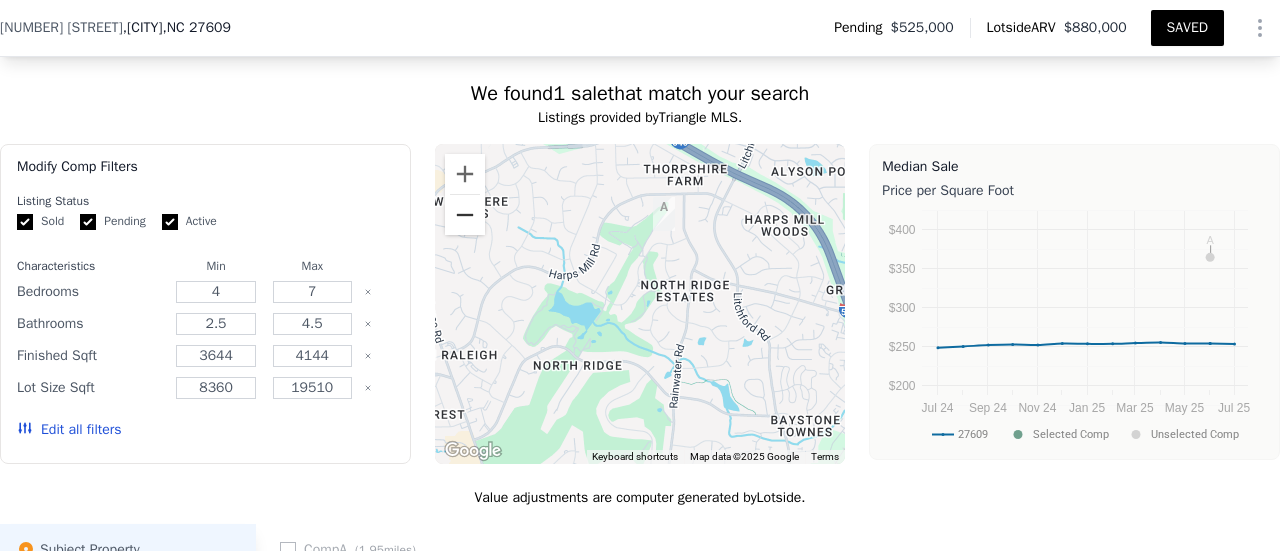 click at bounding box center [465, 215] 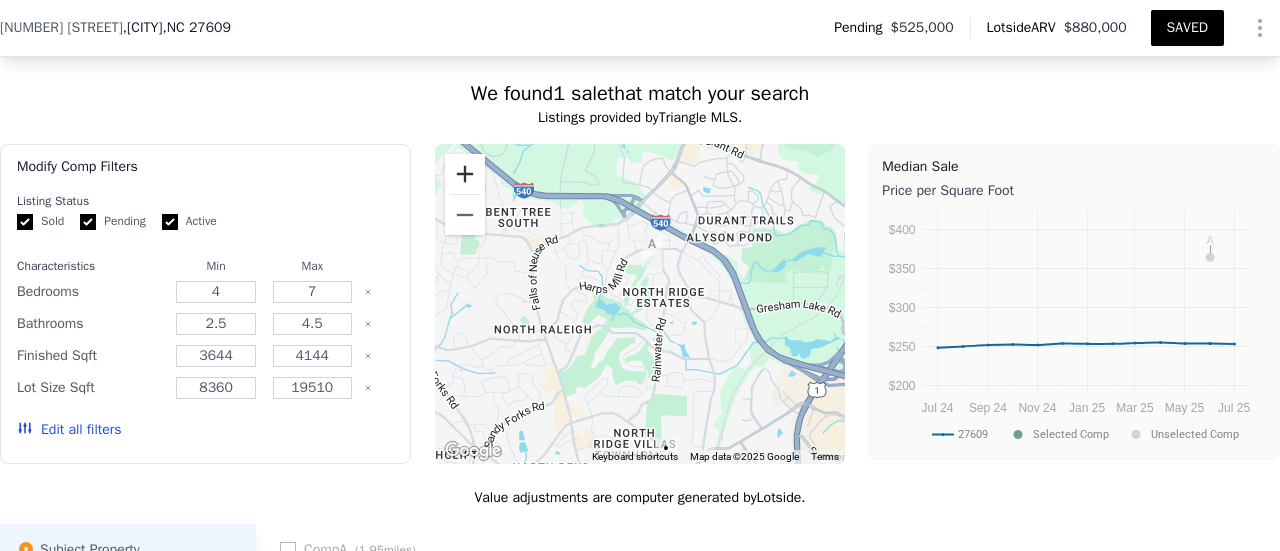 click at bounding box center [465, 174] 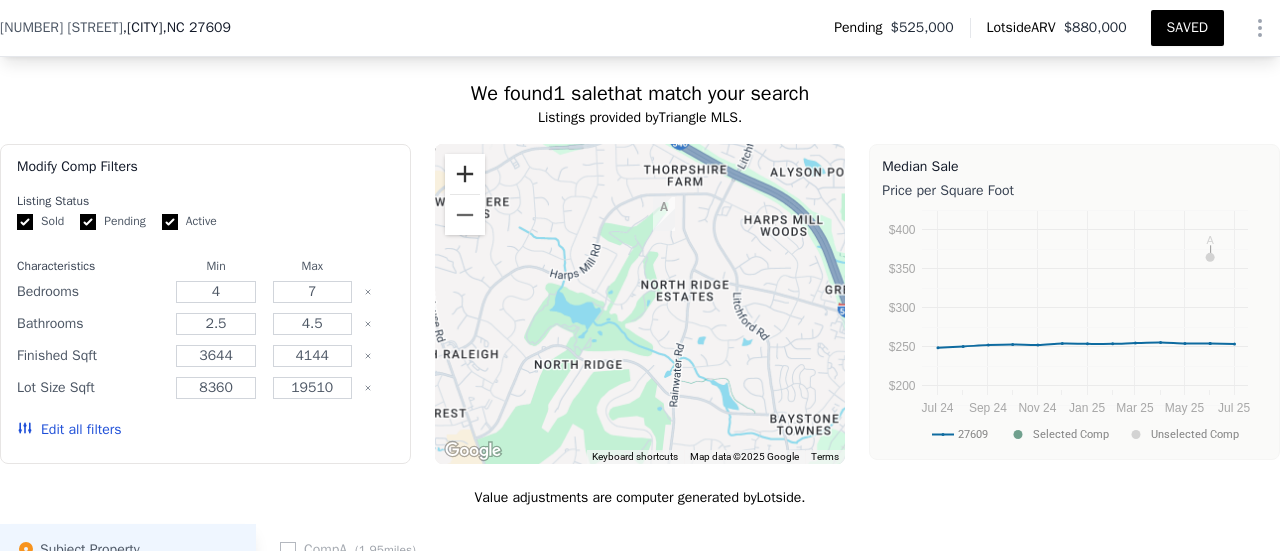 click at bounding box center (465, 174) 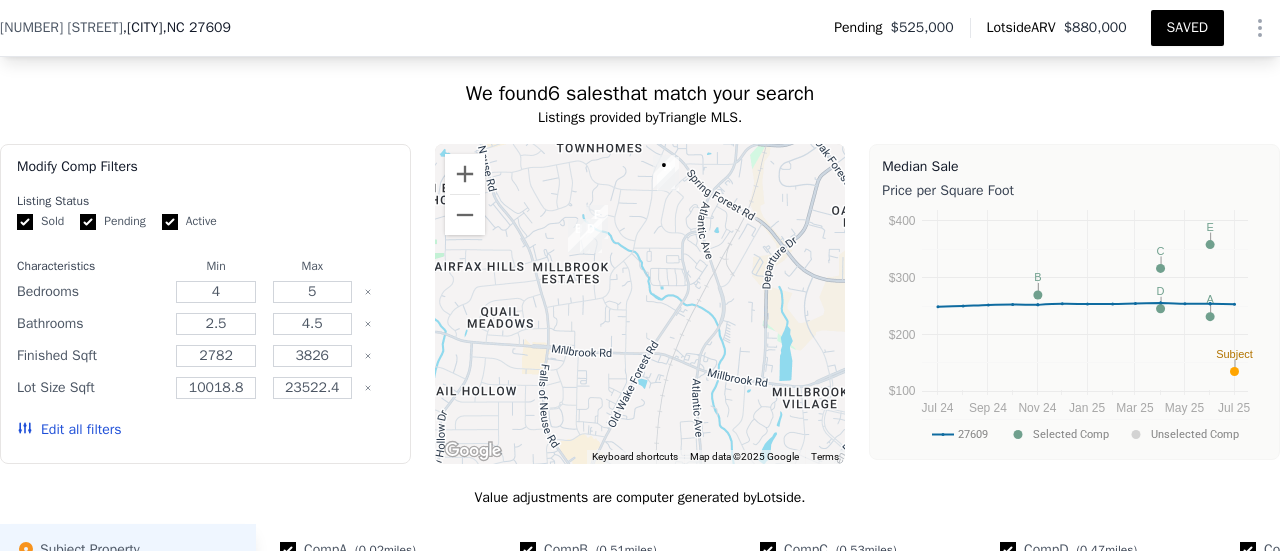 drag, startPoint x: 692, startPoint y: 380, endPoint x: 677, endPoint y: 217, distance: 163.68874 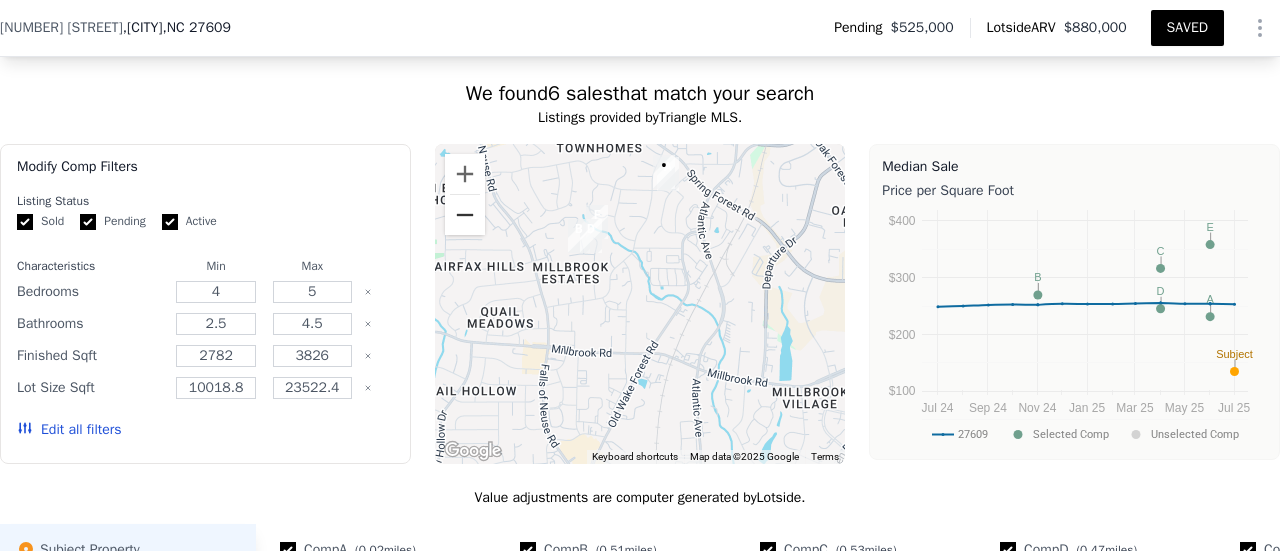 click at bounding box center (465, 215) 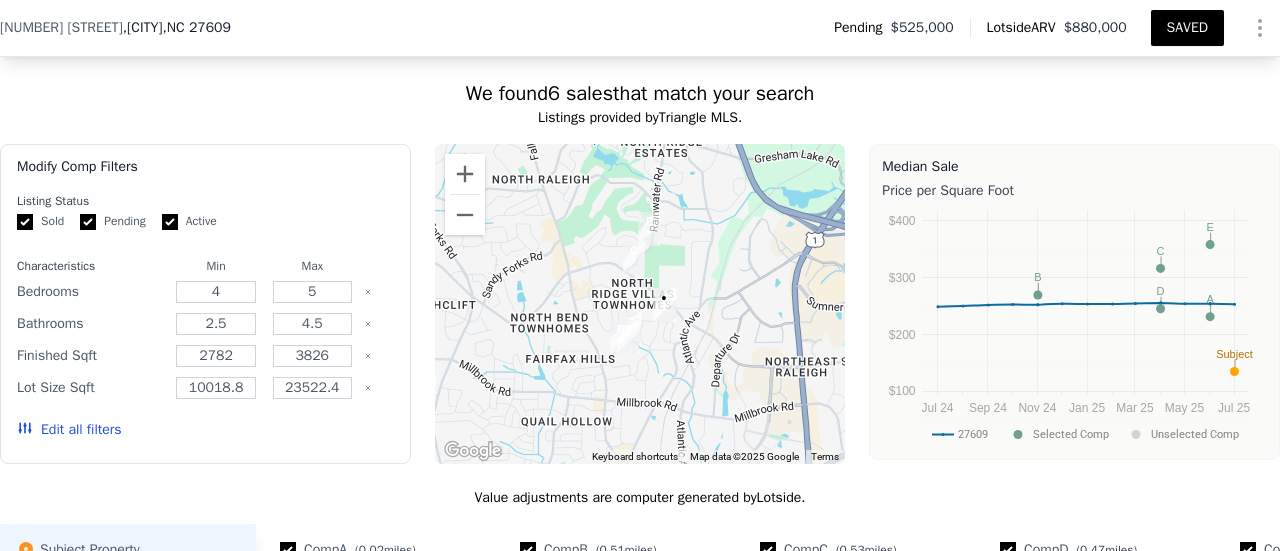 drag, startPoint x: 659, startPoint y: 282, endPoint x: 672, endPoint y: 368, distance: 86.977005 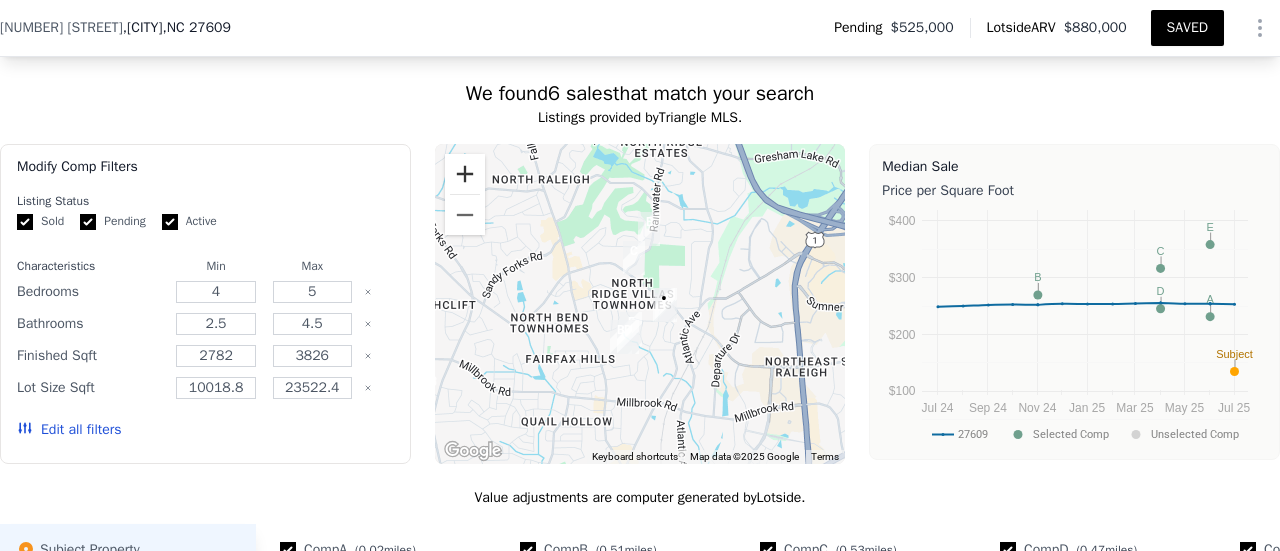 click at bounding box center [465, 174] 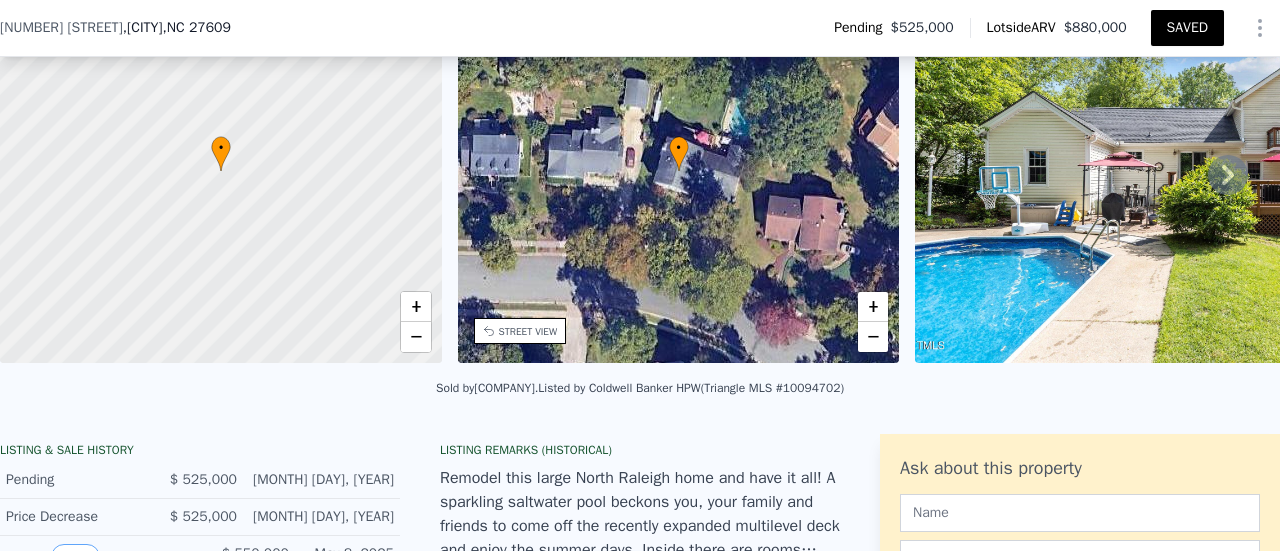 scroll, scrollTop: 92, scrollLeft: 0, axis: vertical 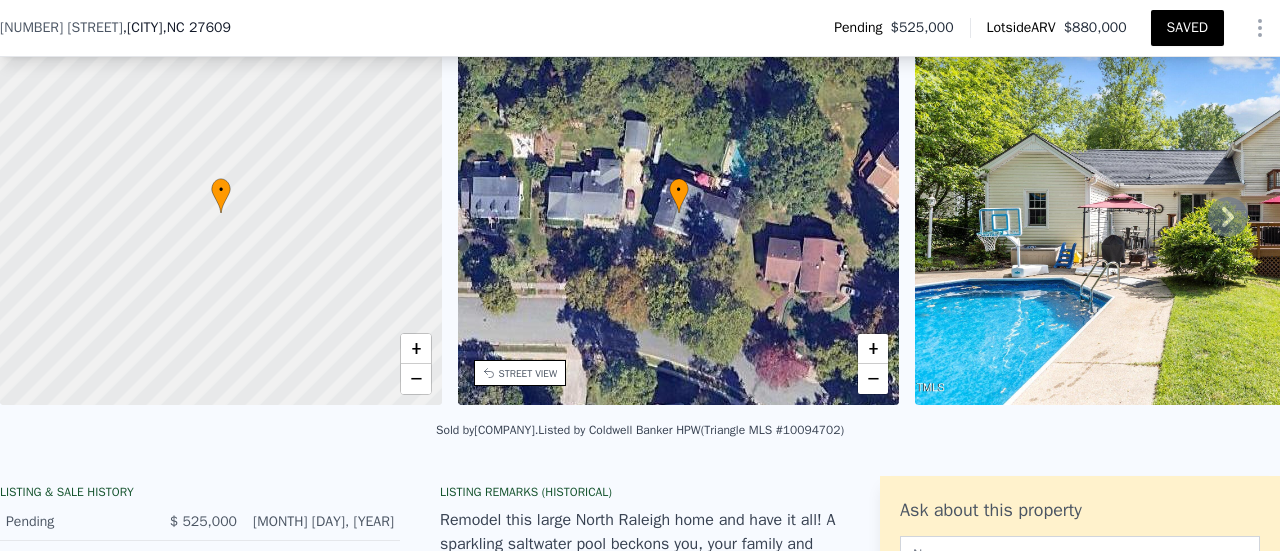 click on "STREET VIEW" at bounding box center (528, 373) 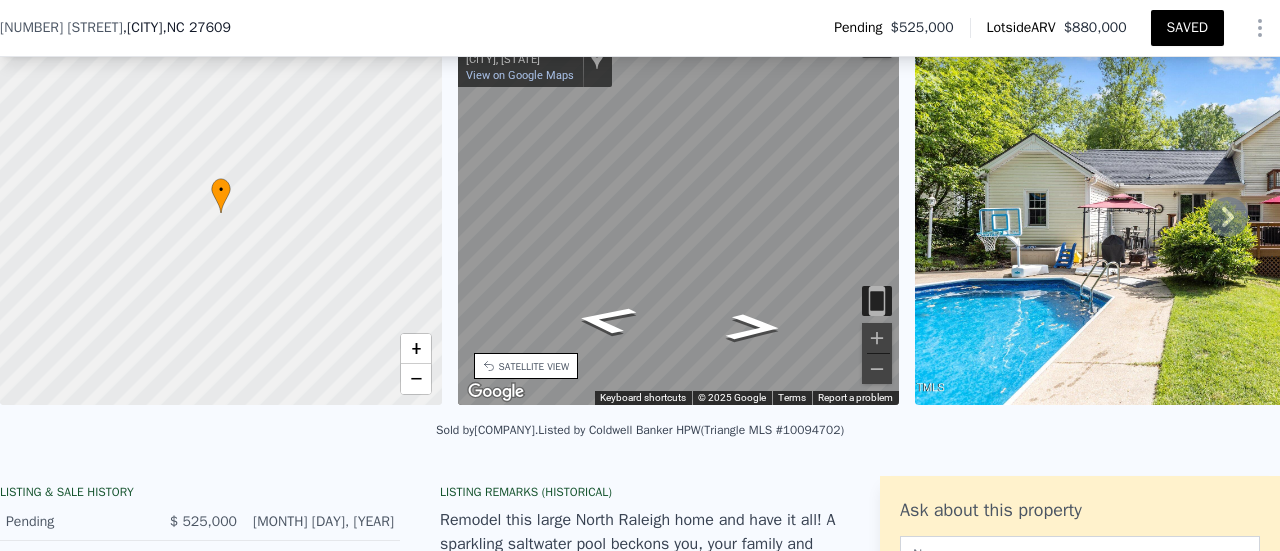 click on "[NUMBER] [STREET] [STREET_SUFFIX] [CITY], [STATE]
[NUMBER] [STREET] [STREET_SUFFIX] [CITY], [STATE]" at bounding box center (640, 216) 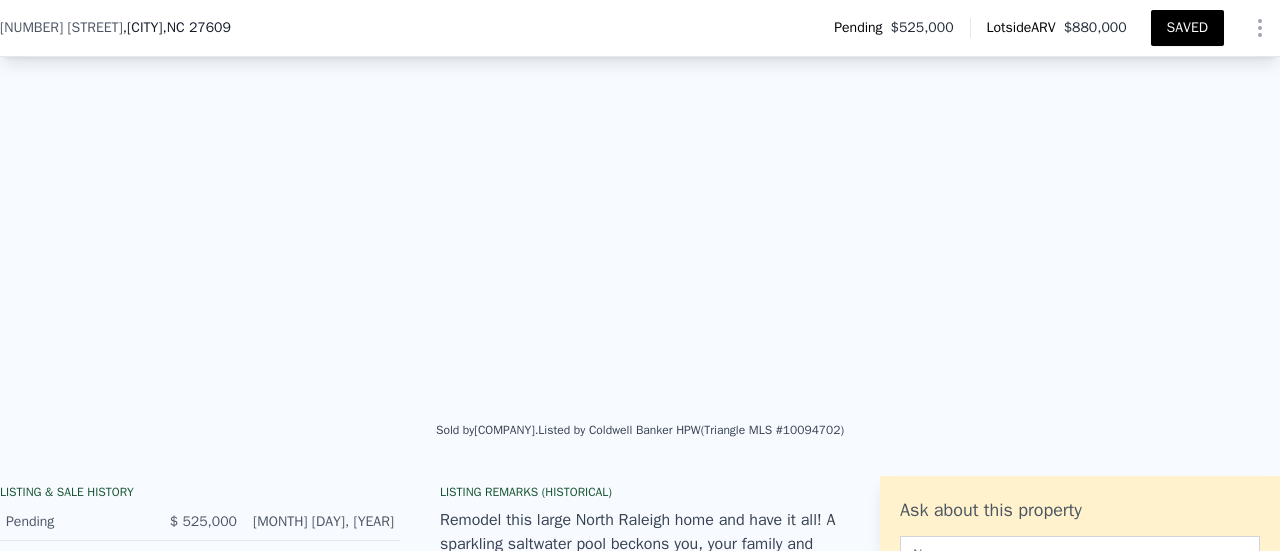 scroll, scrollTop: 0, scrollLeft: 11440, axis: horizontal 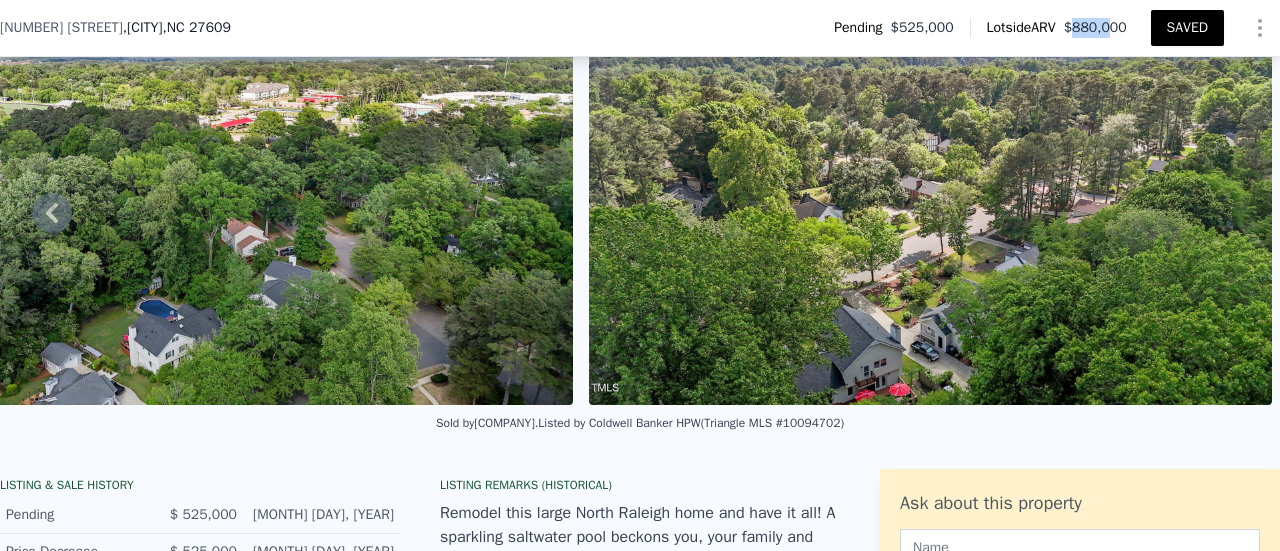 drag, startPoint x: 1057, startPoint y: 29, endPoint x: 1096, endPoint y: 29, distance: 39 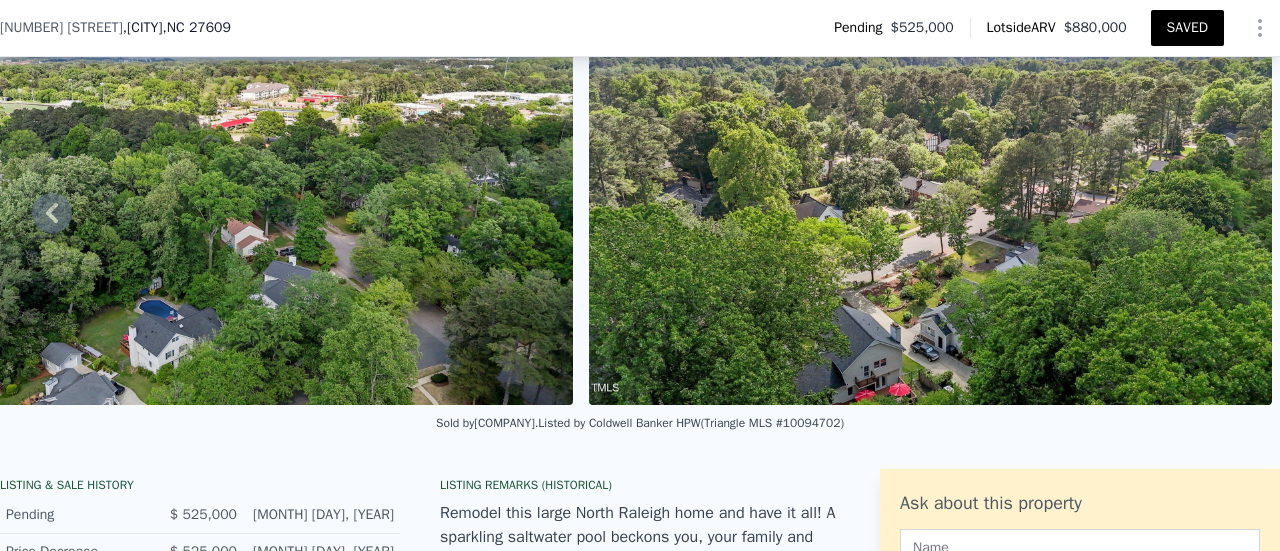 click on "$880,000" at bounding box center [1095, 27] 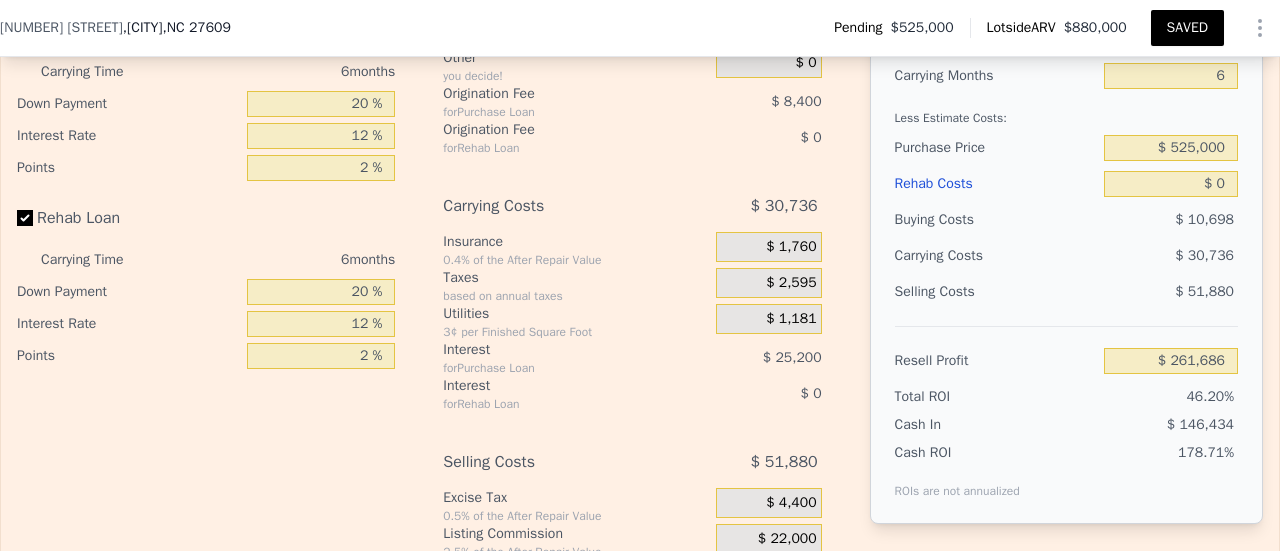 scroll, scrollTop: 3192, scrollLeft: 0, axis: vertical 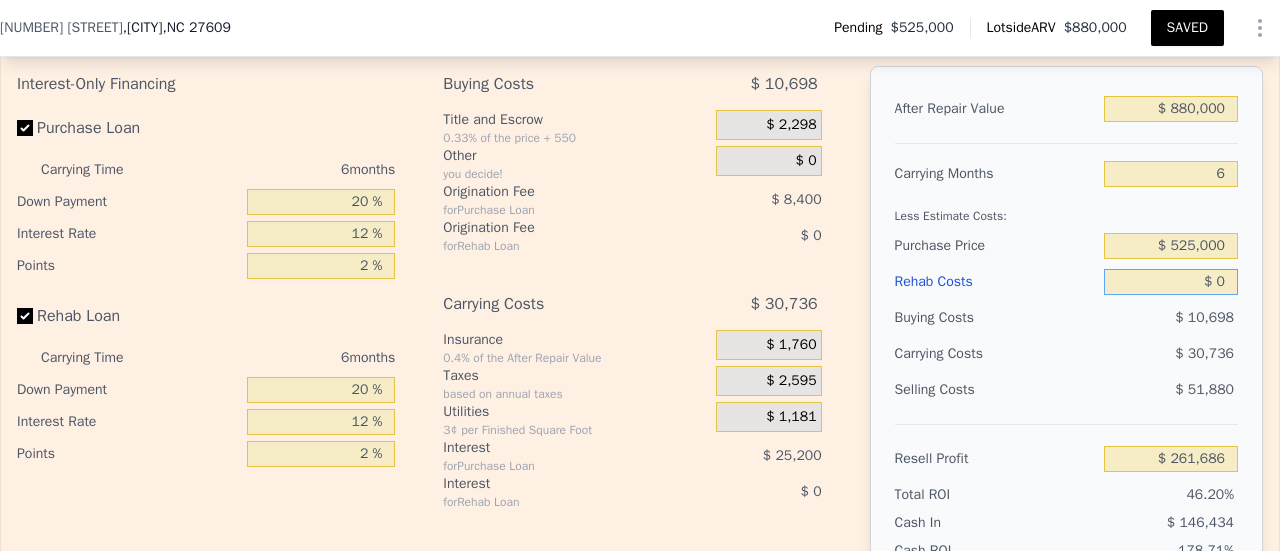 click on "$ 0" at bounding box center [1171, 282] 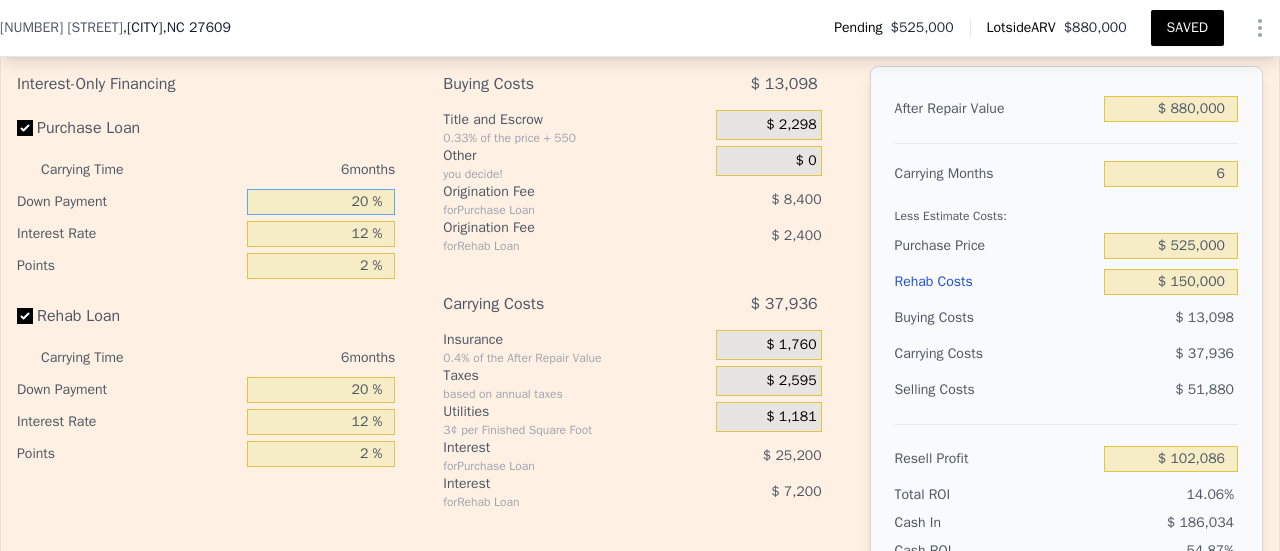 click on "20 %" at bounding box center [321, 202] 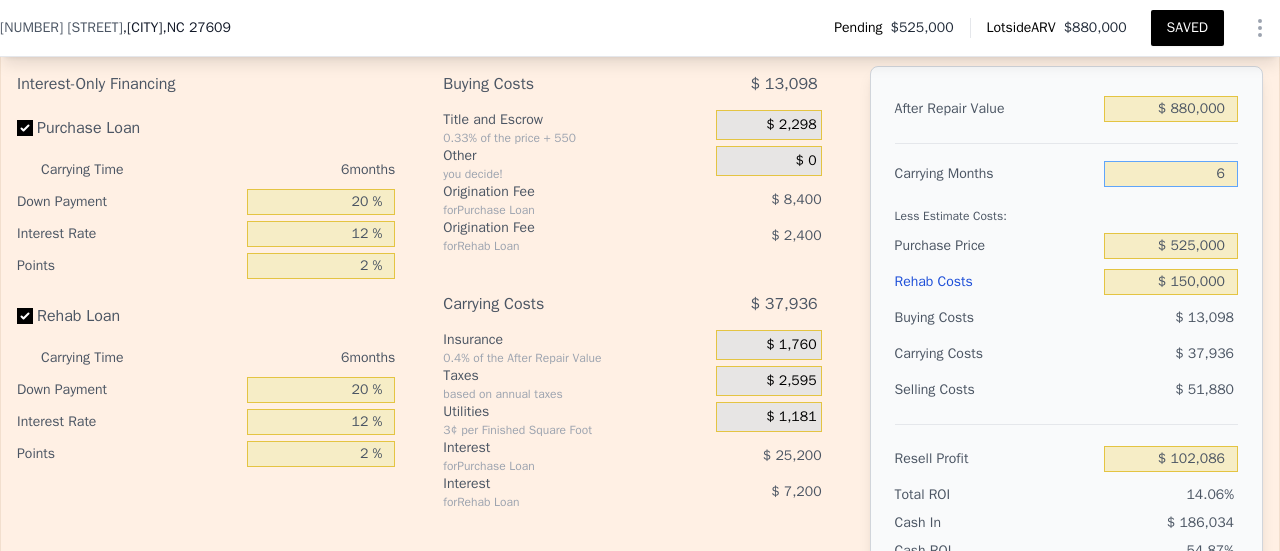 click on "After Repair Value $ [PRICE] Carrying Months [NUMBER] Less Estimate Costs: Purchase Price $ [PRICE] Rehab Costs $ [PRICE] Buying Costs $ [NUMBER] Carrying Costs $ [NUMBER] Selling Costs $ [NUMBER] Resell Profit $ [NUMBER] Total ROI [NUMBER]% Cash In $ [NUMBER] Cash ROI ROIs are not annualized [NUMBER]%" at bounding box center [1066, 344] 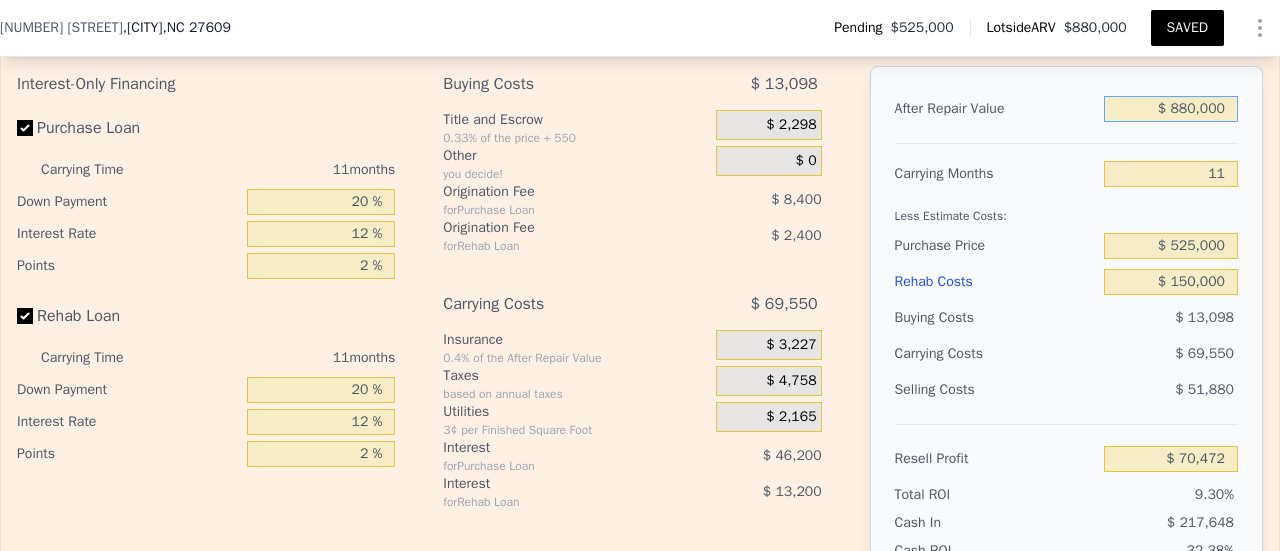 click on "$ 880,000" at bounding box center (1171, 109) 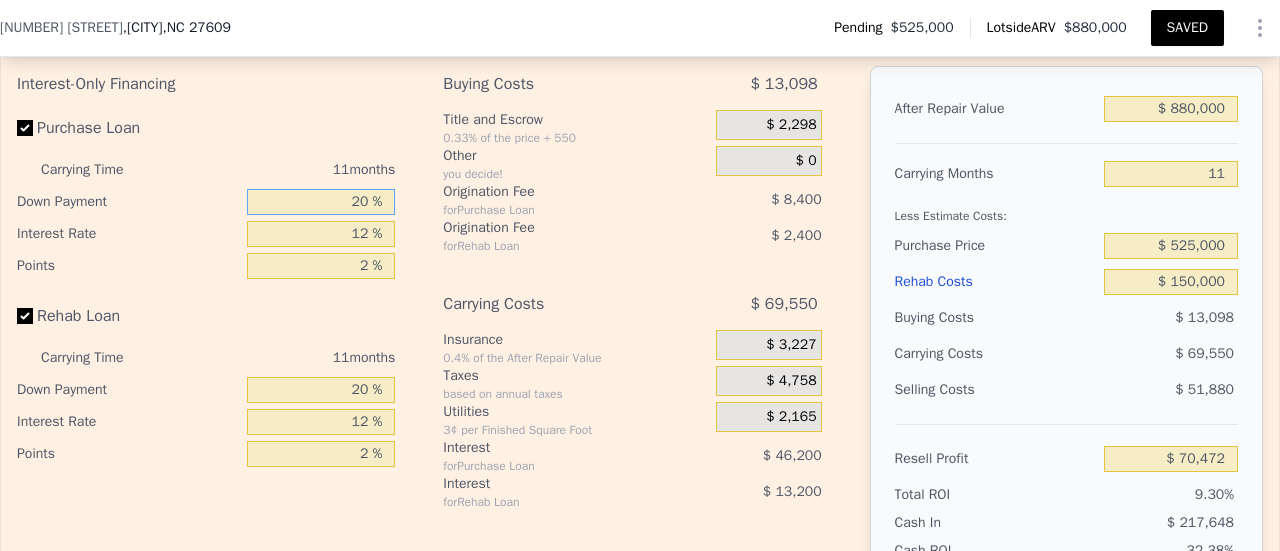 click on "20 %" at bounding box center [321, 202] 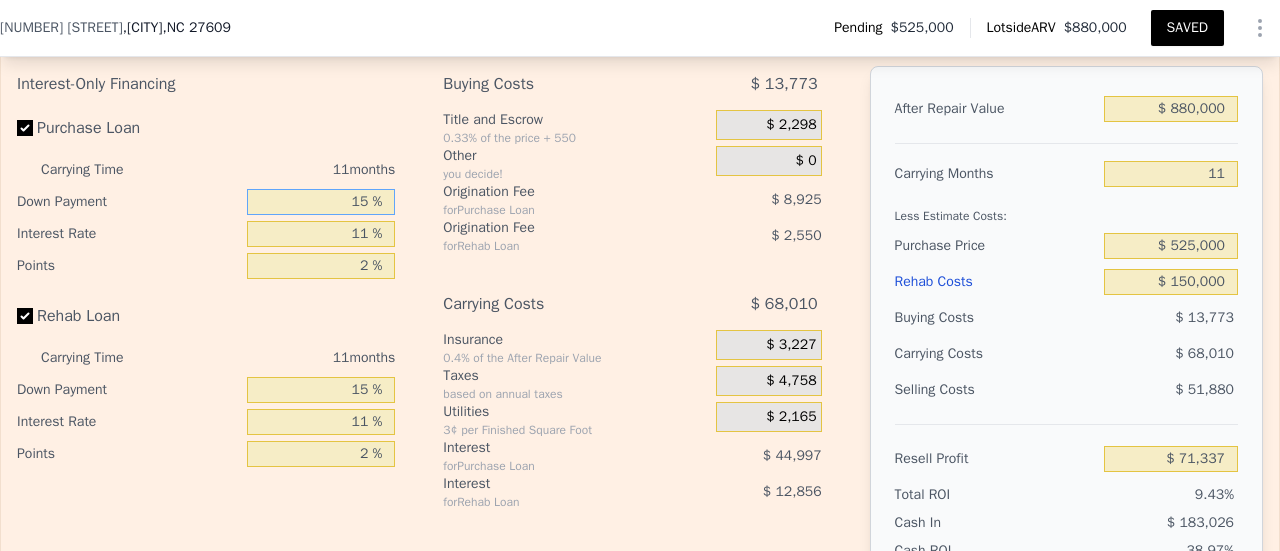 click on "15 %" at bounding box center (321, 202) 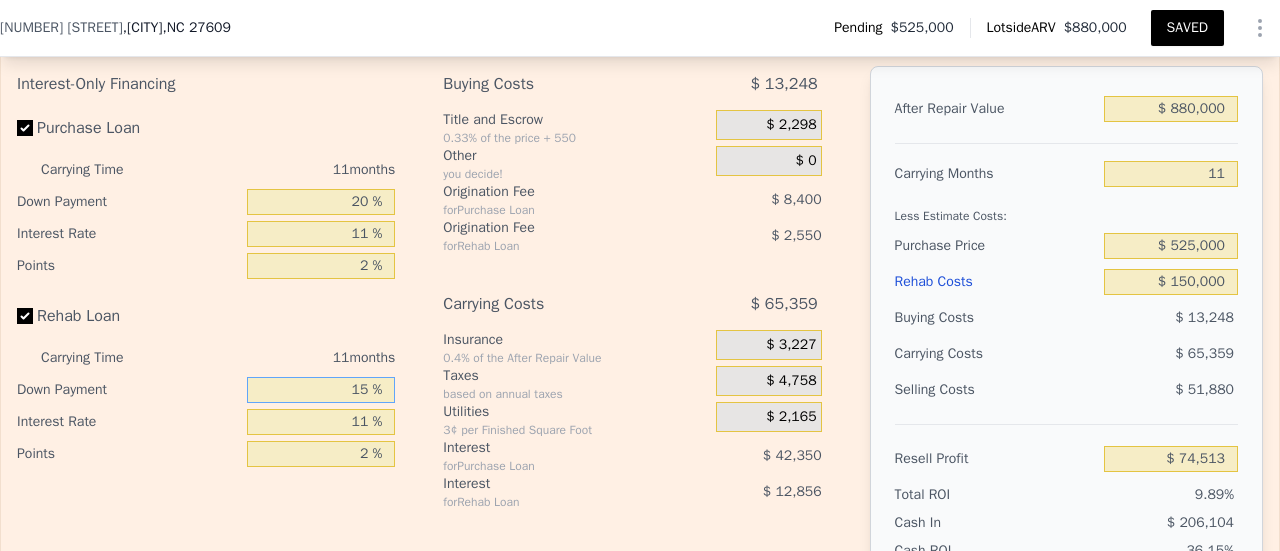 click on "15 %" at bounding box center [321, 390] 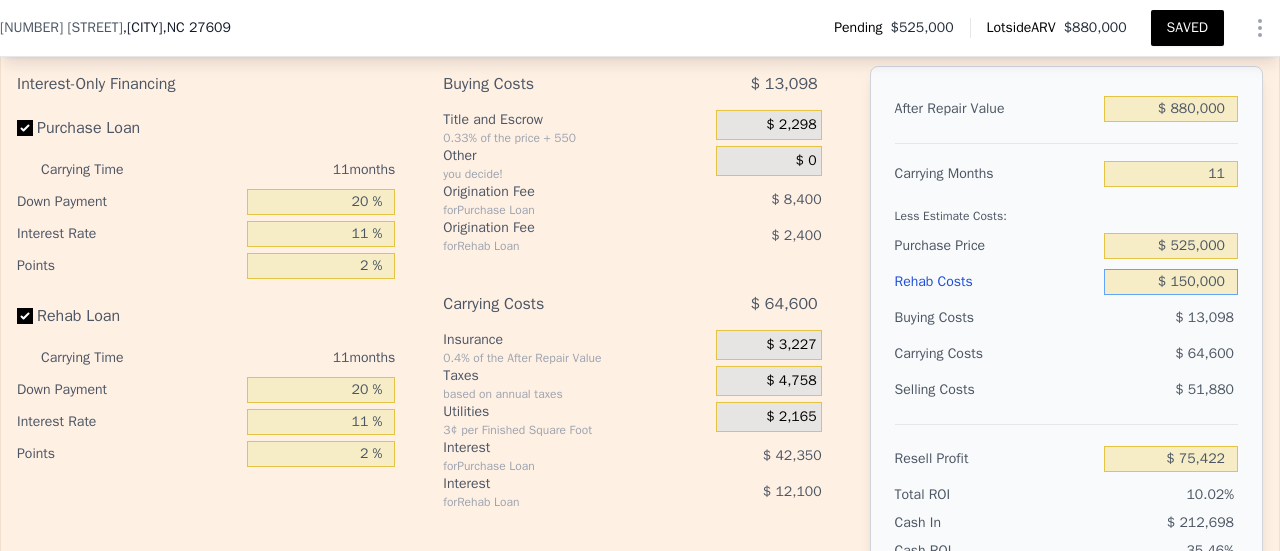 click on "$ 150,000" at bounding box center [1171, 282] 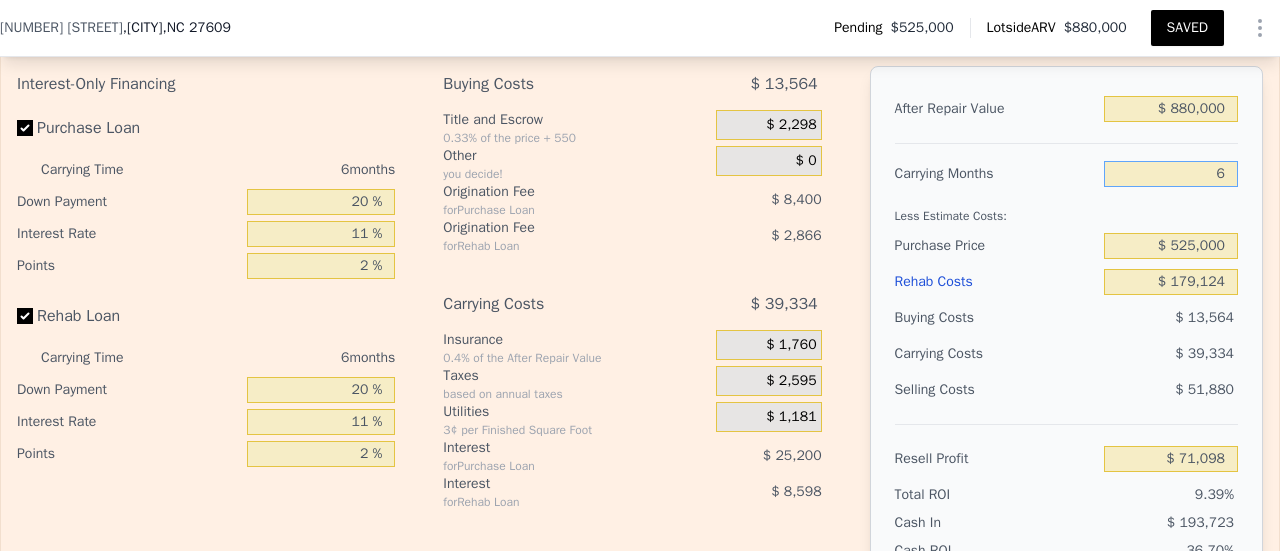drag, startPoint x: 1198, startPoint y: 189, endPoint x: 1224, endPoint y: 182, distance: 26.925823 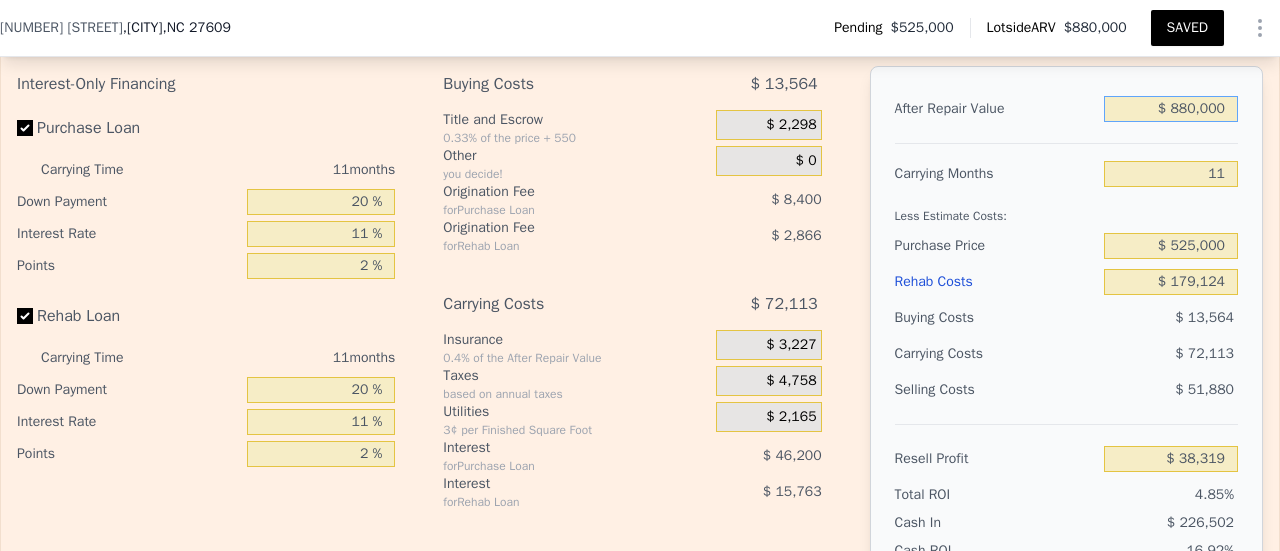click on "$ 880,000" at bounding box center (1171, 109) 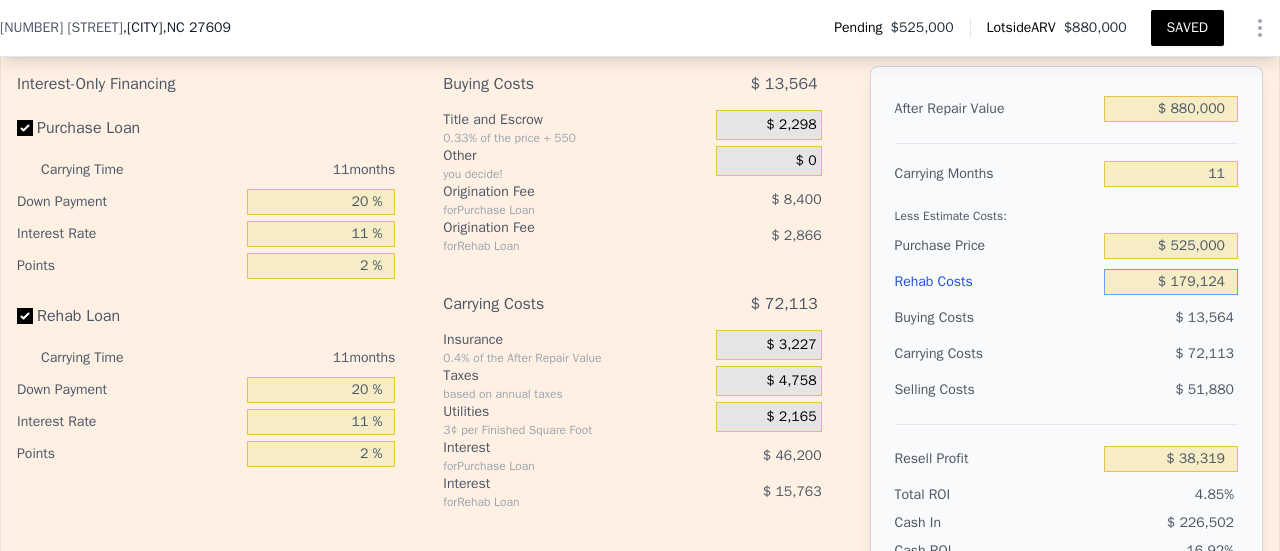 click on "$ 179,124" at bounding box center [1171, 282] 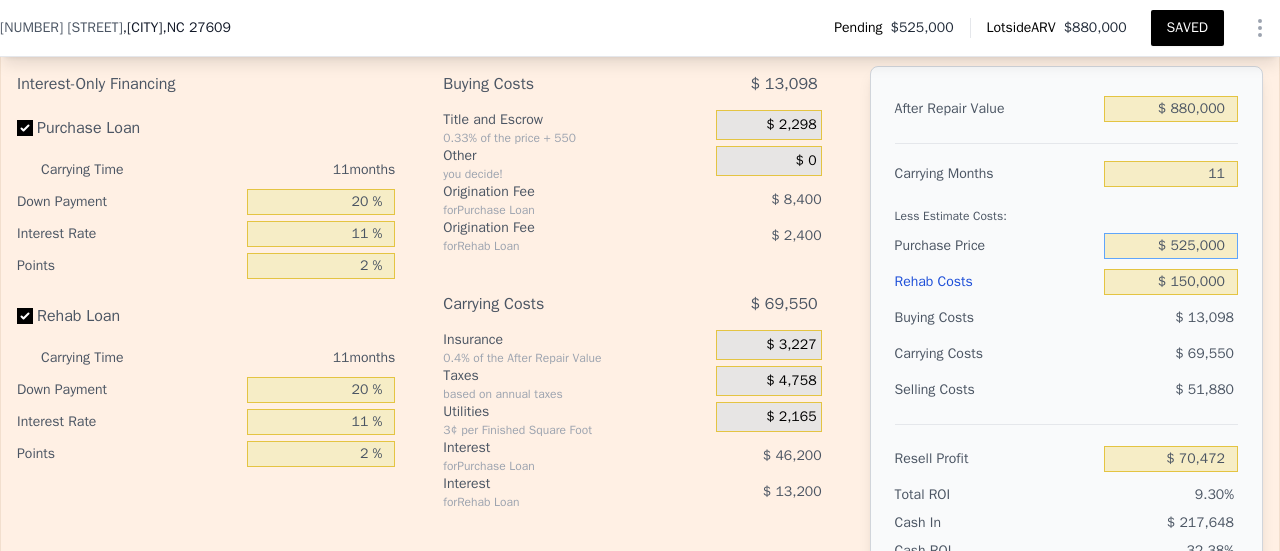 click on "$ 525,000" at bounding box center (1171, 246) 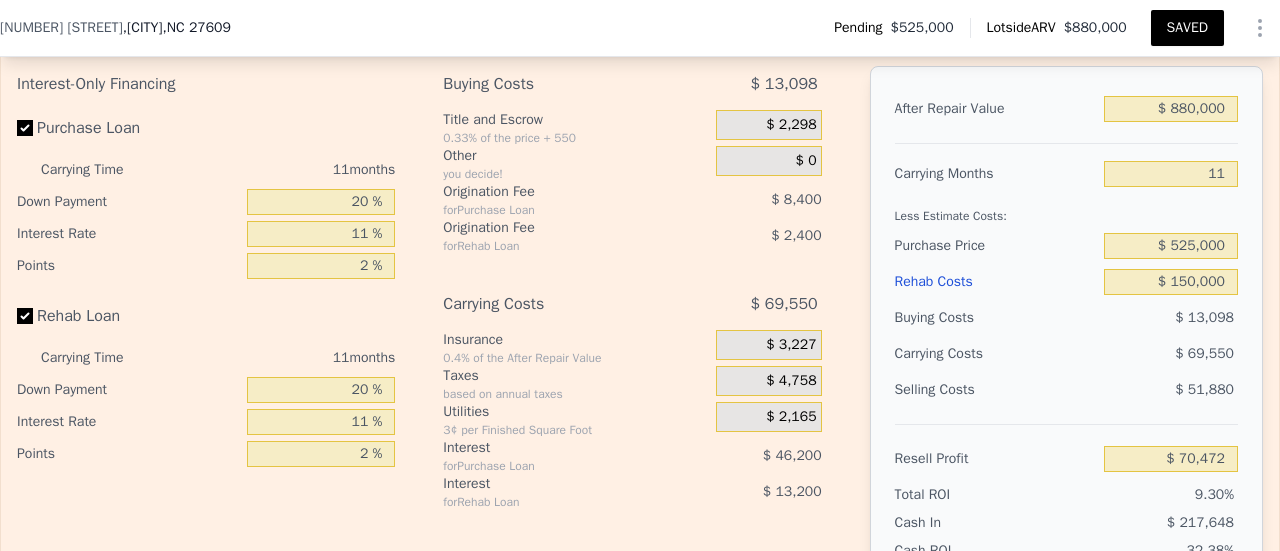 click on "SAVED" at bounding box center (1187, 28) 